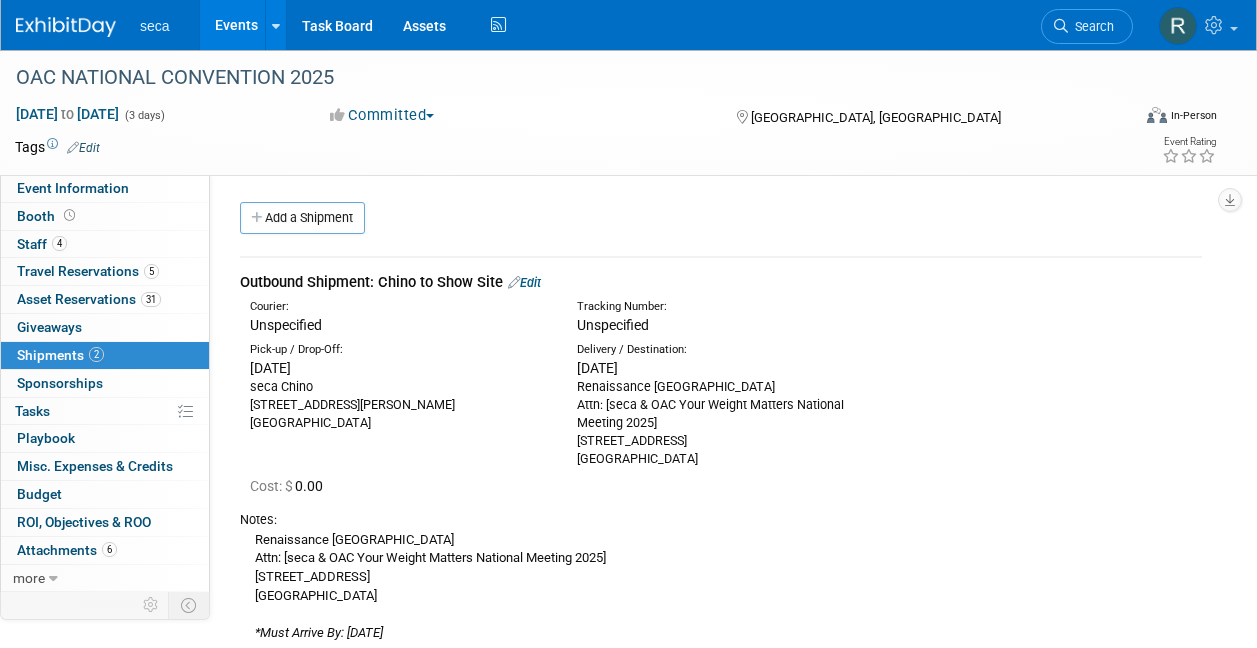 scroll, scrollTop: 0, scrollLeft: 0, axis: both 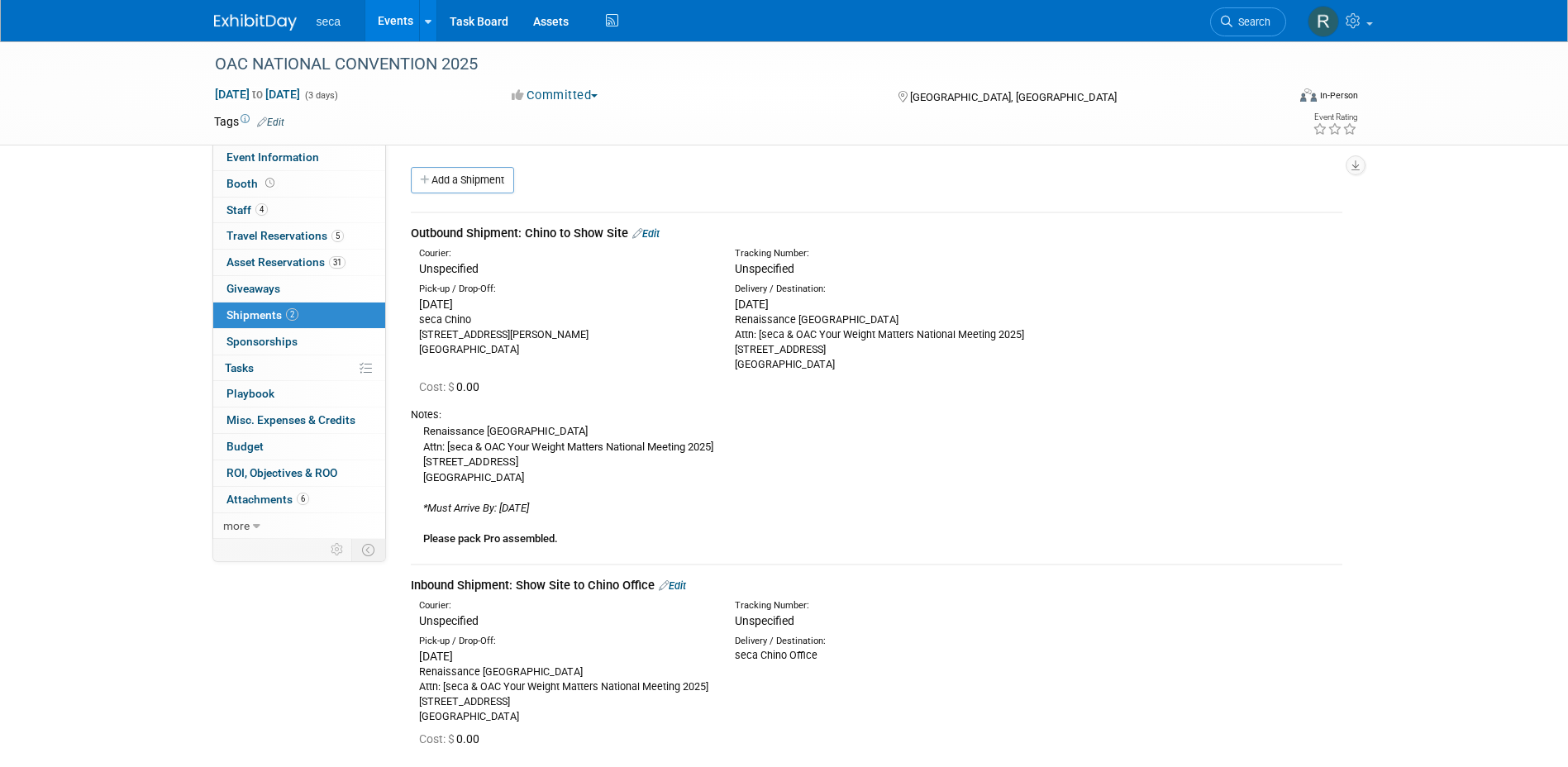click on "Events" at bounding box center [395, 21] 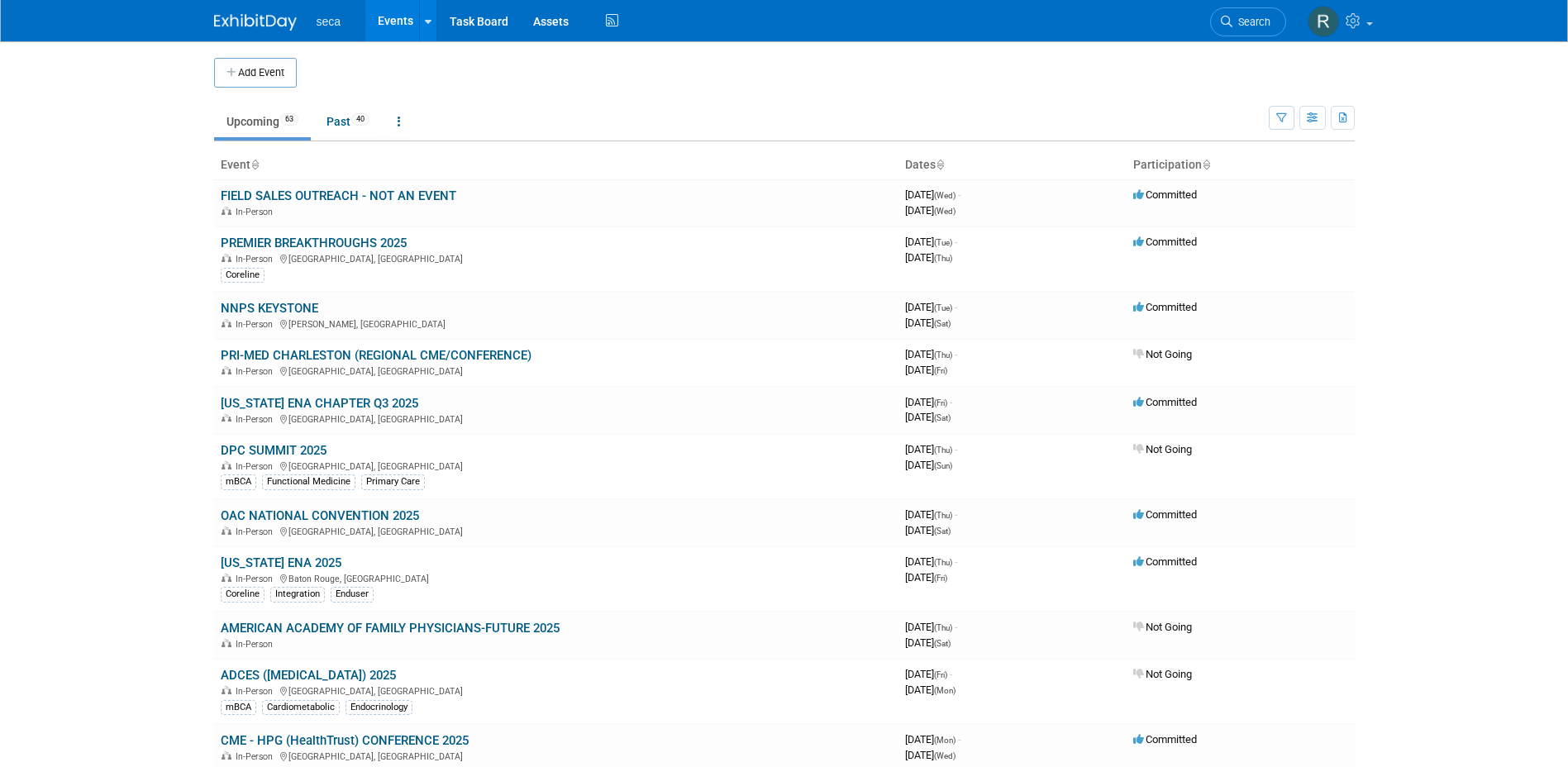scroll, scrollTop: 0, scrollLeft: 0, axis: both 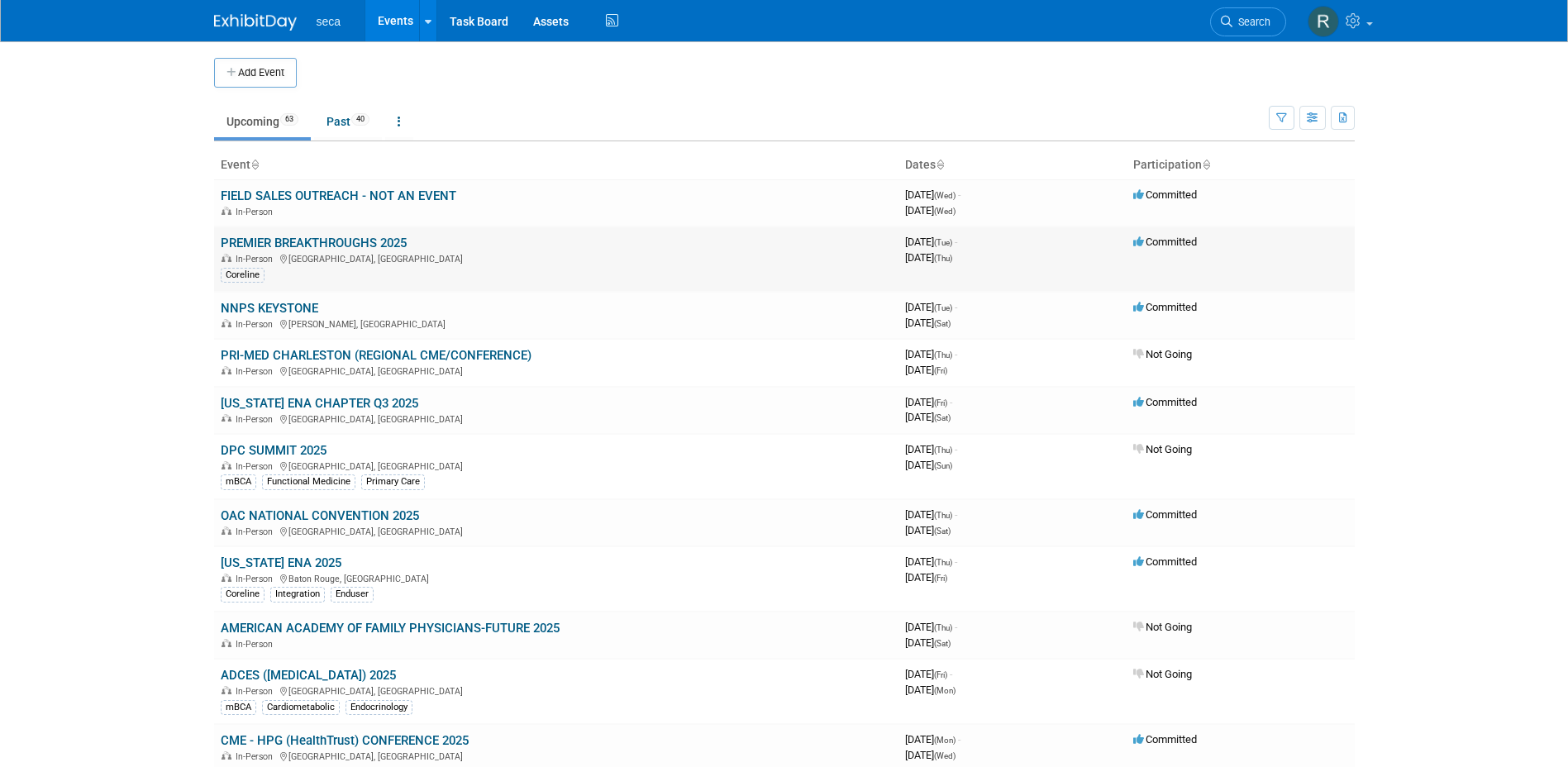 click on "PREMIER BREAKTHROUGHS 2025" at bounding box center (313, 243) 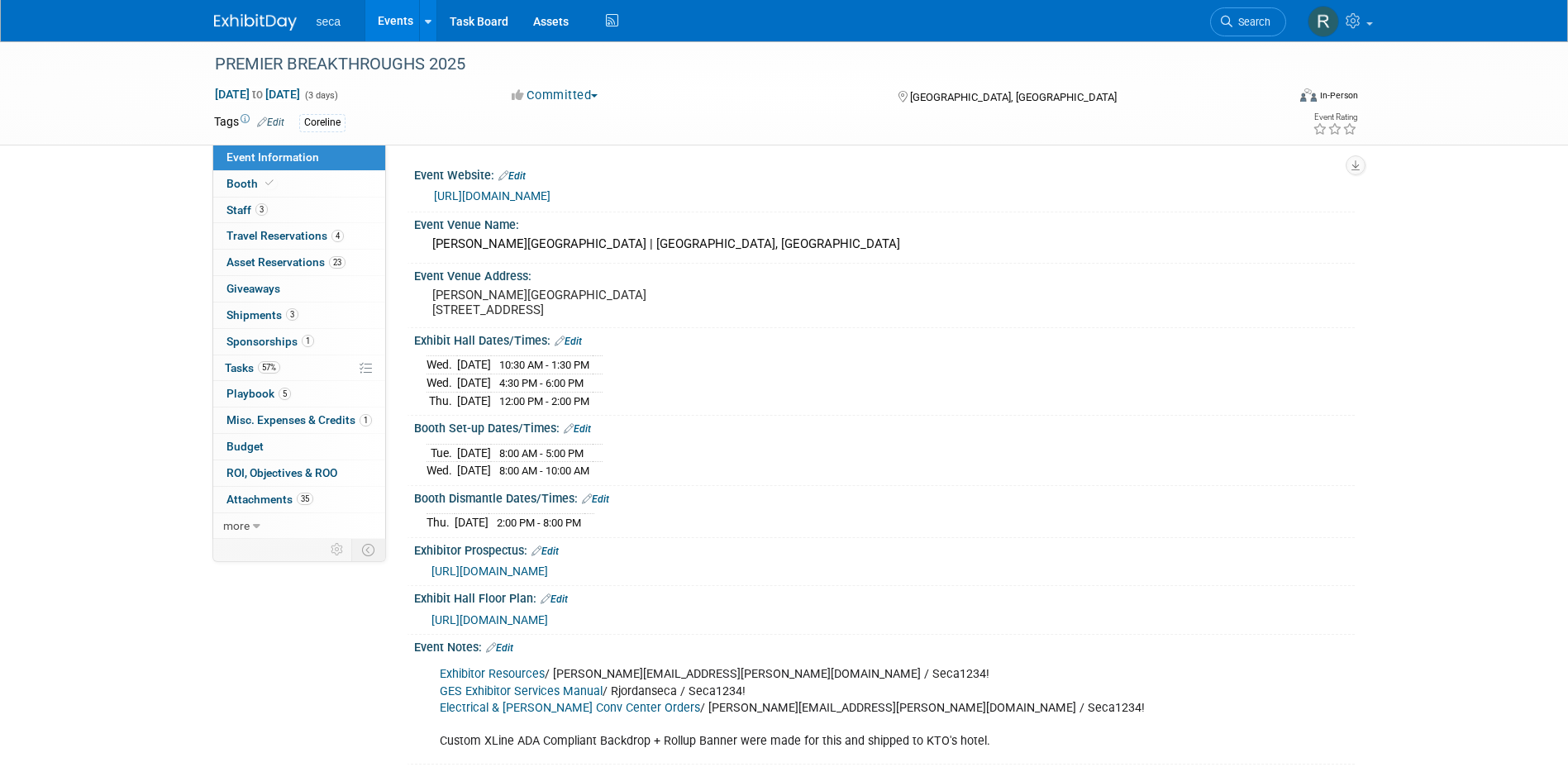 scroll, scrollTop: 0, scrollLeft: 0, axis: both 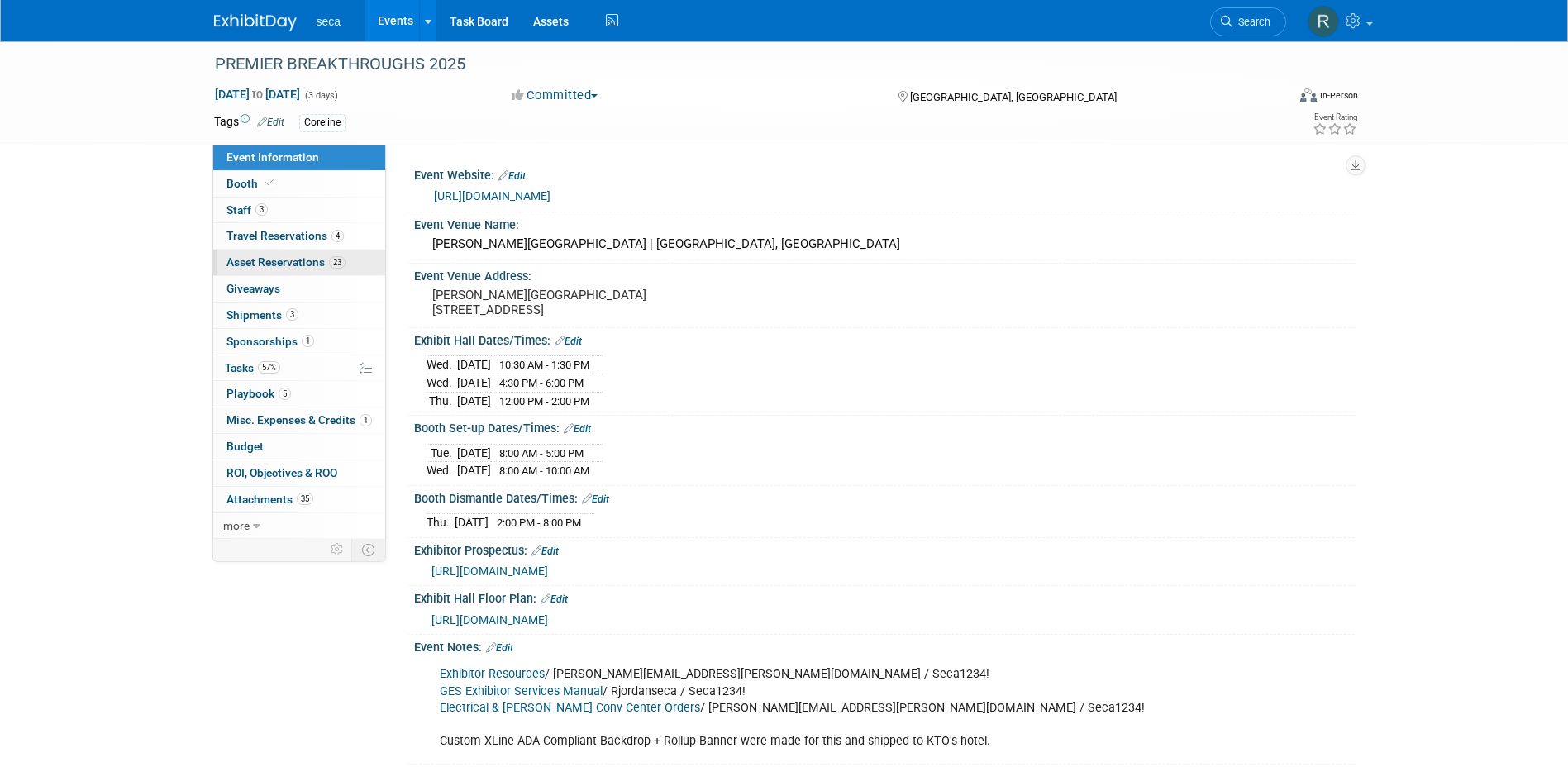 click on "Asset Reservations 23" at bounding box center (286, 262) 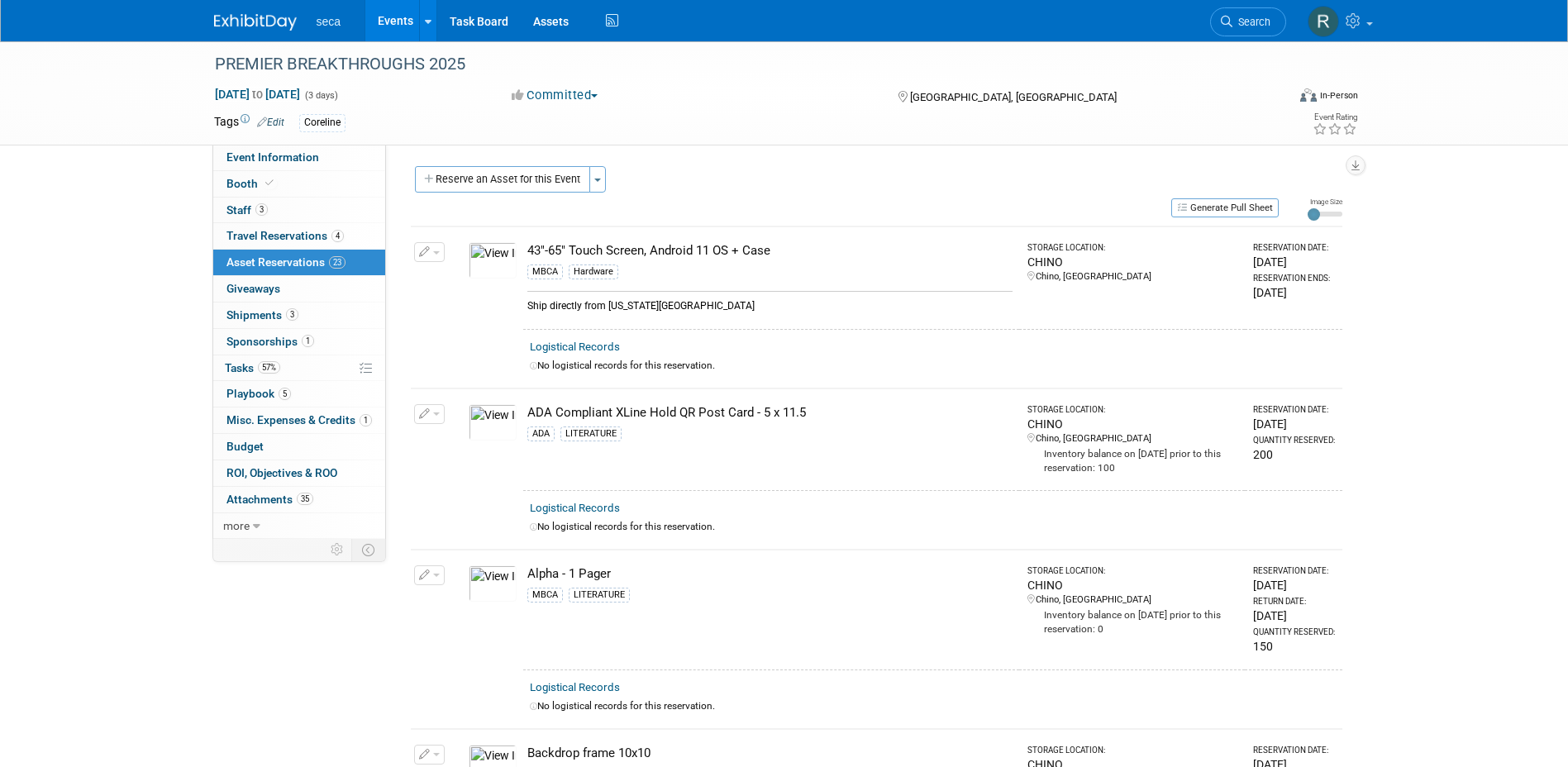 scroll, scrollTop: 0, scrollLeft: 0, axis: both 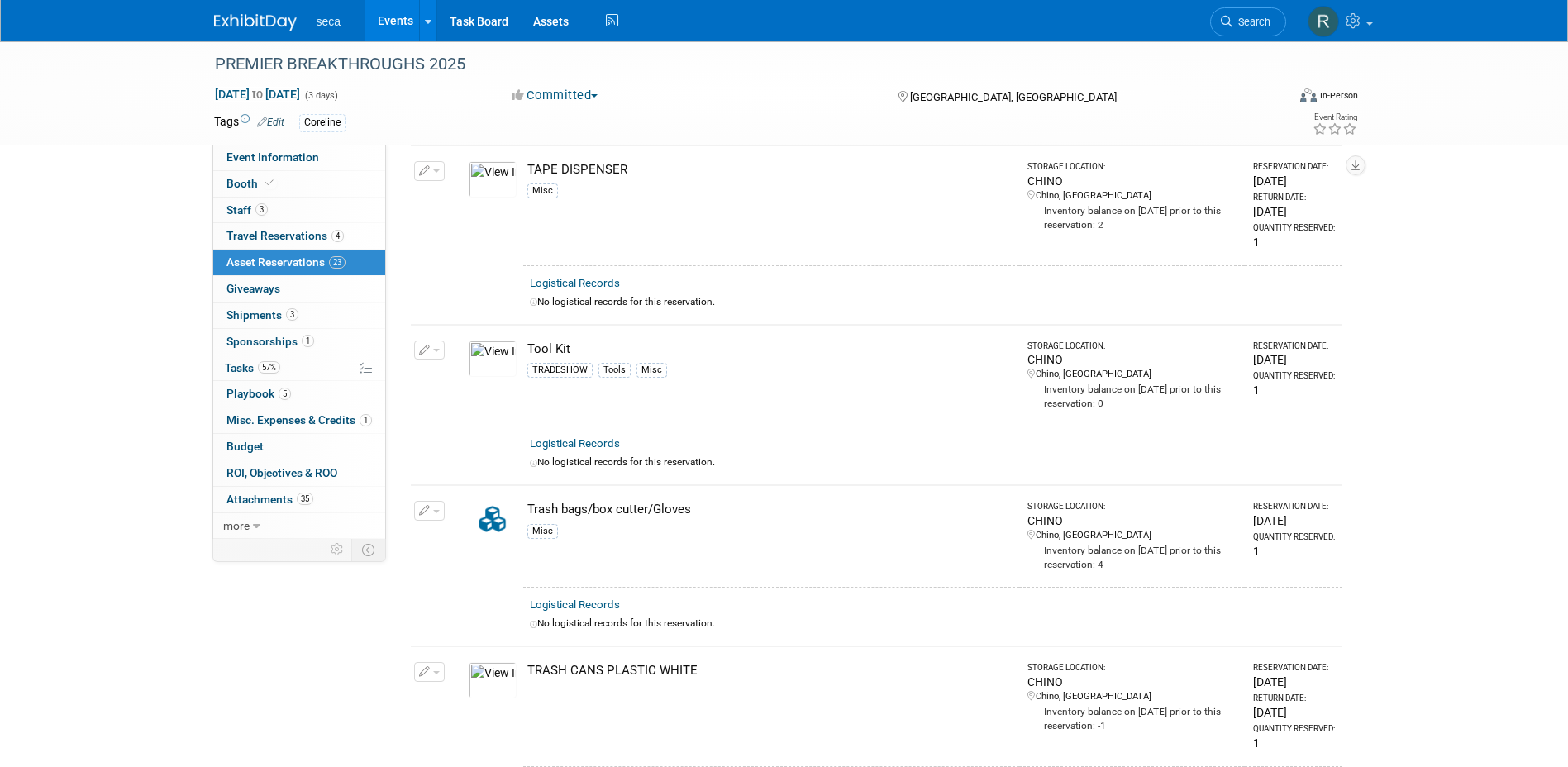 click on "Tool Kit
TRADESHOW
Tools
Misc" at bounding box center [771, 375] 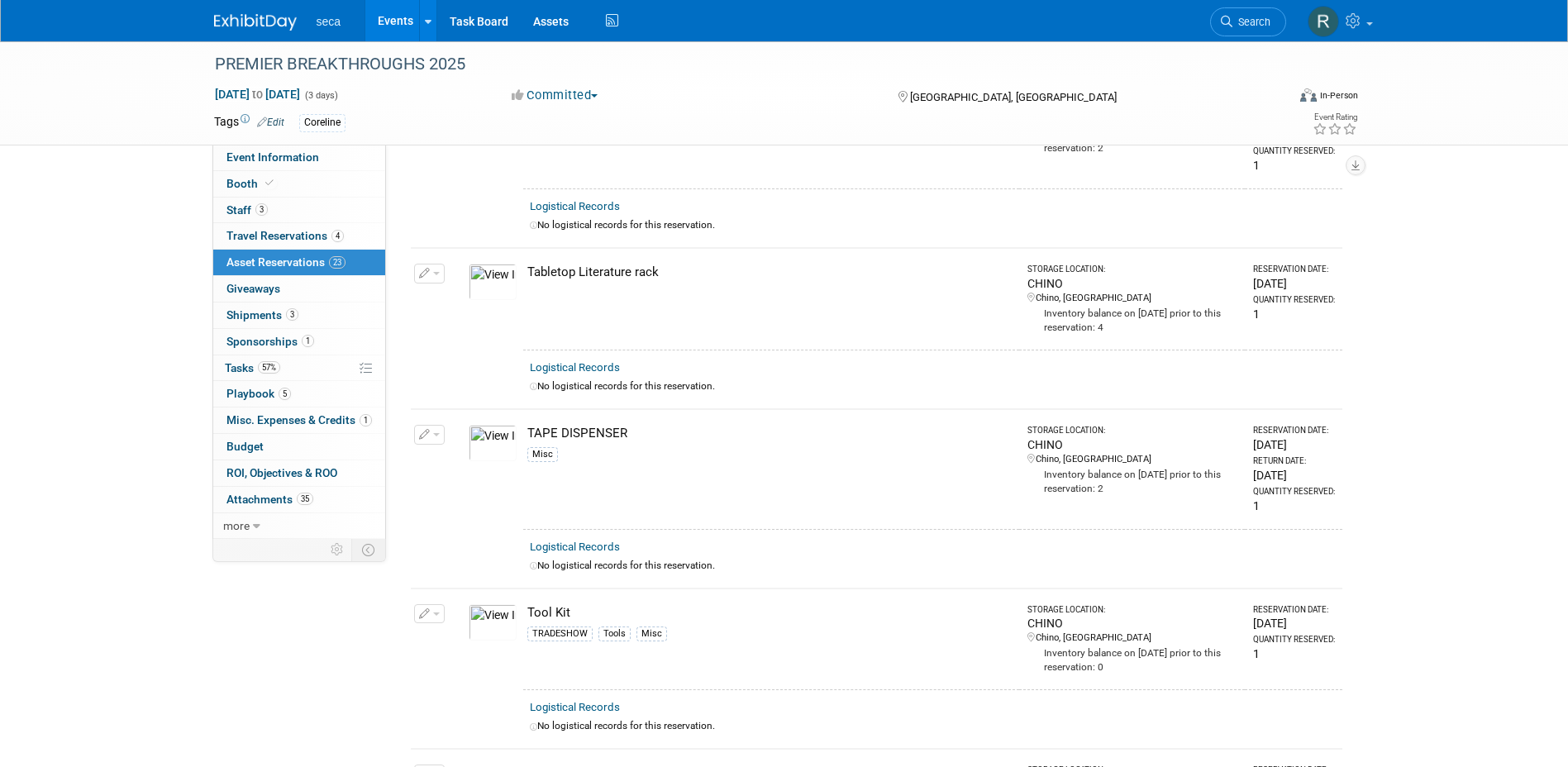 scroll, scrollTop: 2975, scrollLeft: 0, axis: vertical 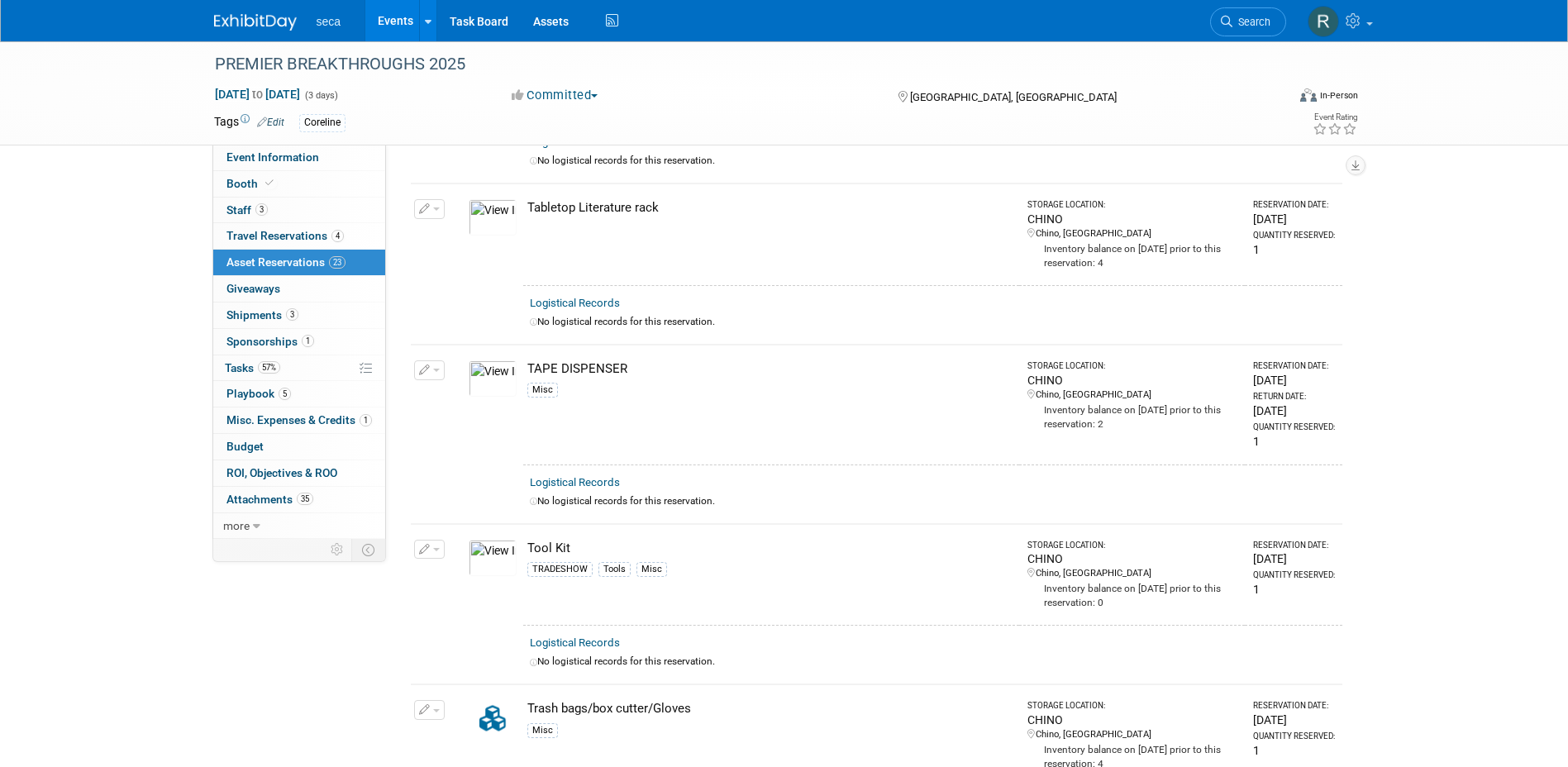 click on "TRADESHOW
Tools
Misc" at bounding box center [770, 572] 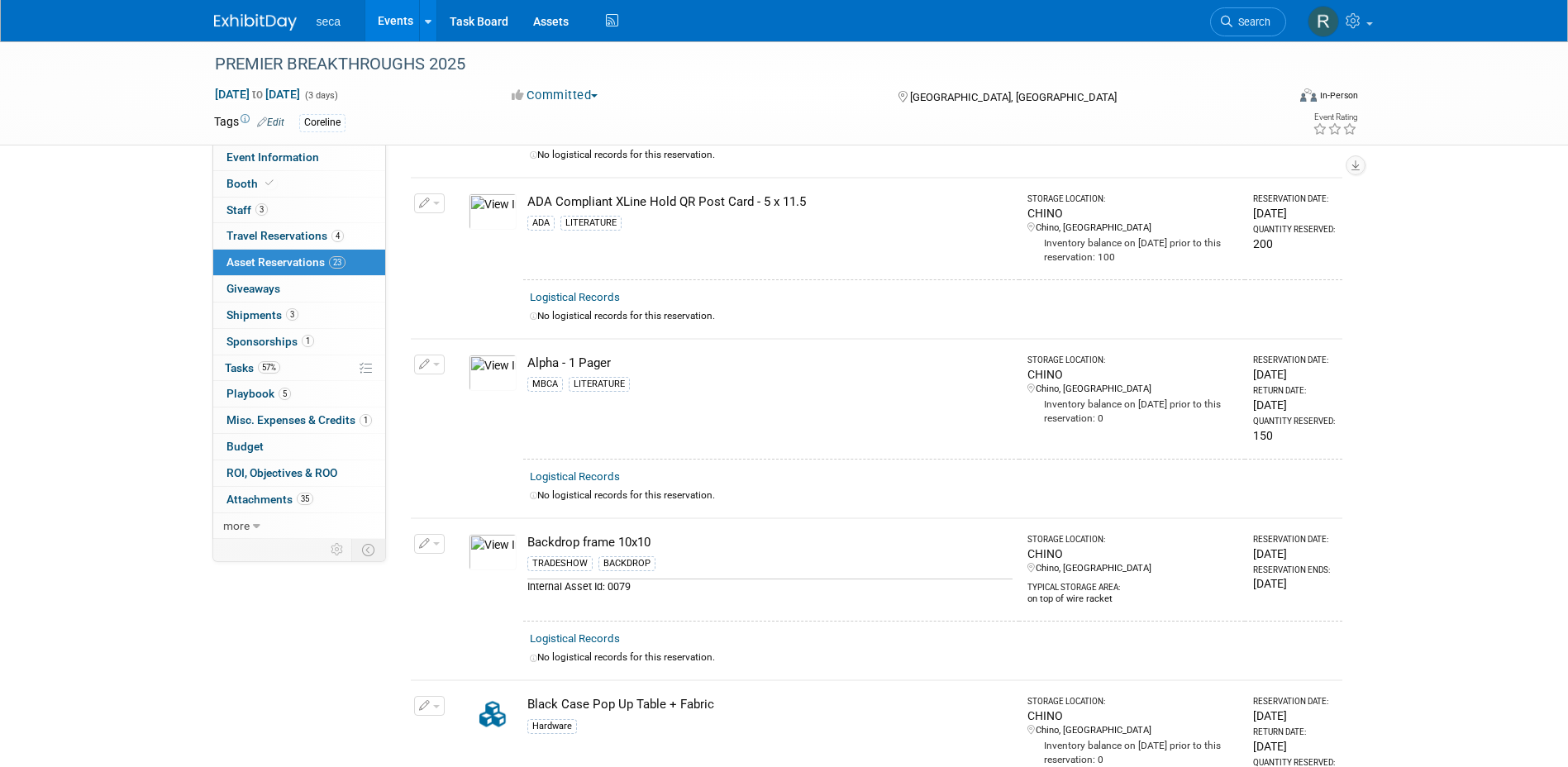 scroll, scrollTop: 0, scrollLeft: 0, axis: both 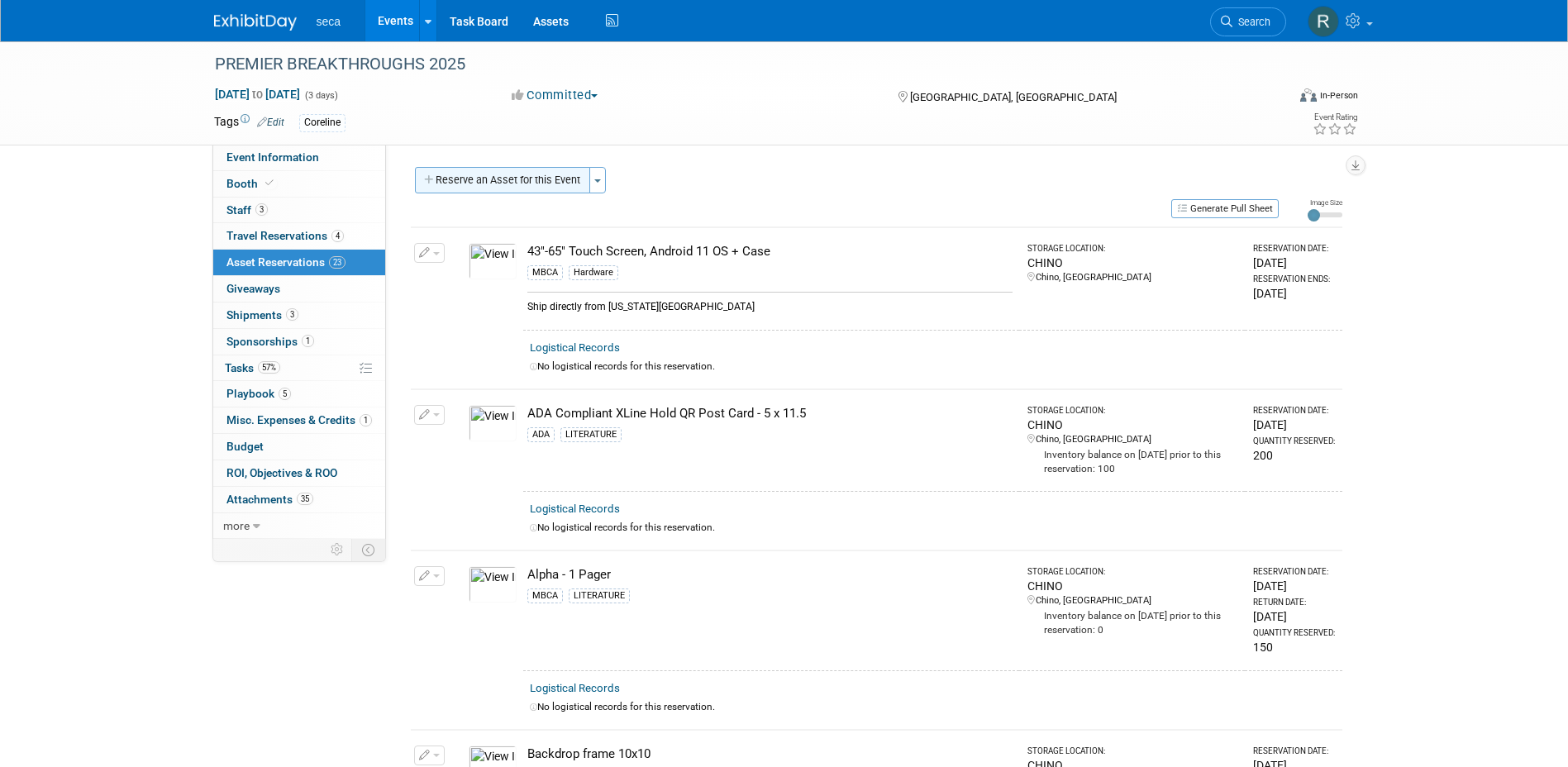 click on "Reserve an Asset for this Event" at bounding box center [503, 180] 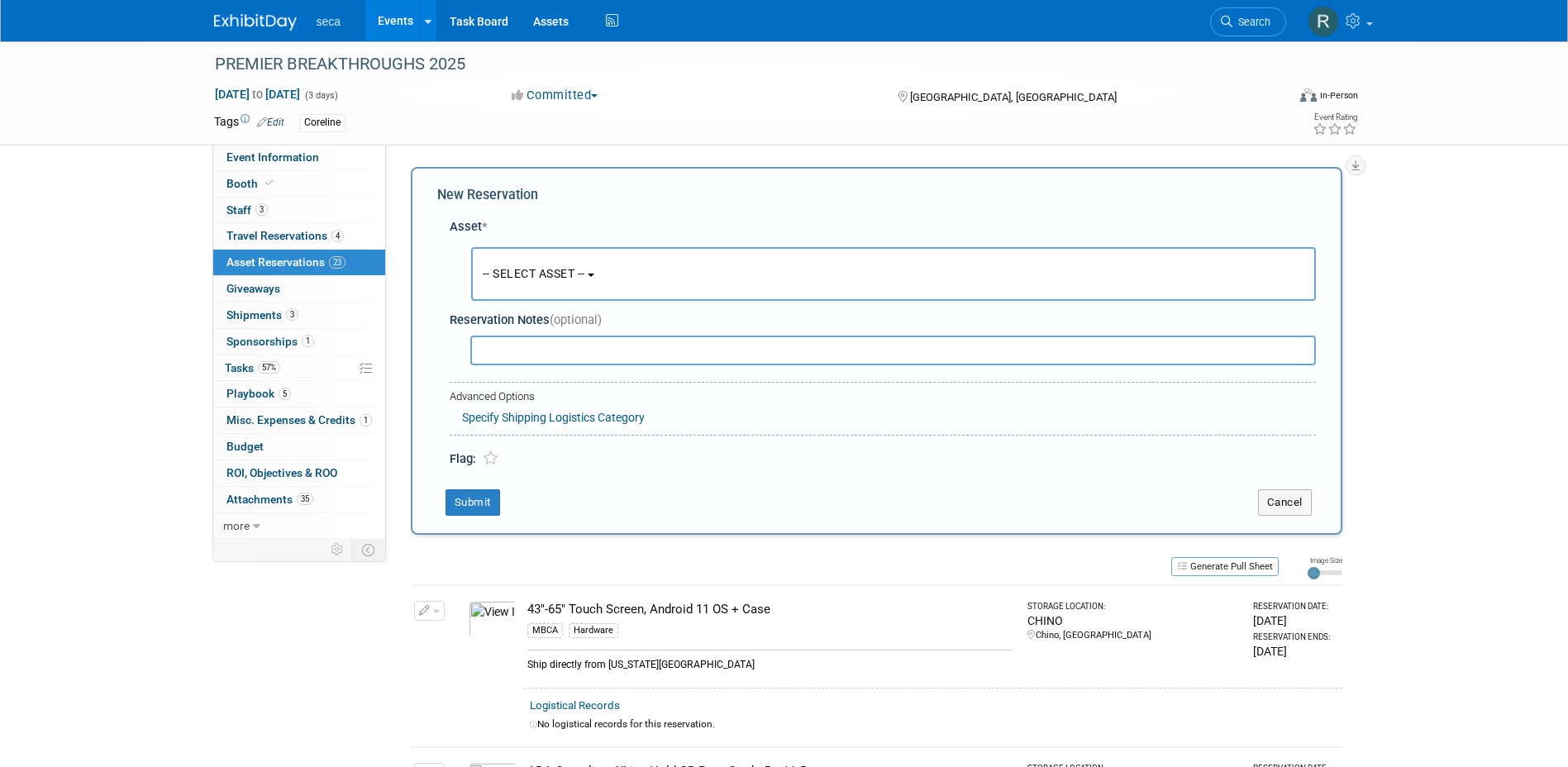 scroll, scrollTop: 16, scrollLeft: 0, axis: vertical 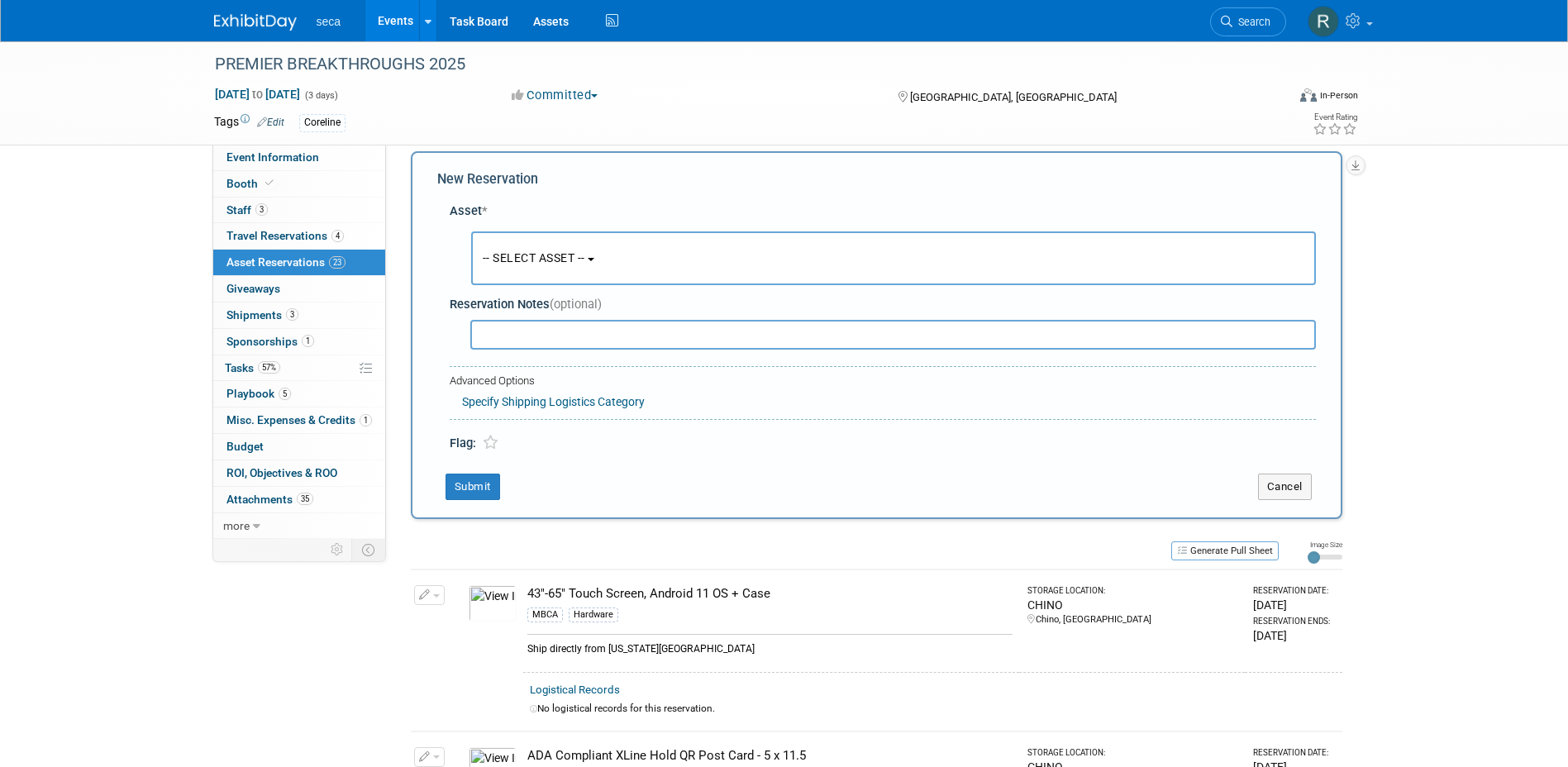 click on "-- SELECT ASSET --" at bounding box center (534, 258) 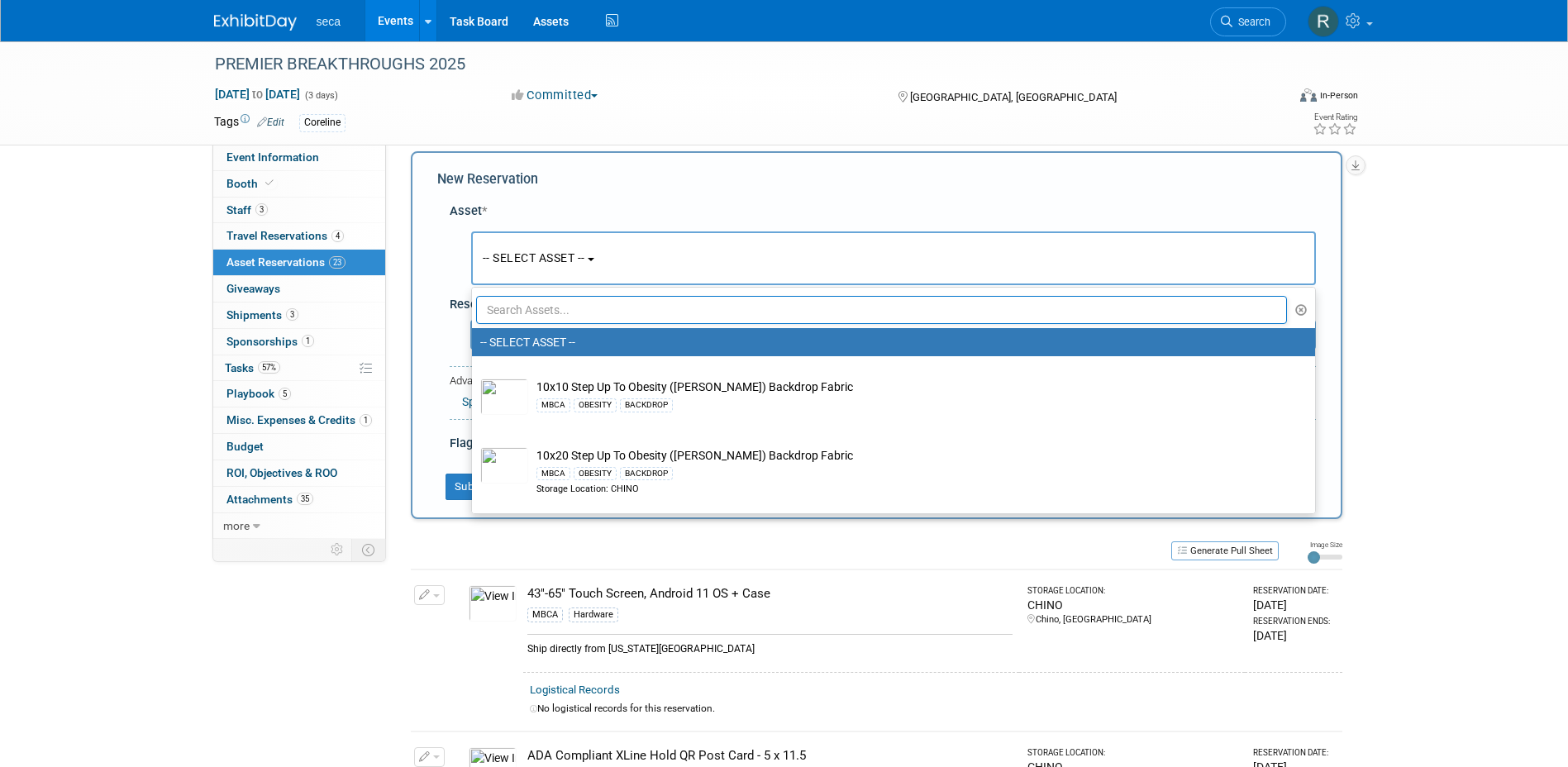 click at bounding box center (882, 310) 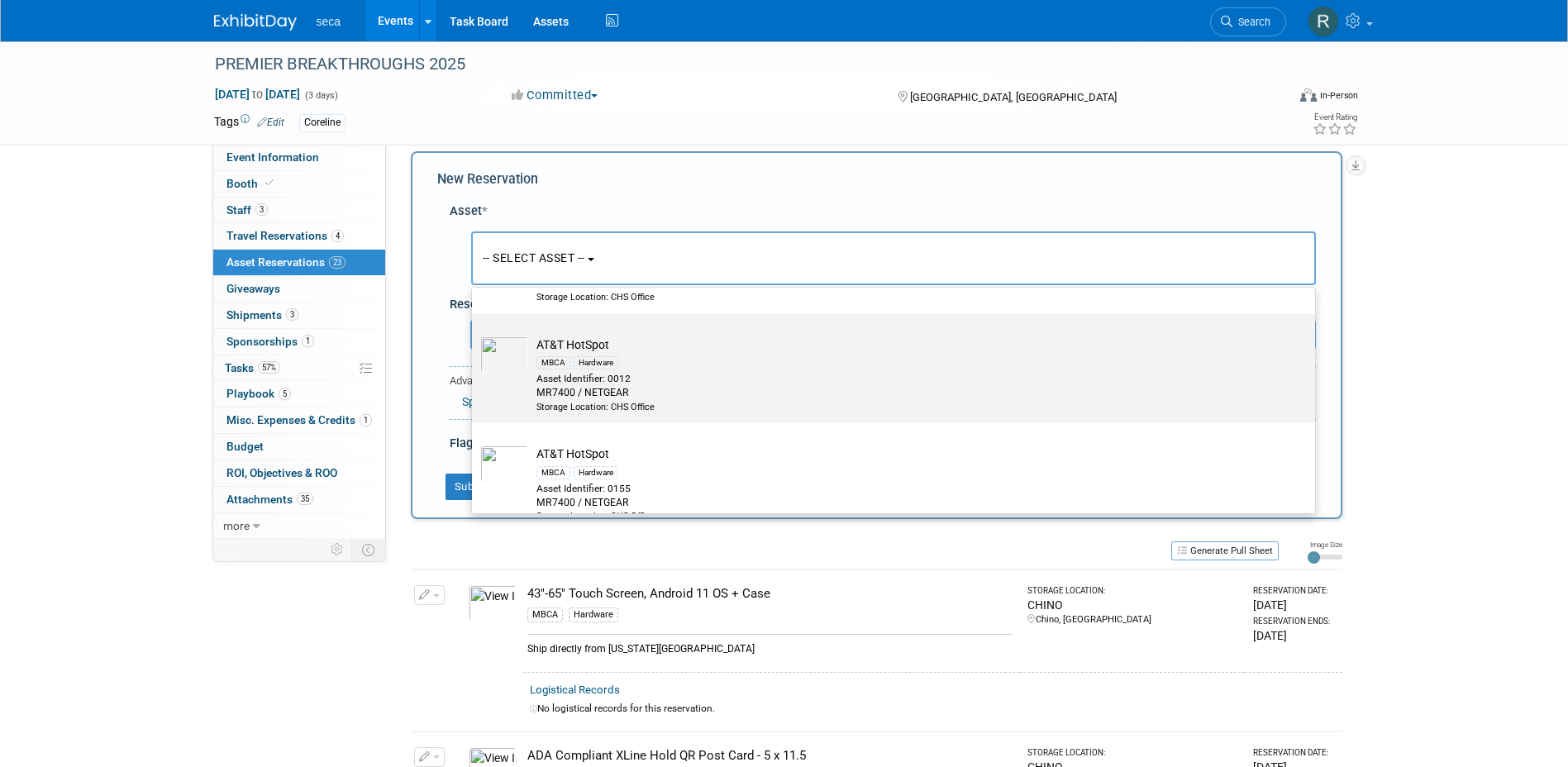 scroll, scrollTop: 248, scrollLeft: 0, axis: vertical 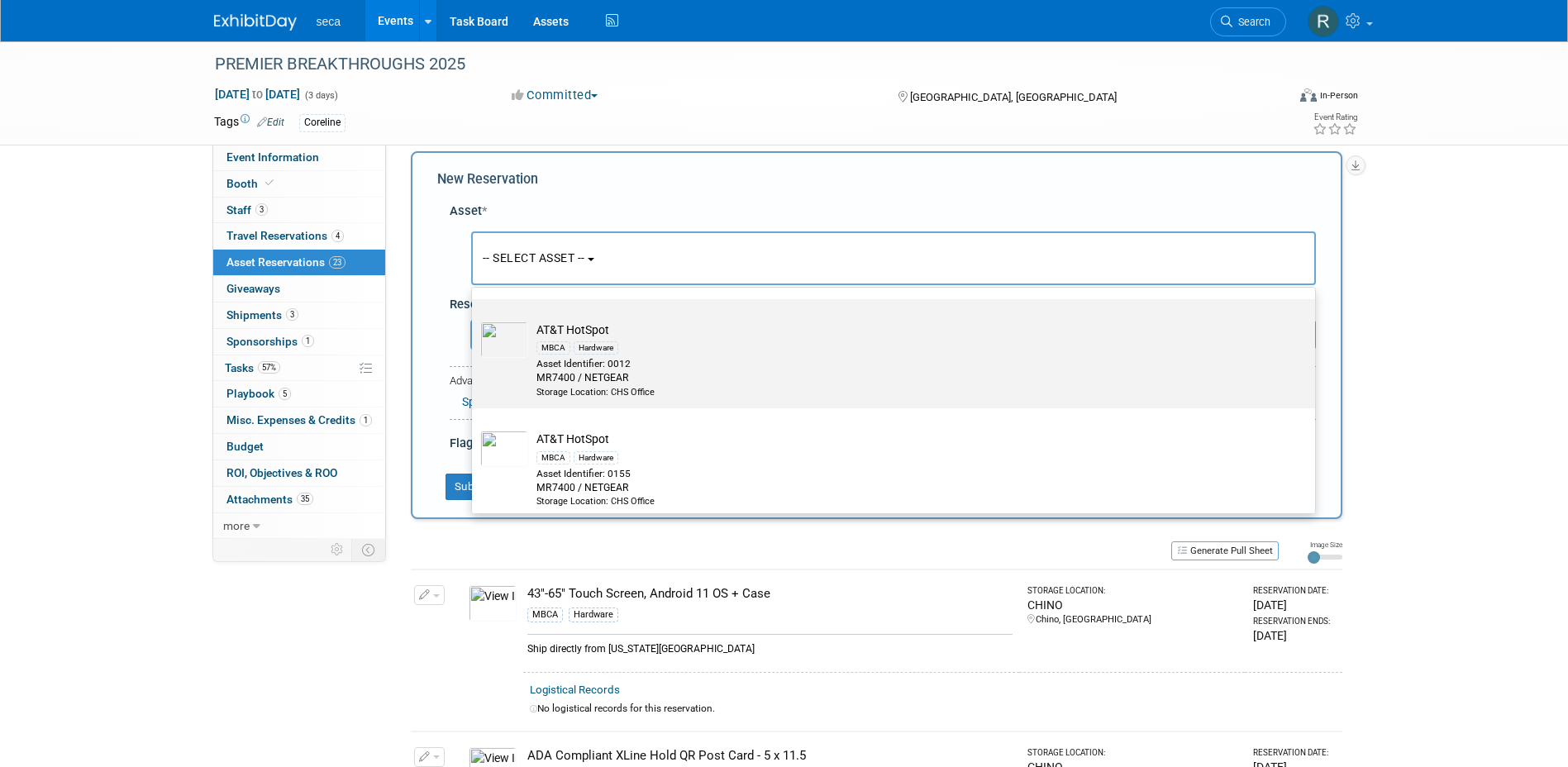 type on "hot" 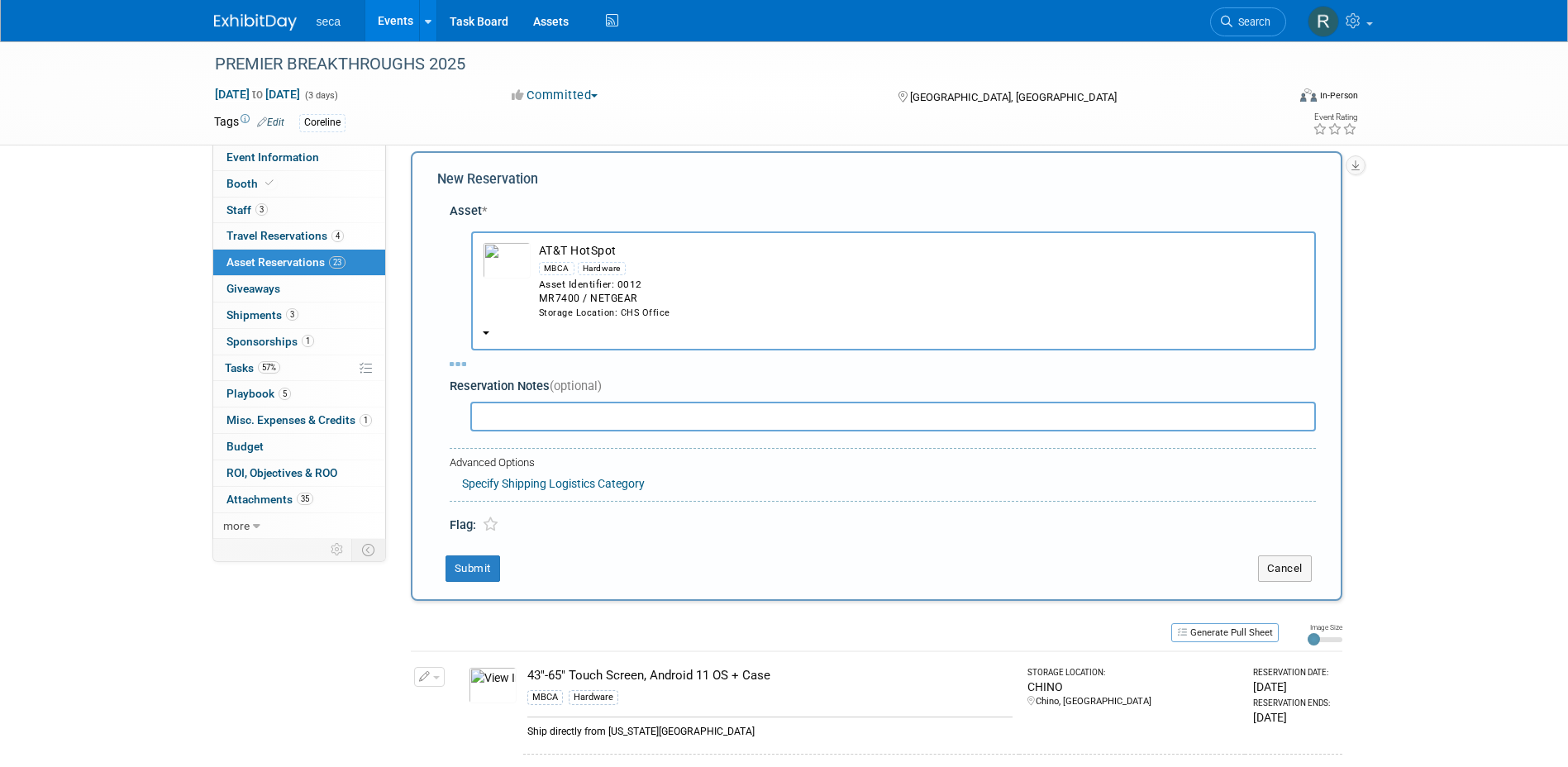 select on "6" 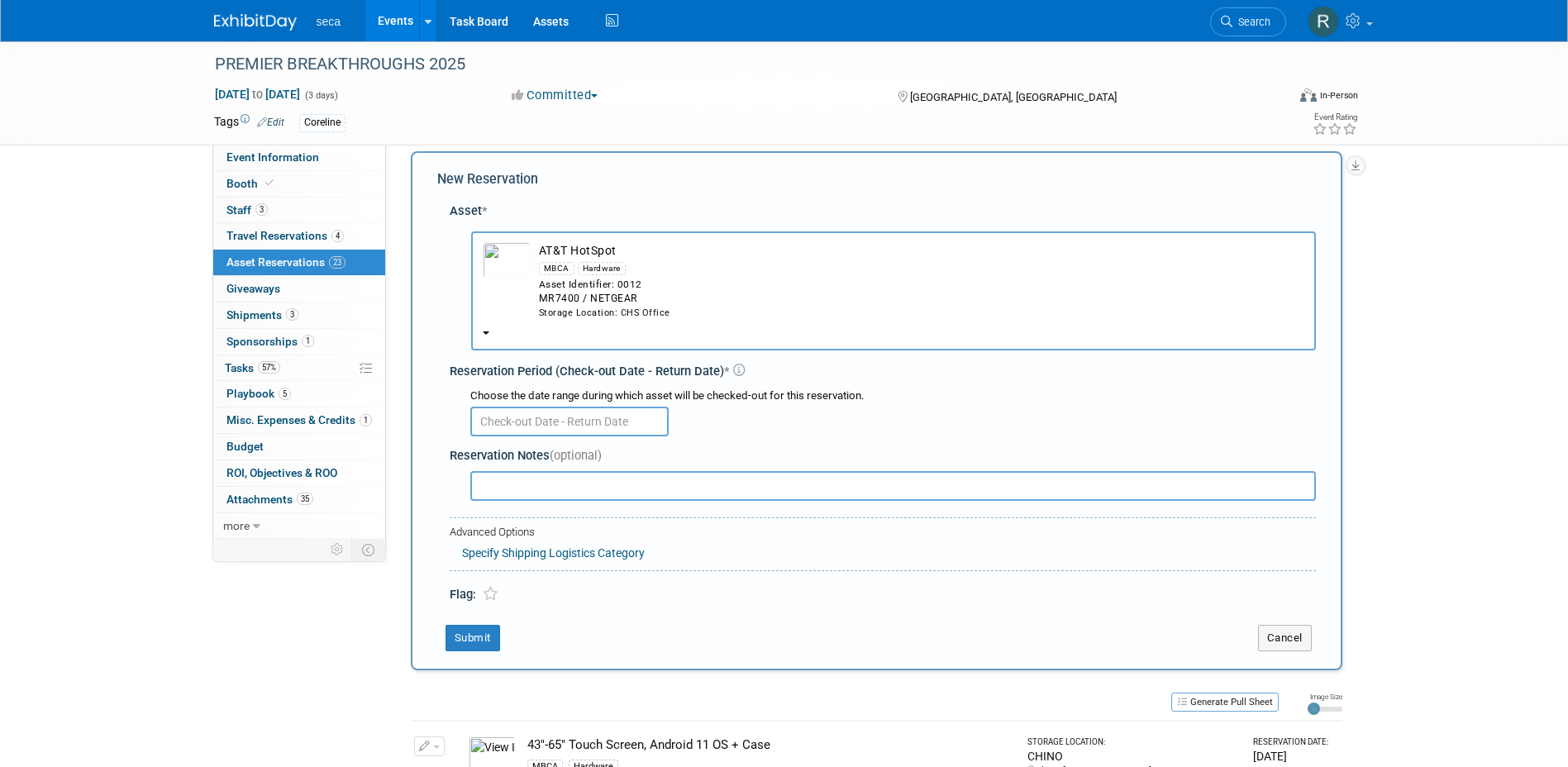 click at bounding box center (570, 422) 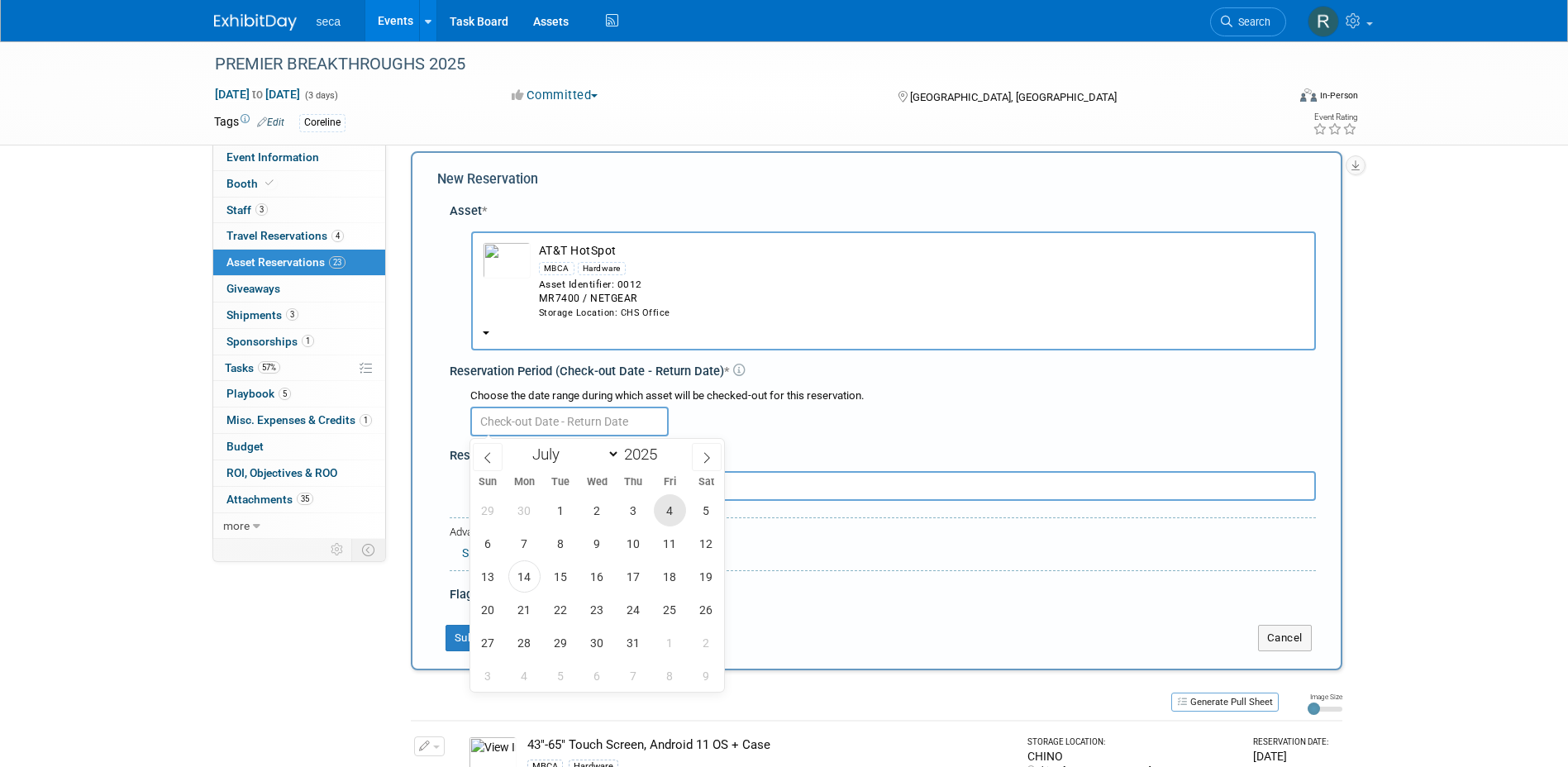 click on "4" at bounding box center (670, 510) 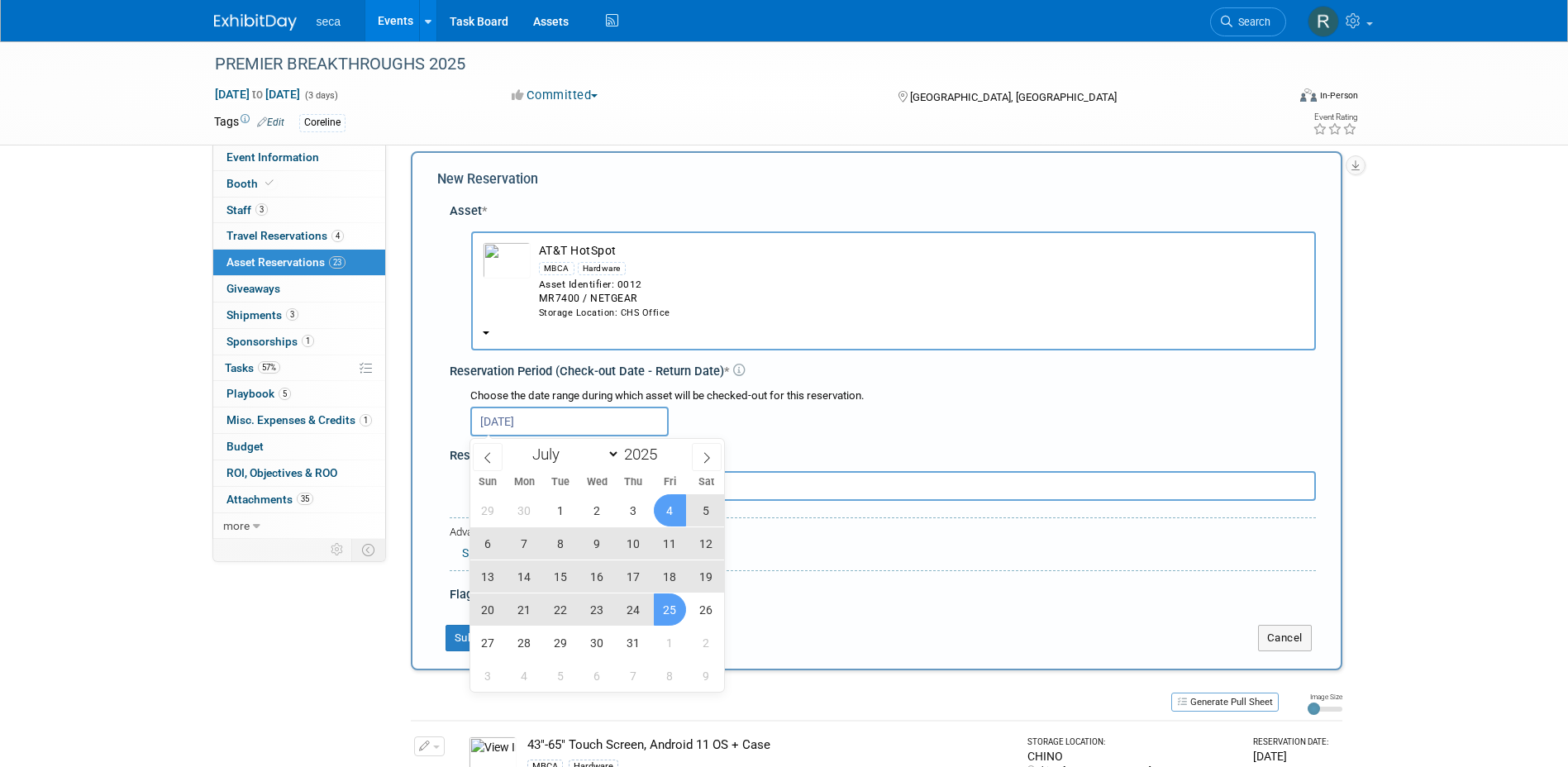 click on "25" at bounding box center (670, 609) 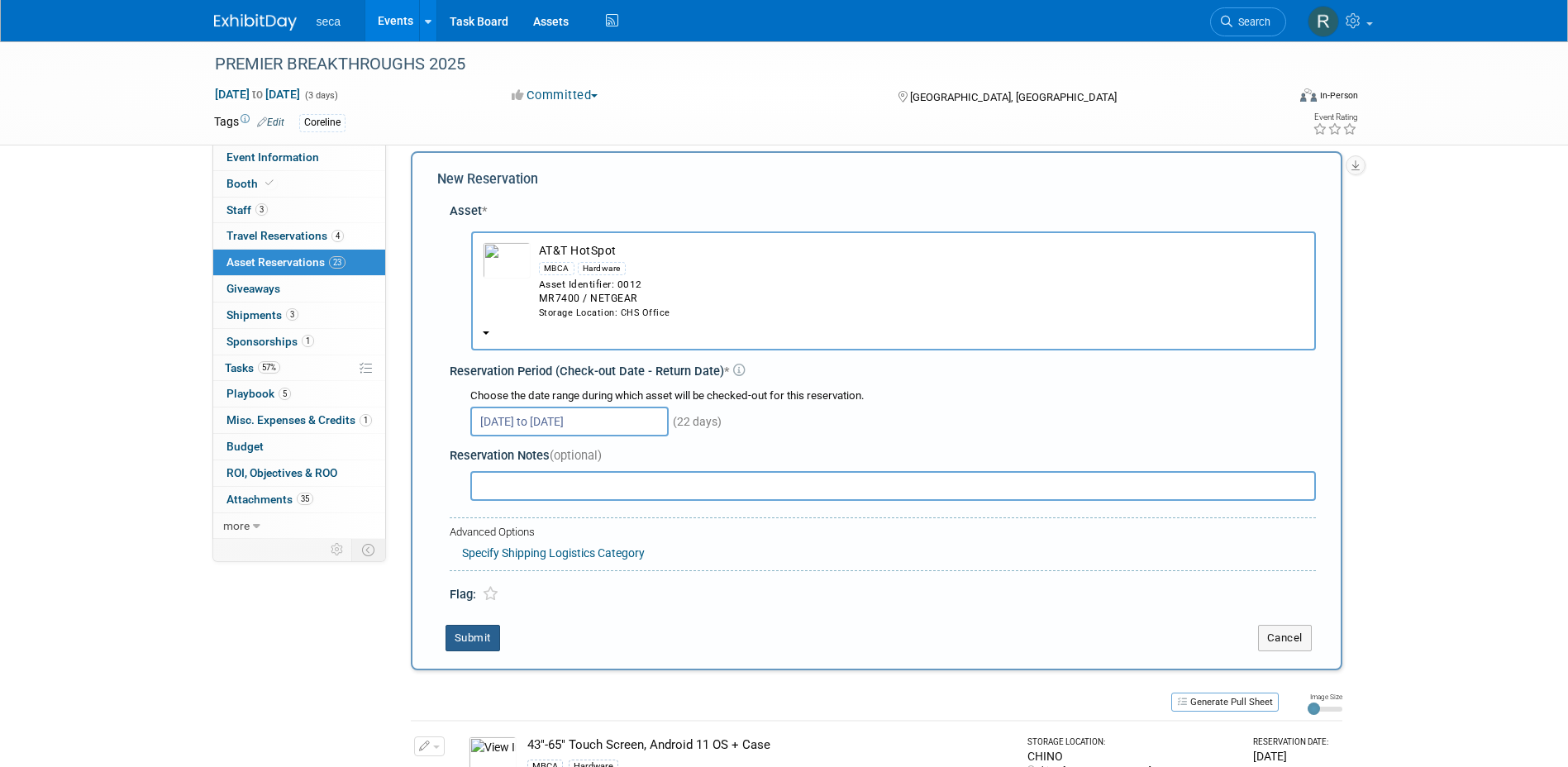 click on "Submit" at bounding box center [473, 638] 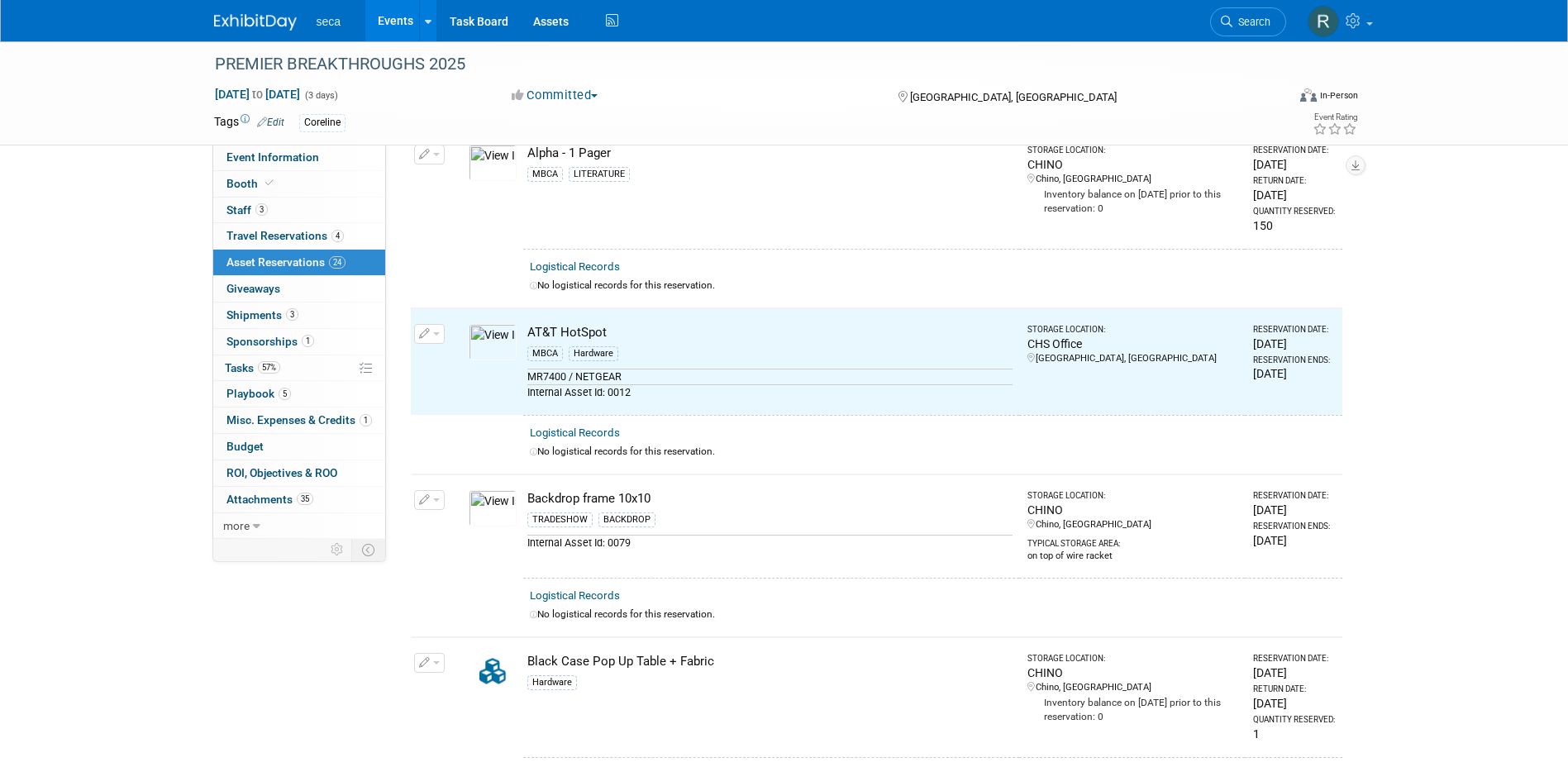 scroll, scrollTop: 521, scrollLeft: 0, axis: vertical 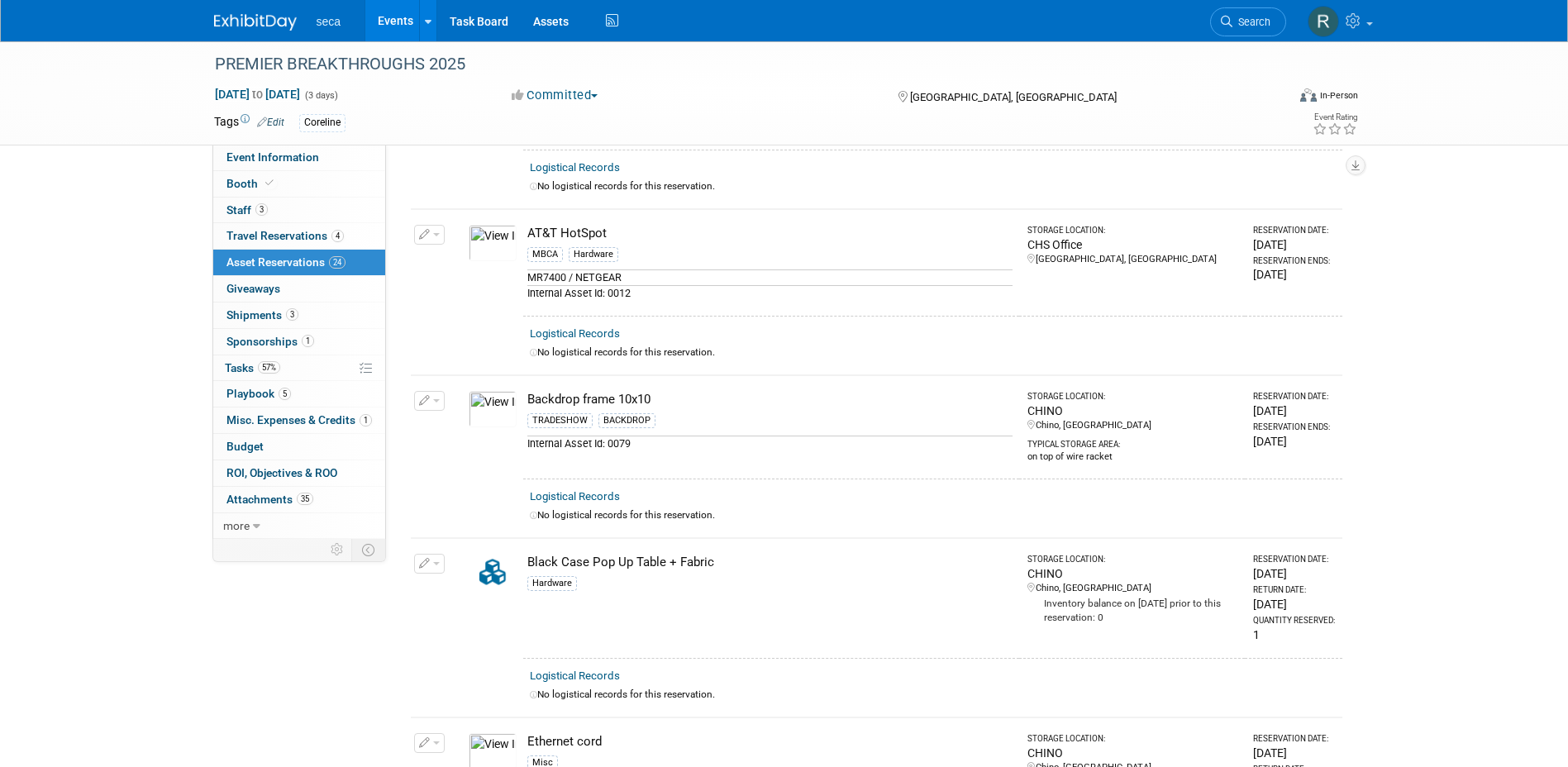 click on "Events" at bounding box center (395, 21) 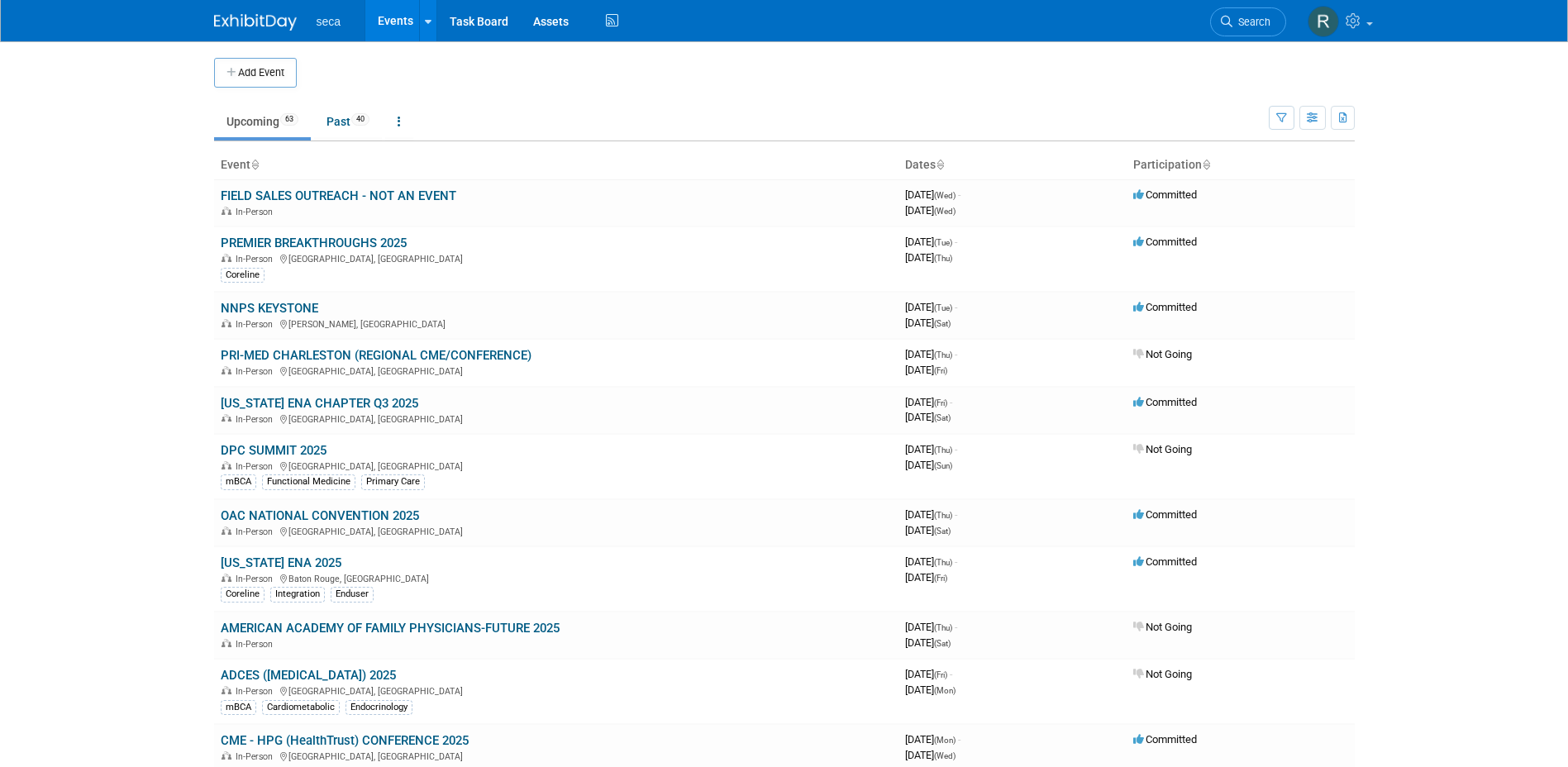scroll, scrollTop: 0, scrollLeft: 0, axis: both 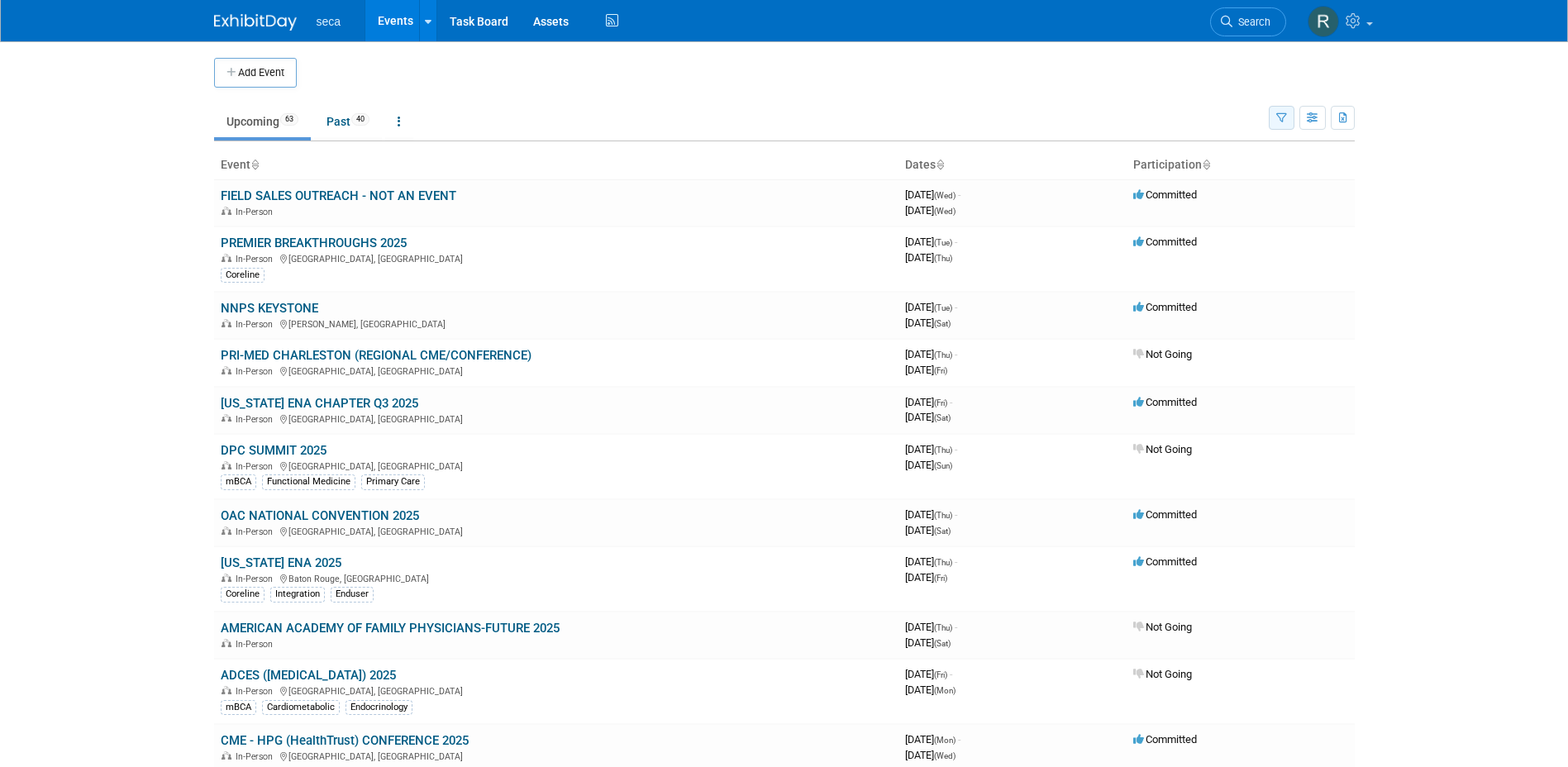 click at bounding box center [1281, 117] 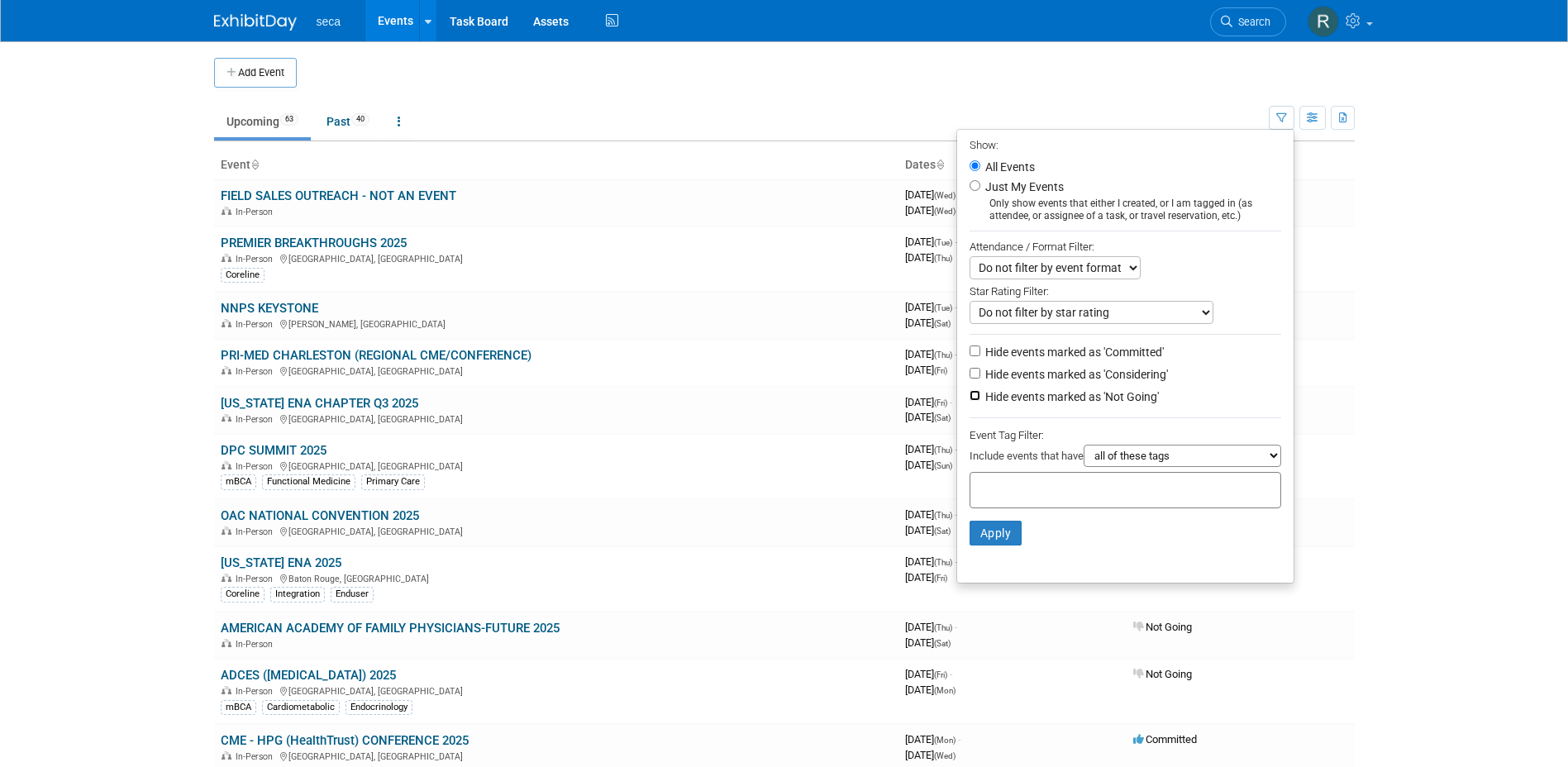 click on "Hide events marked as 'Not Going'" at bounding box center (975, 395) 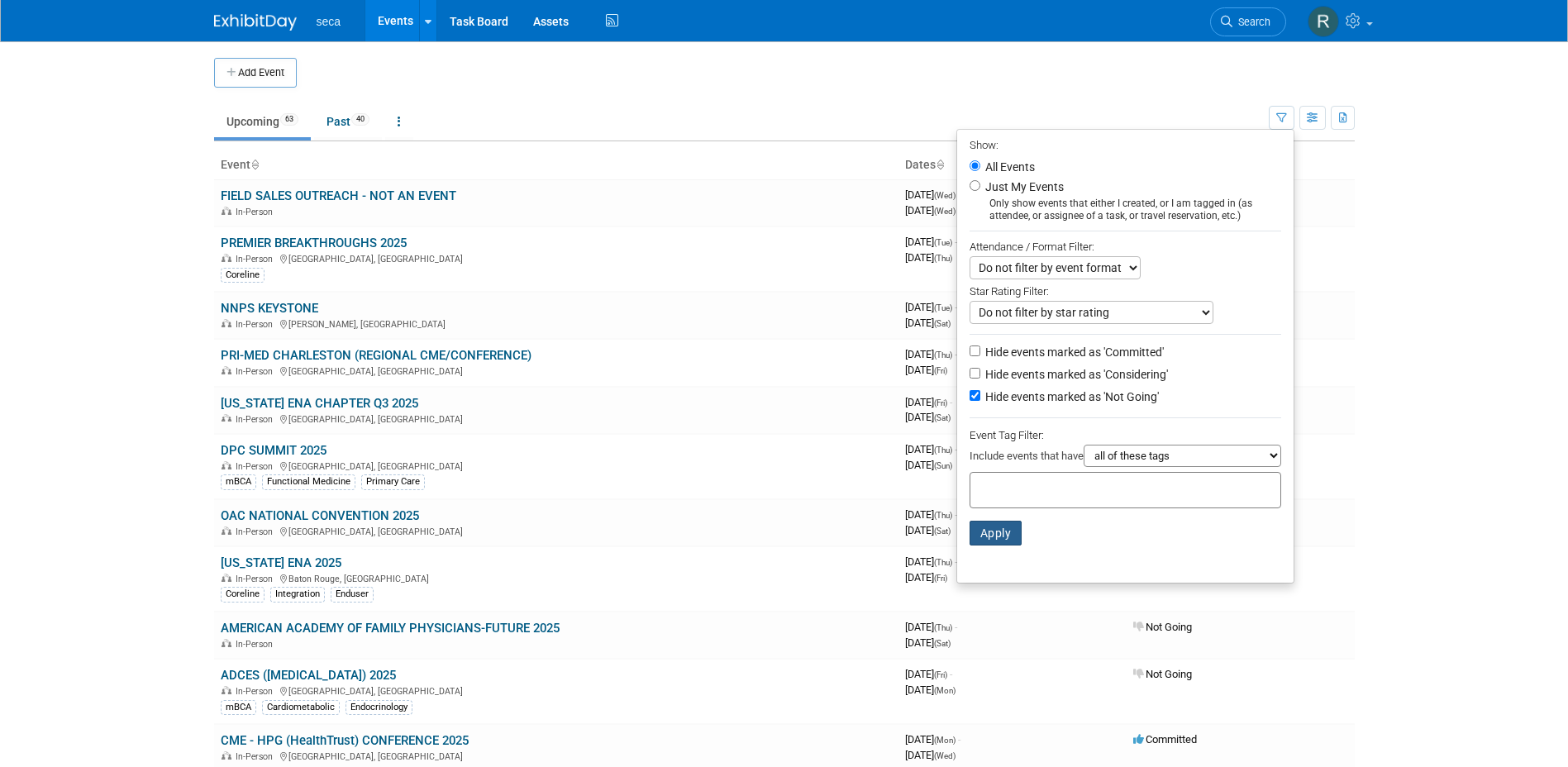 click on "Apply" at bounding box center (996, 533) 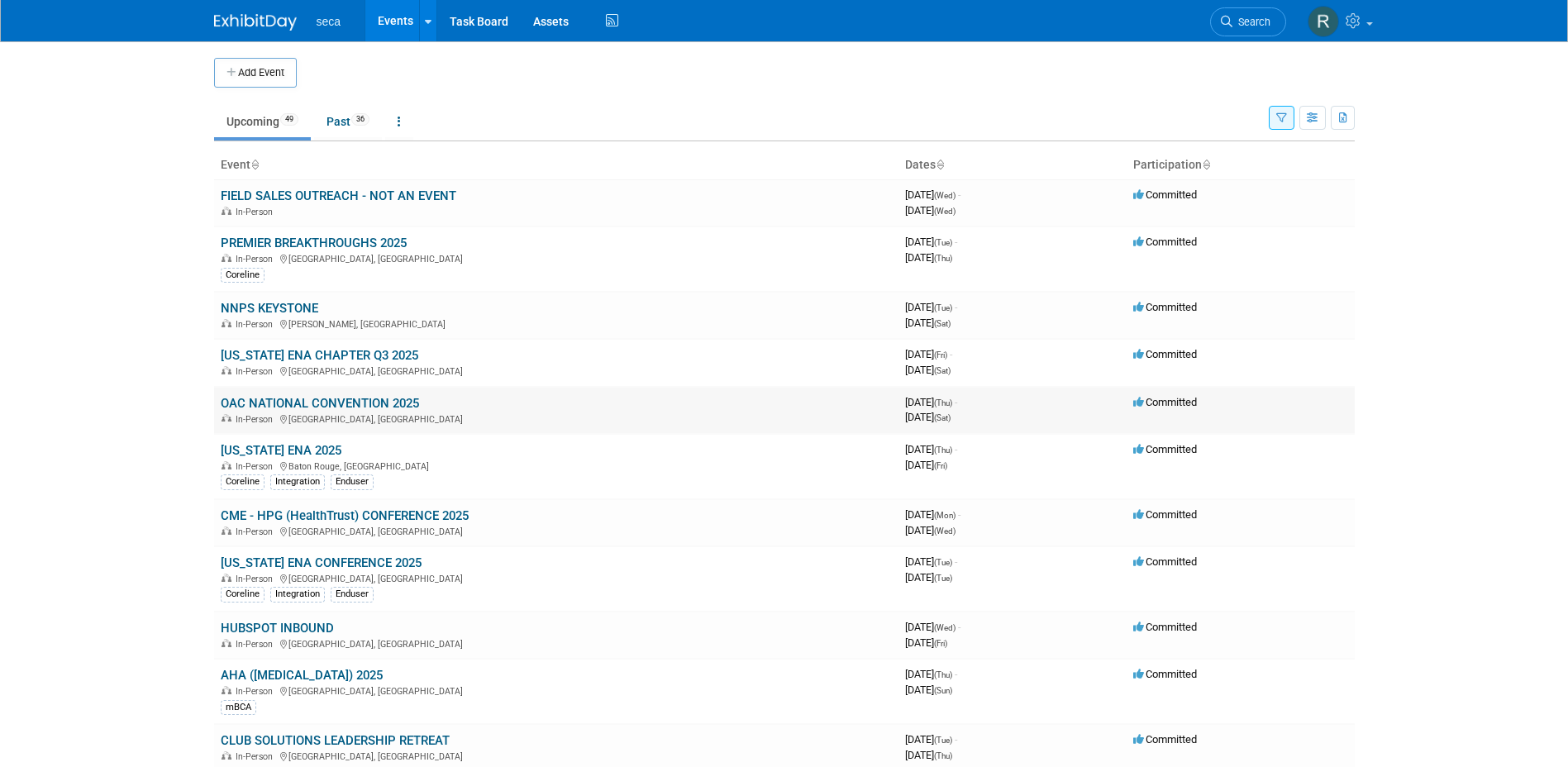 scroll, scrollTop: 0, scrollLeft: 0, axis: both 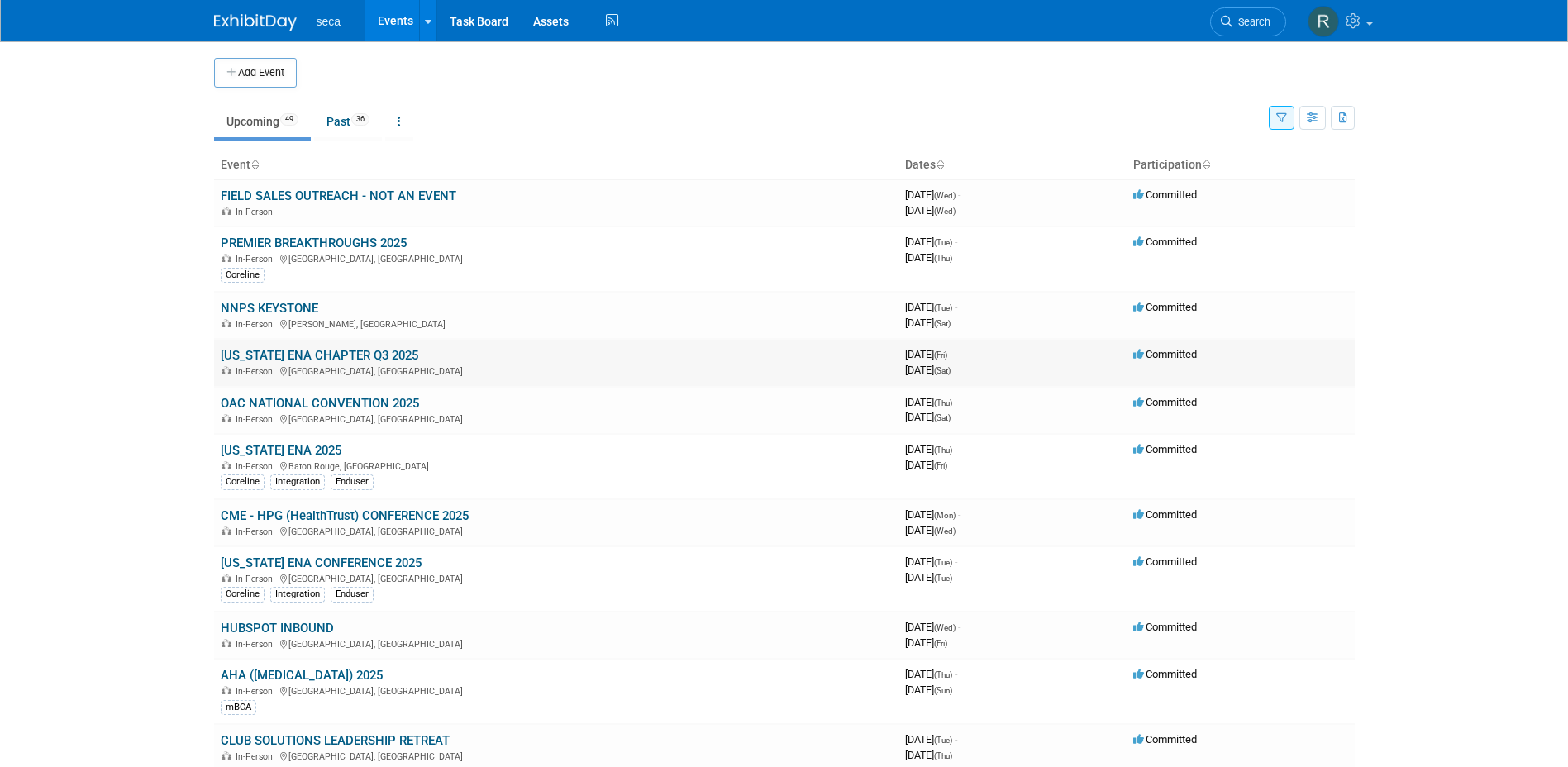 click on "[US_STATE] ENA CHAPTER Q3 2025" at bounding box center [319, 355] 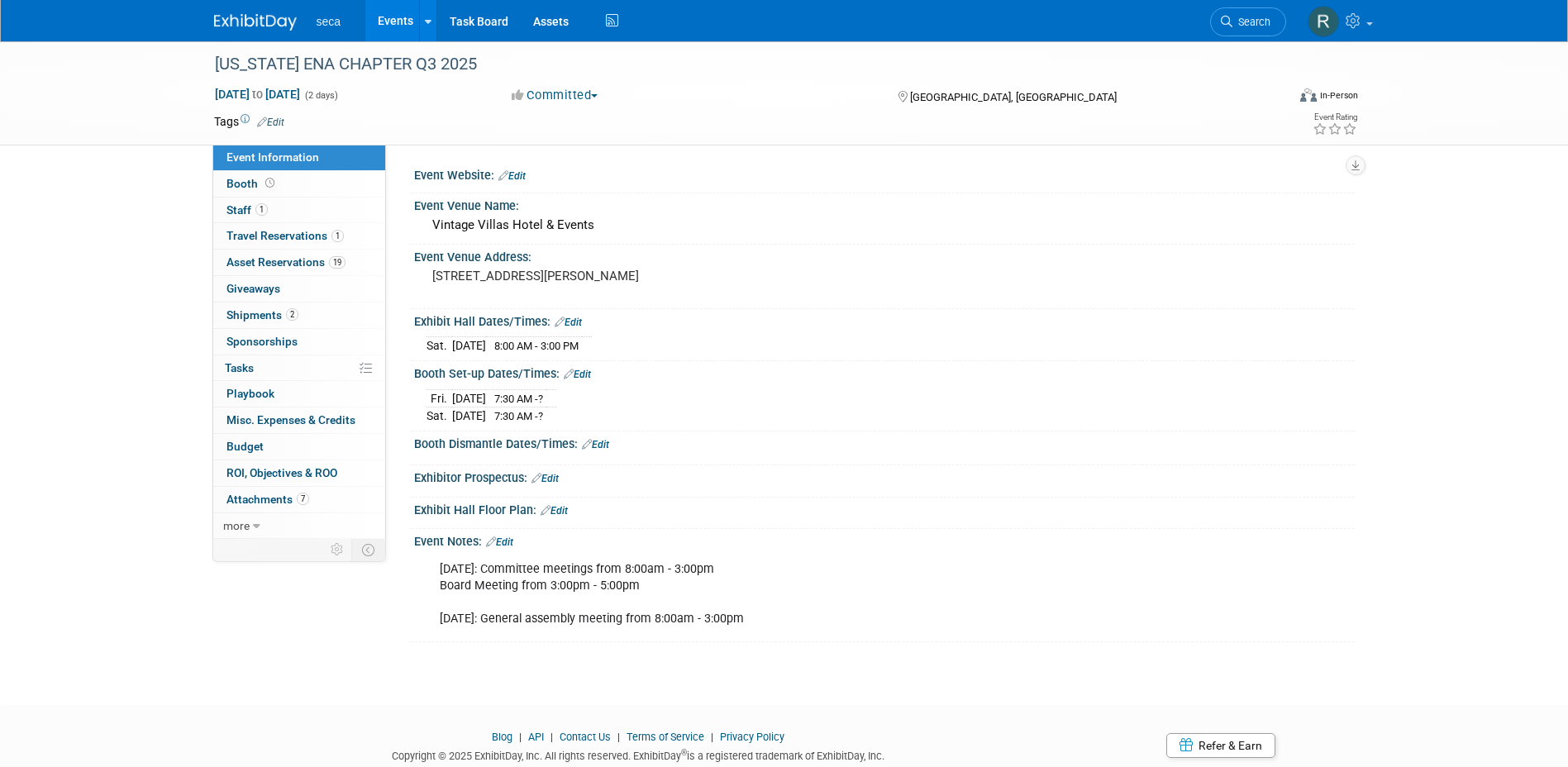 scroll, scrollTop: 0, scrollLeft: 0, axis: both 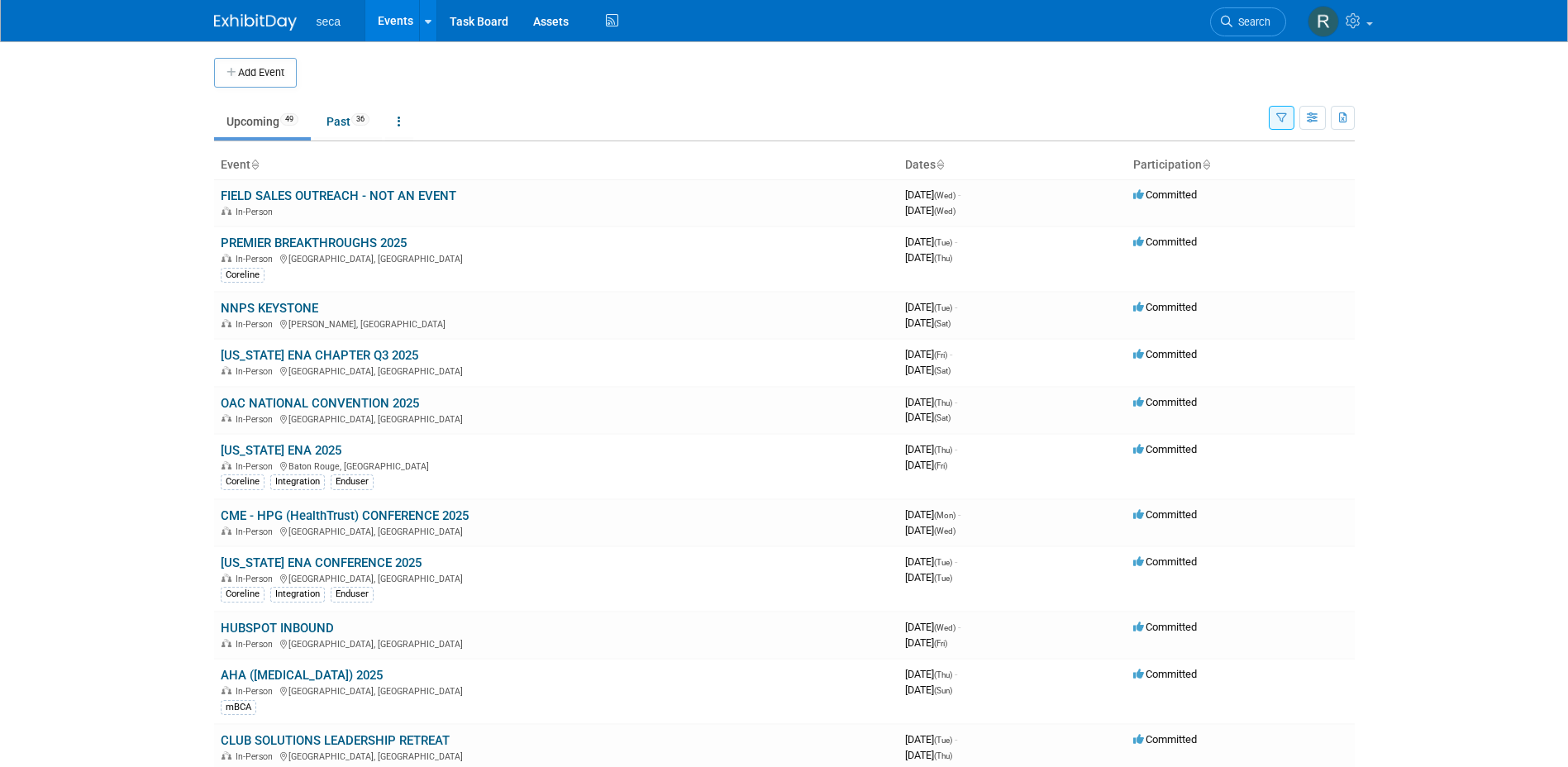 click on "PREMIER BREAKTHROUGHS 2025" at bounding box center [313, 243] 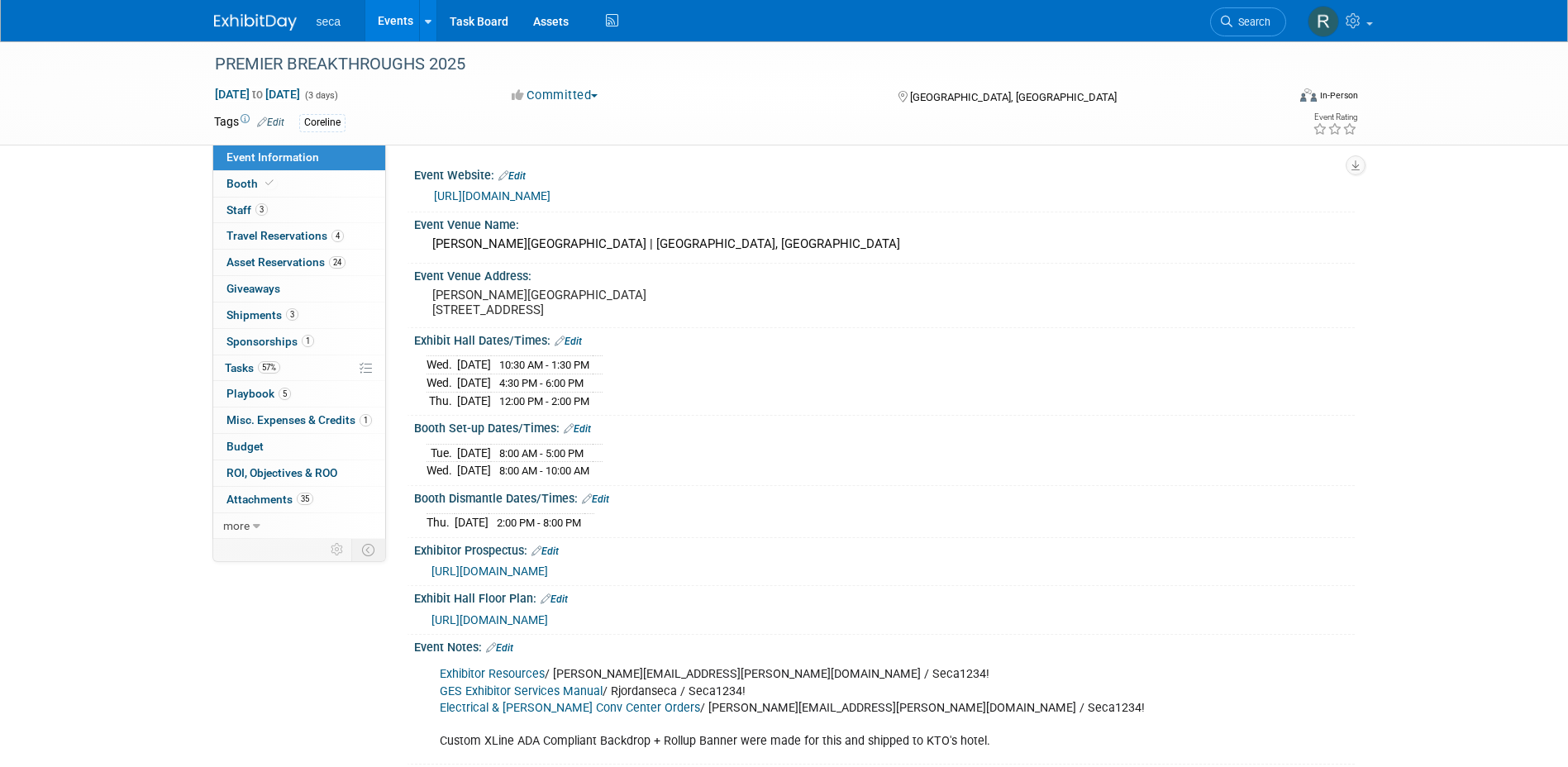 scroll, scrollTop: 188, scrollLeft: 0, axis: vertical 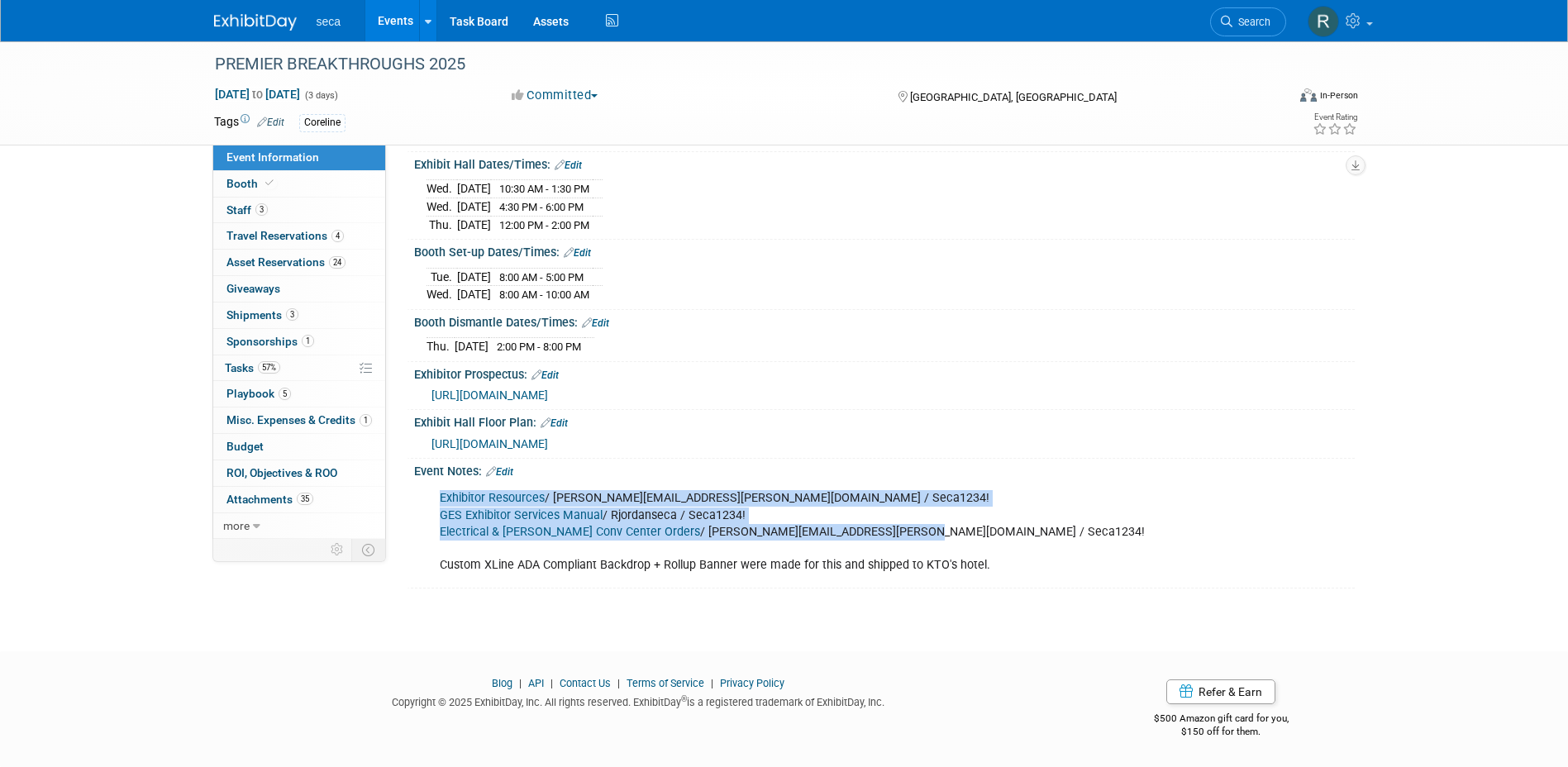 drag, startPoint x: 867, startPoint y: 530, endPoint x: 439, endPoint y: 502, distance: 428.9149 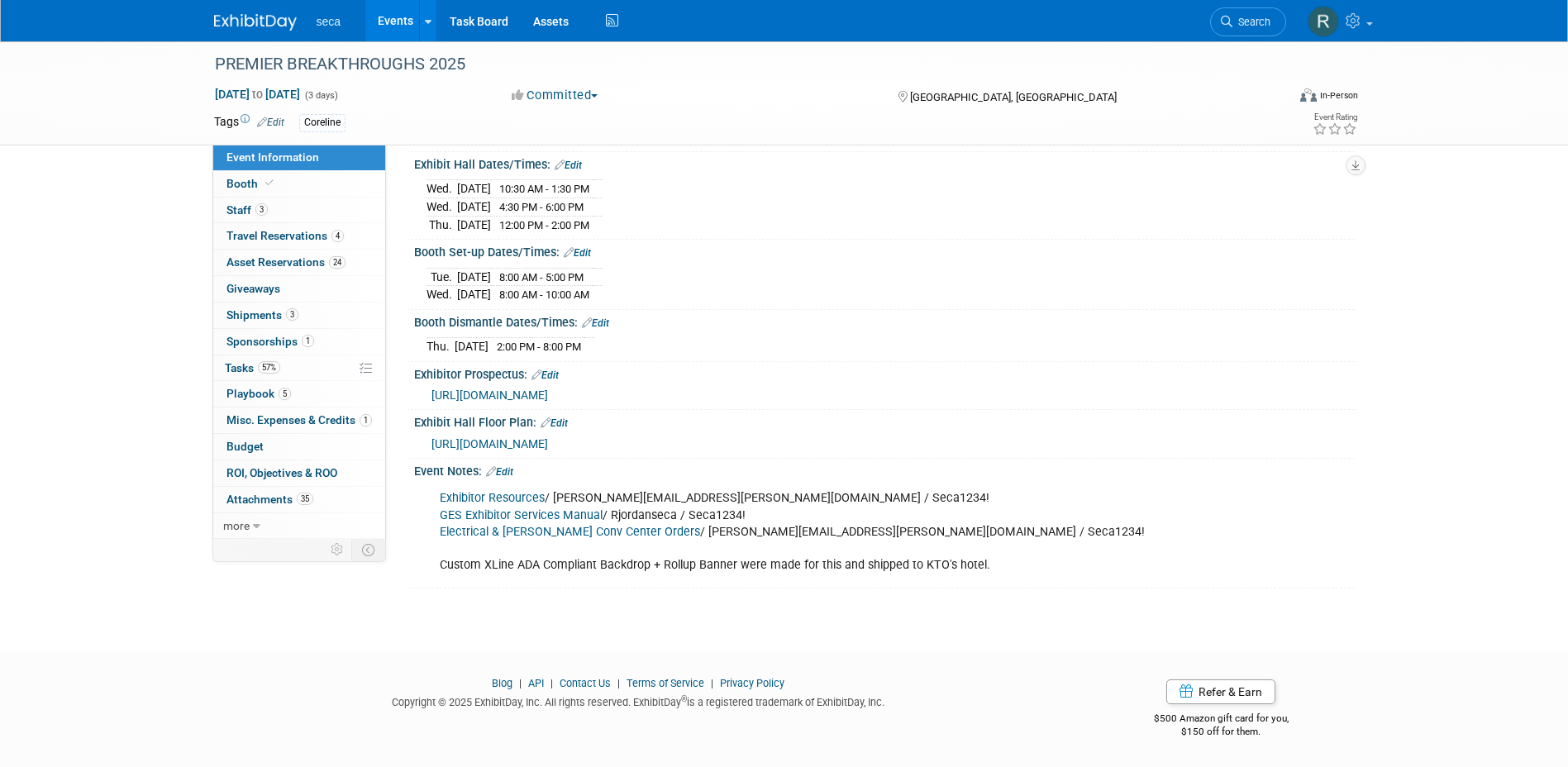 click on "Exhibitor Prospectus:
Edit
https://breakthroughs.premierinc.com/suppliers" at bounding box center [880, 386] 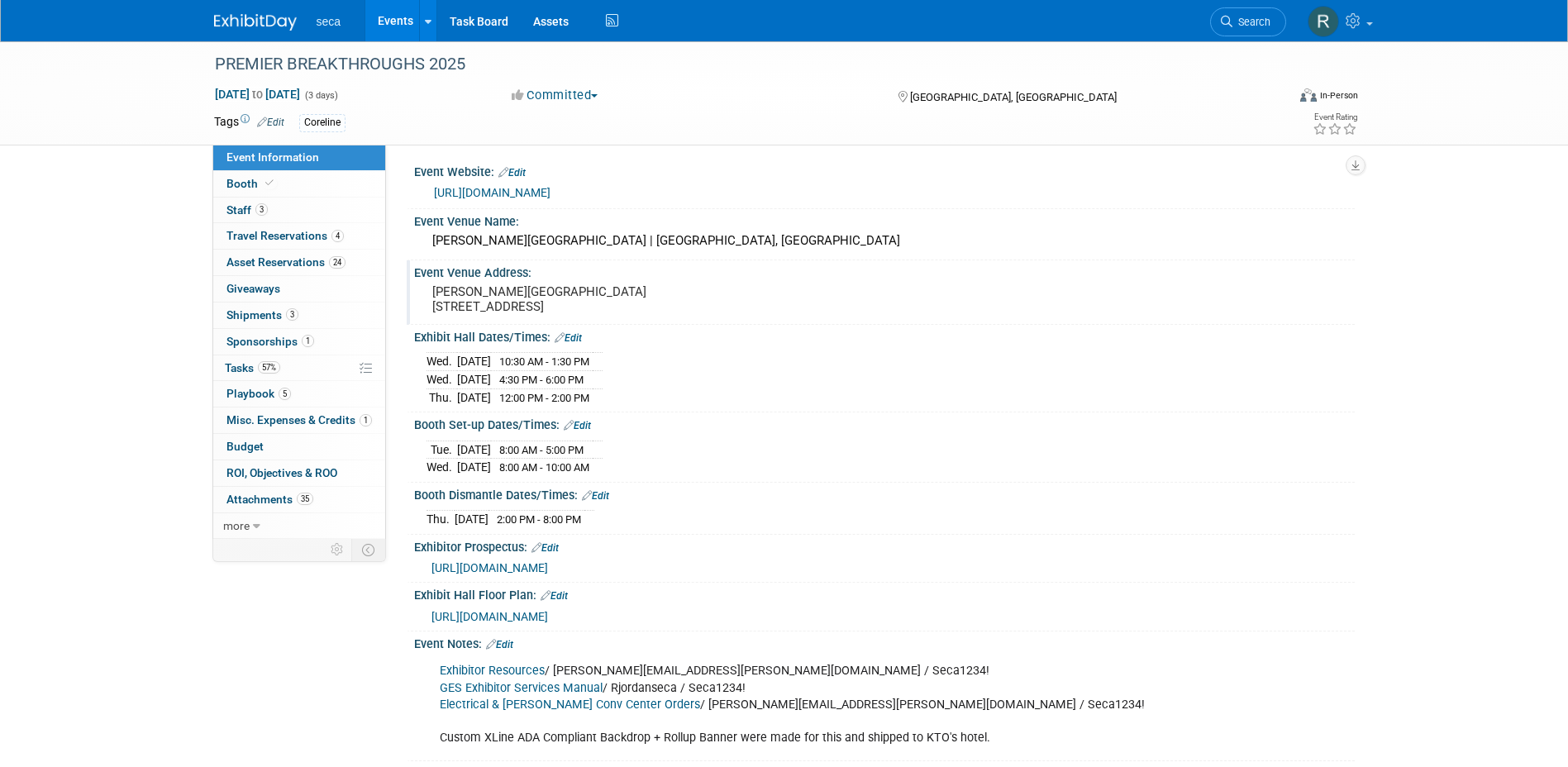 scroll, scrollTop: 0, scrollLeft: 0, axis: both 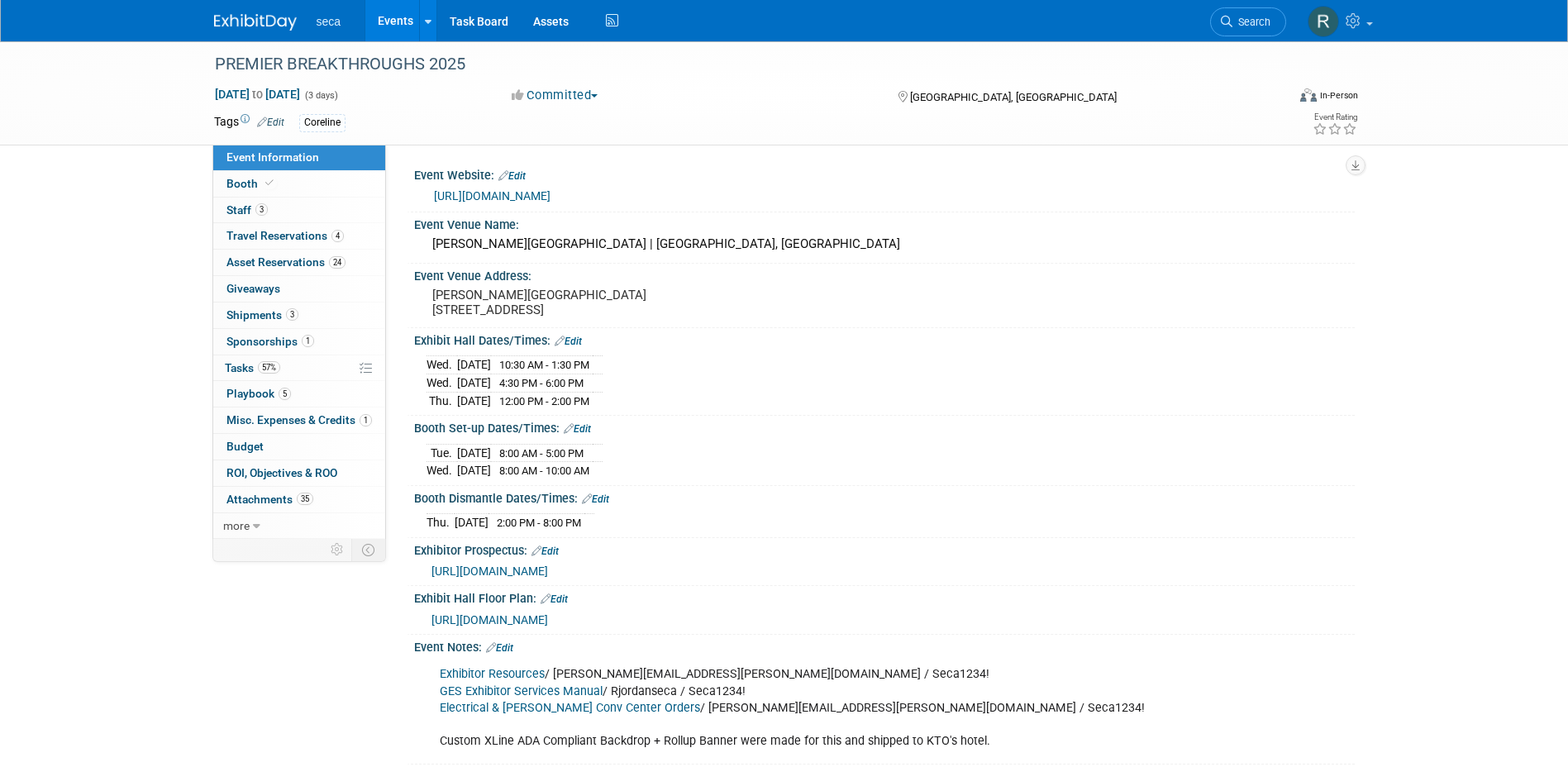 click on "https://breakthroughs.premierinc.com/" at bounding box center (492, 196) 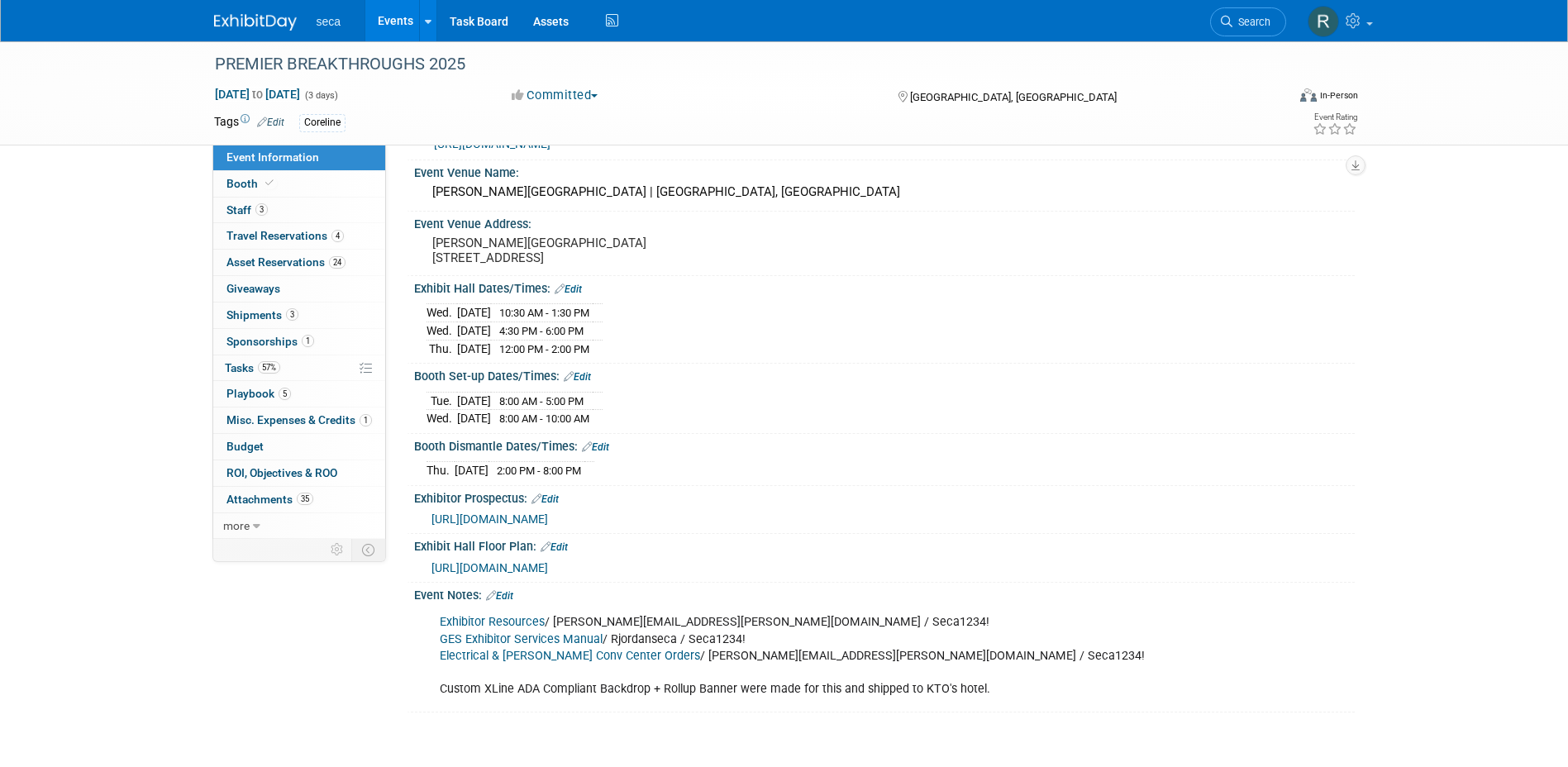 scroll, scrollTop: 188, scrollLeft: 0, axis: vertical 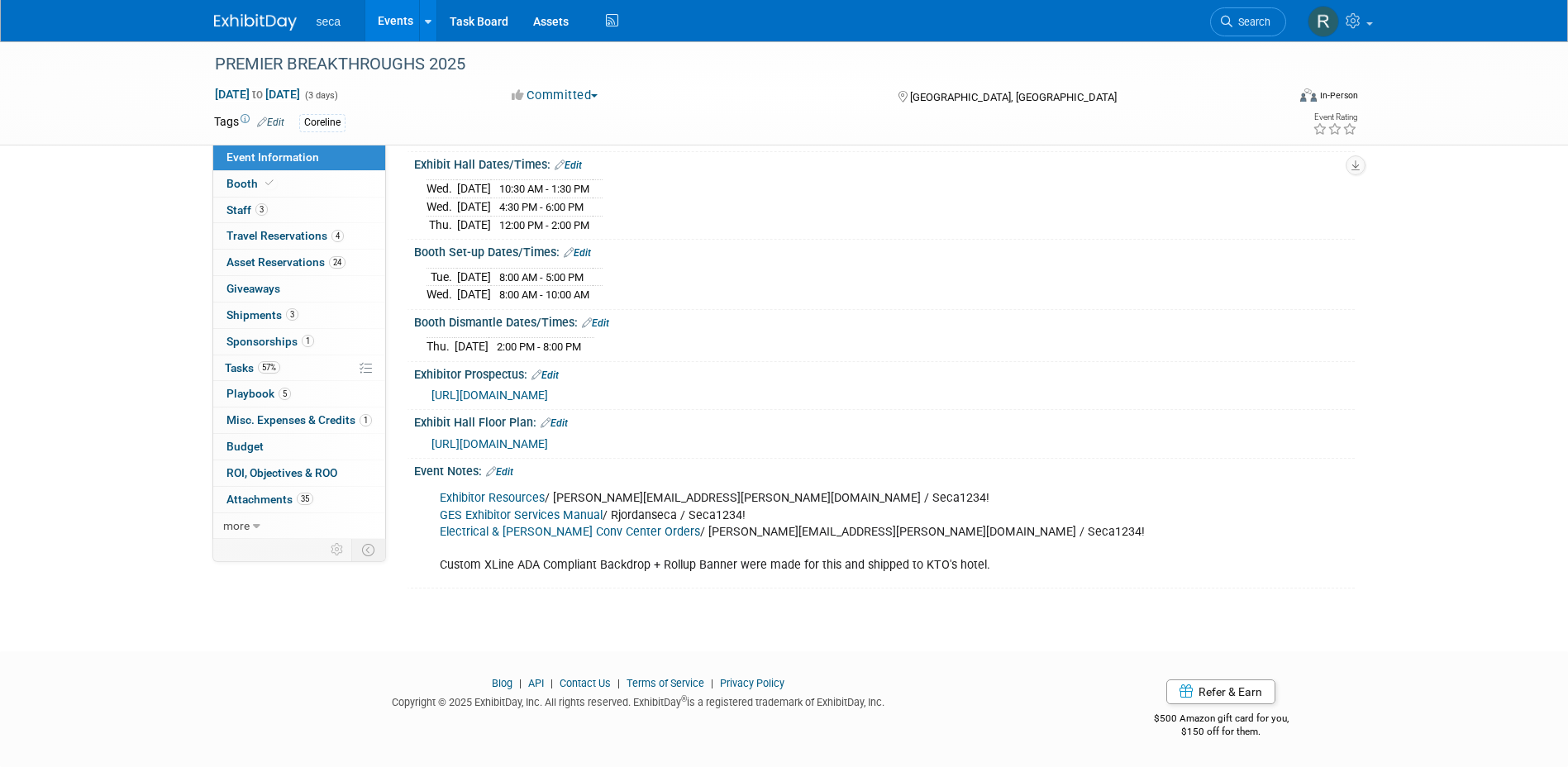 click on "[URL][DOMAIN_NAME]" at bounding box center (489, 395) 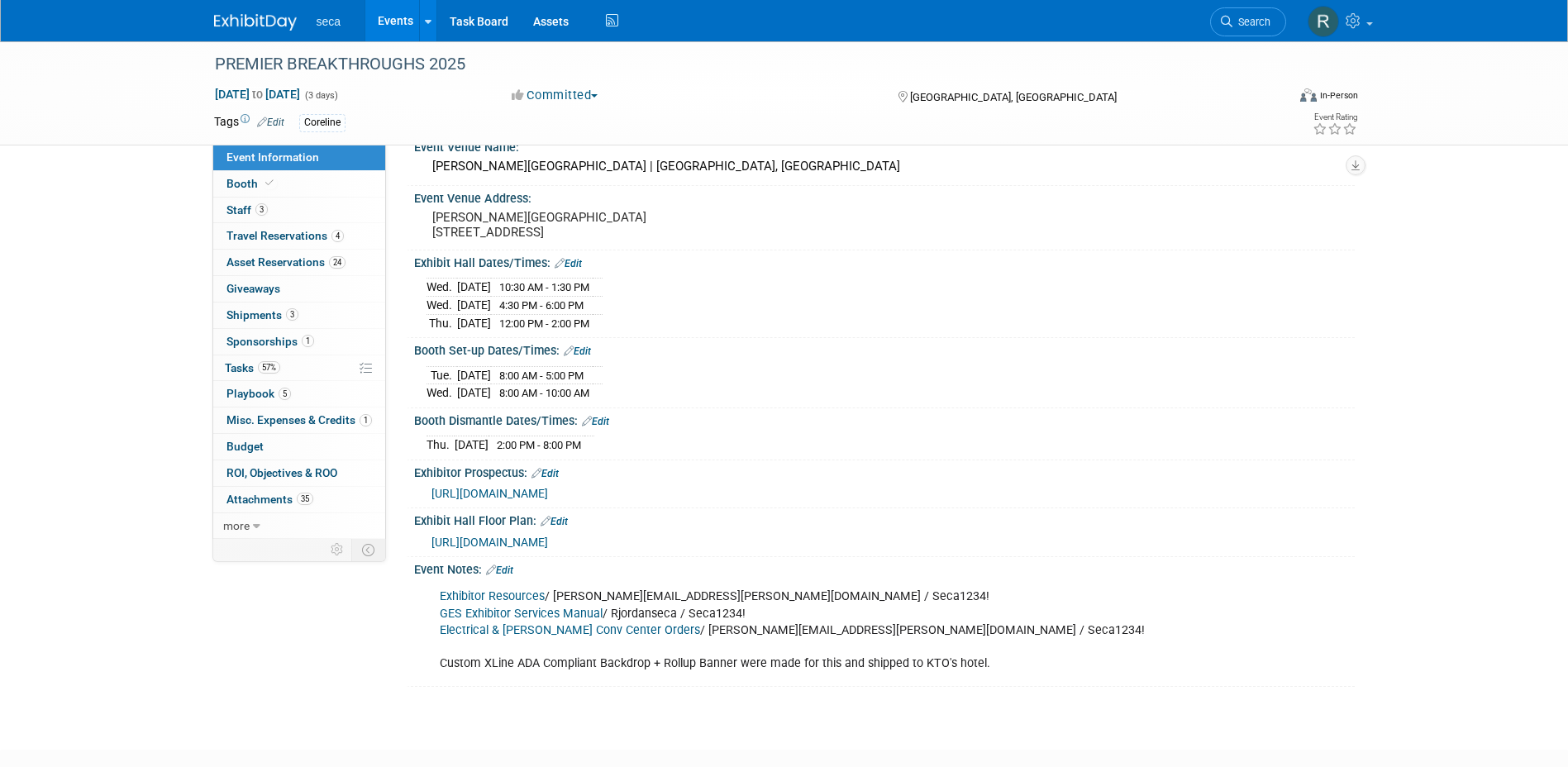 scroll, scrollTop: 0, scrollLeft: 0, axis: both 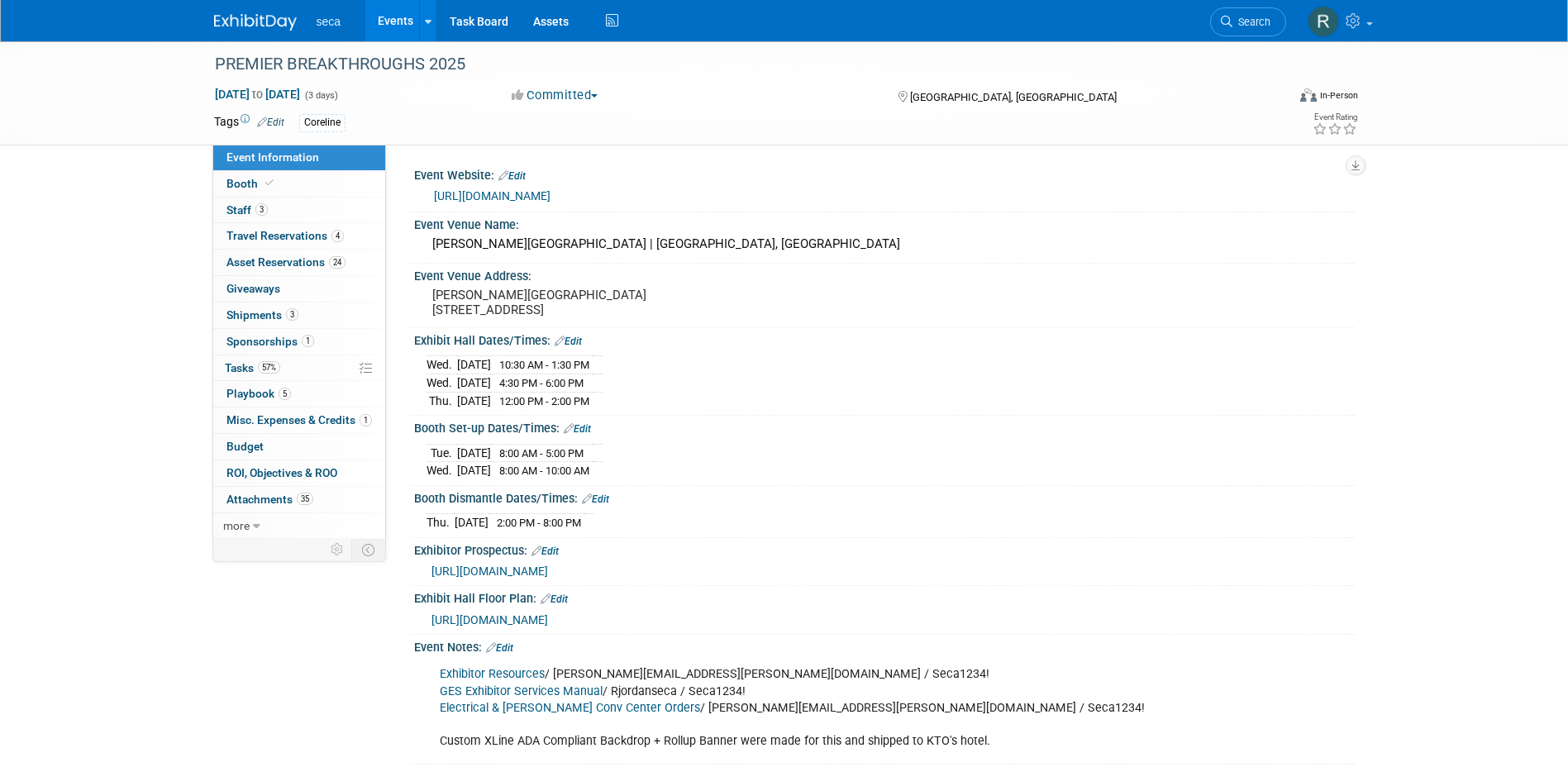 click on "Events" at bounding box center (395, 21) 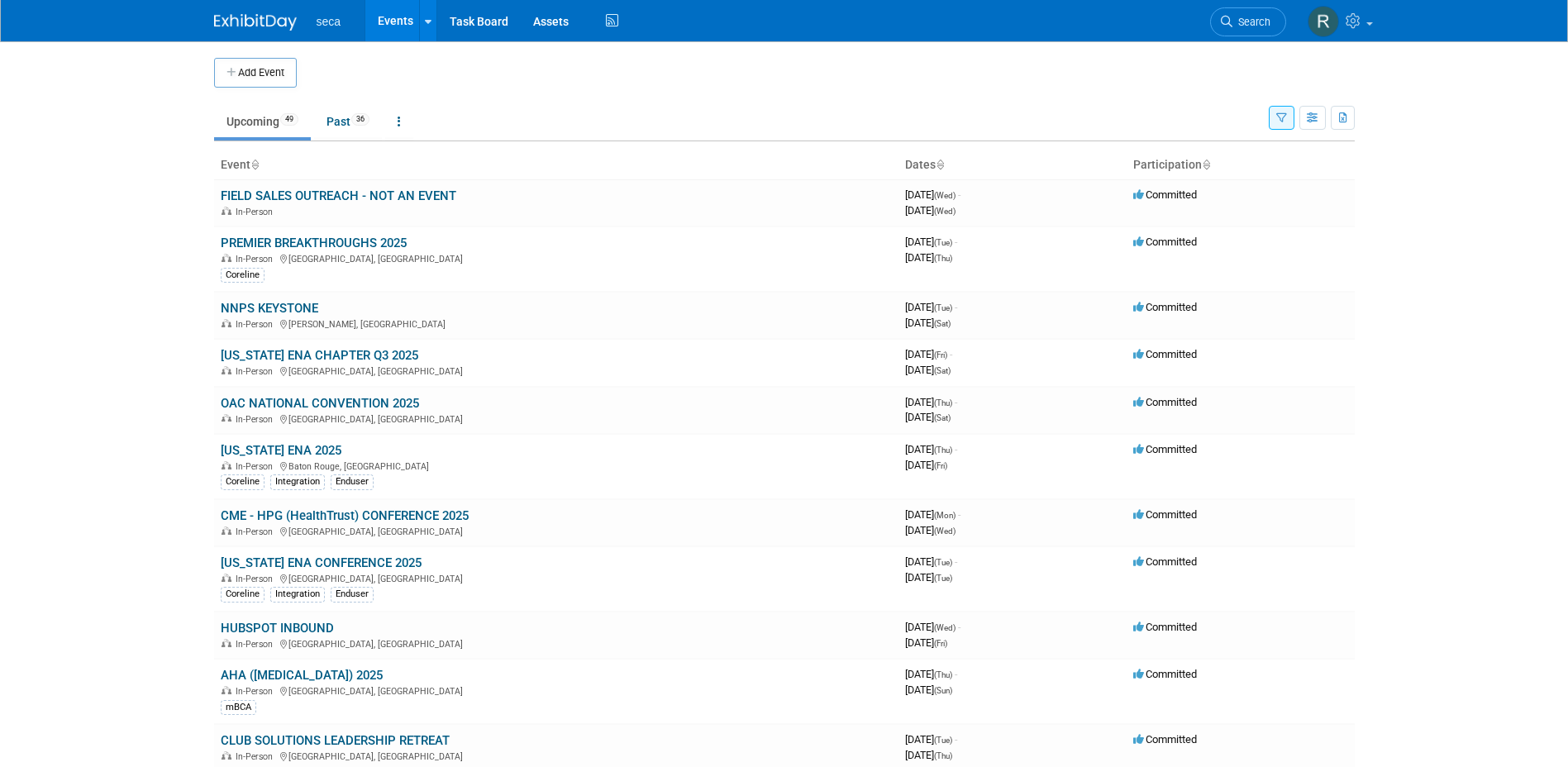 scroll, scrollTop: 0, scrollLeft: 0, axis: both 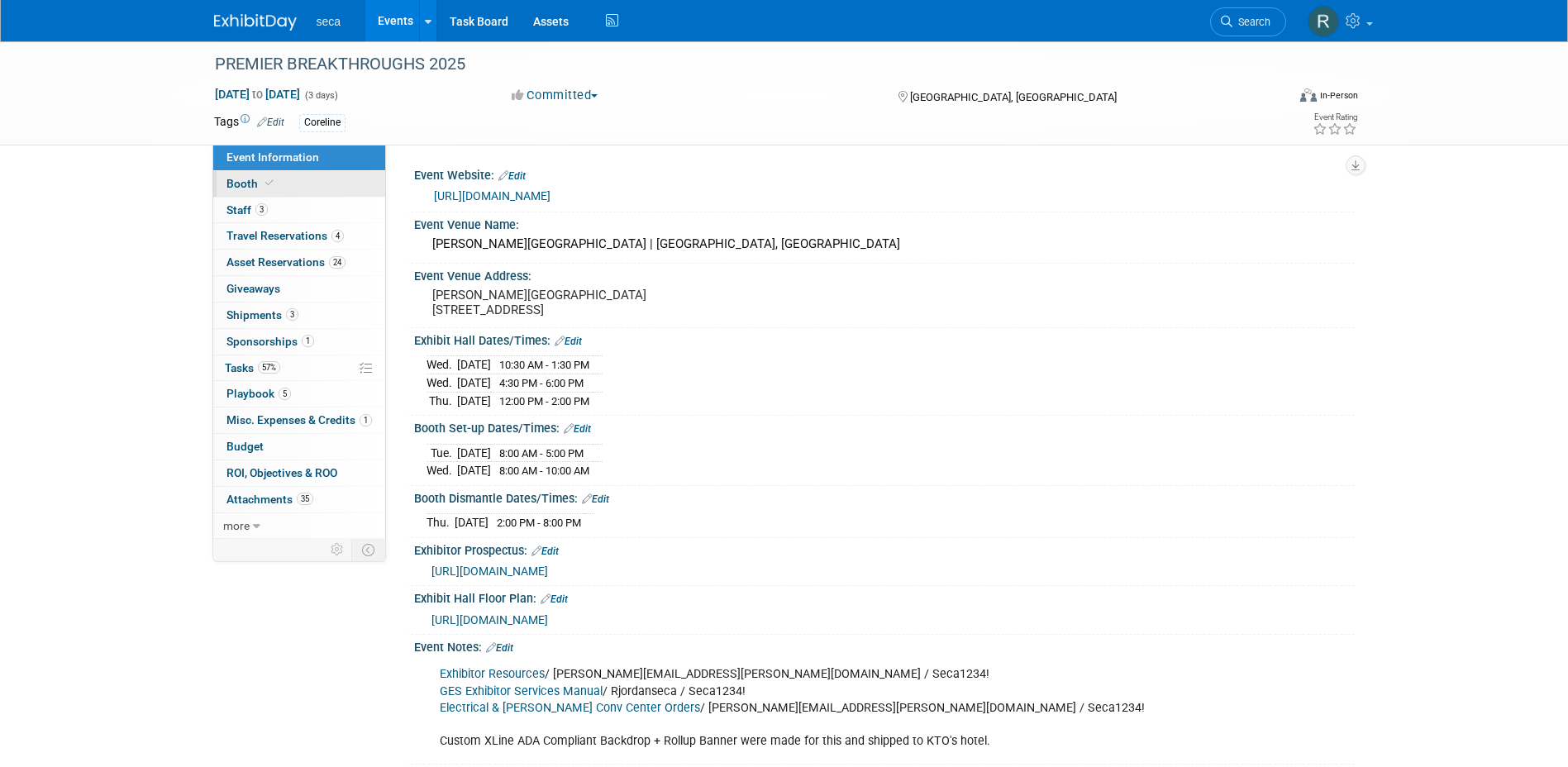 click on "Booth" at bounding box center [251, 183] 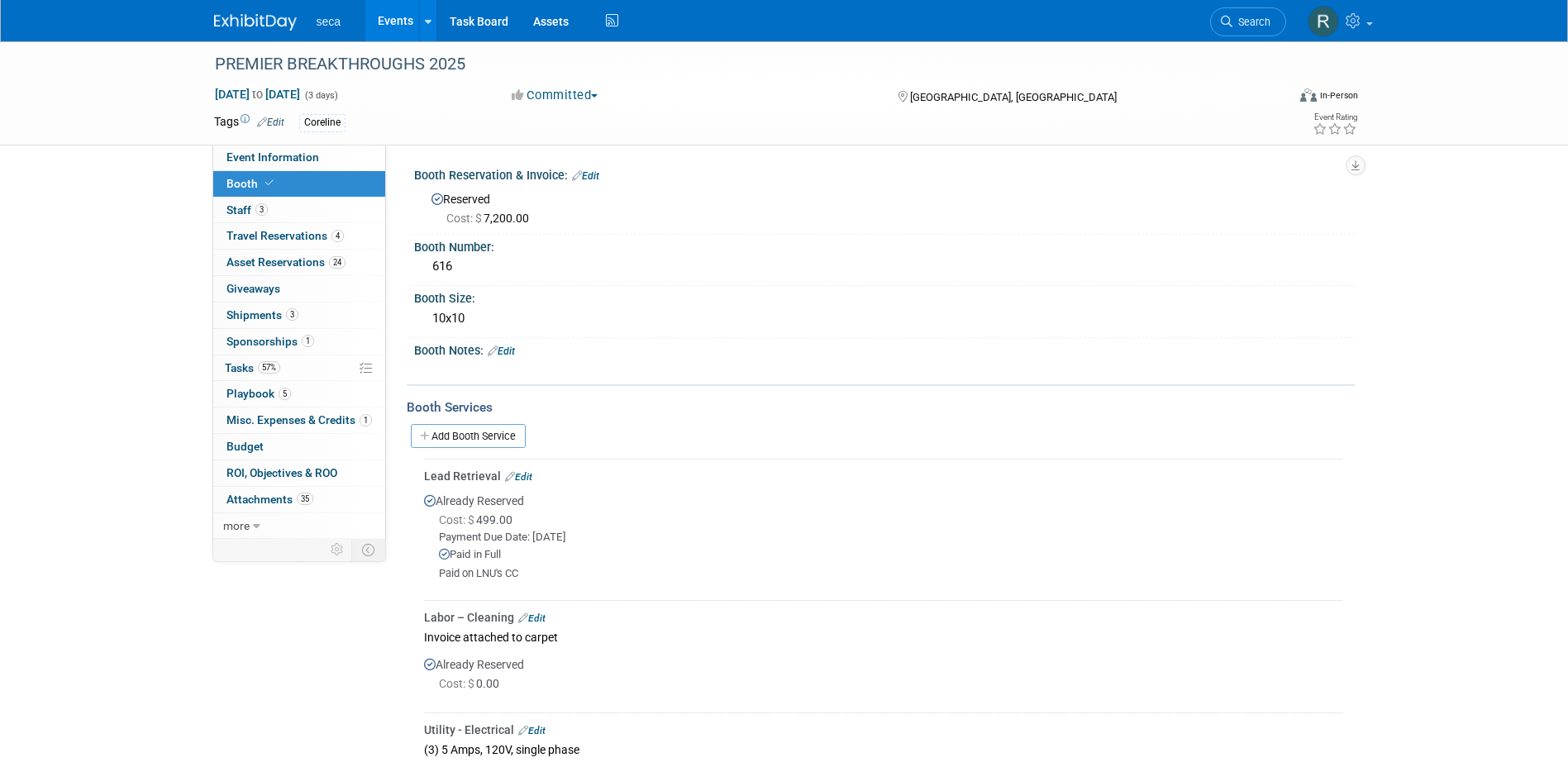 click on "Events" at bounding box center [395, 21] 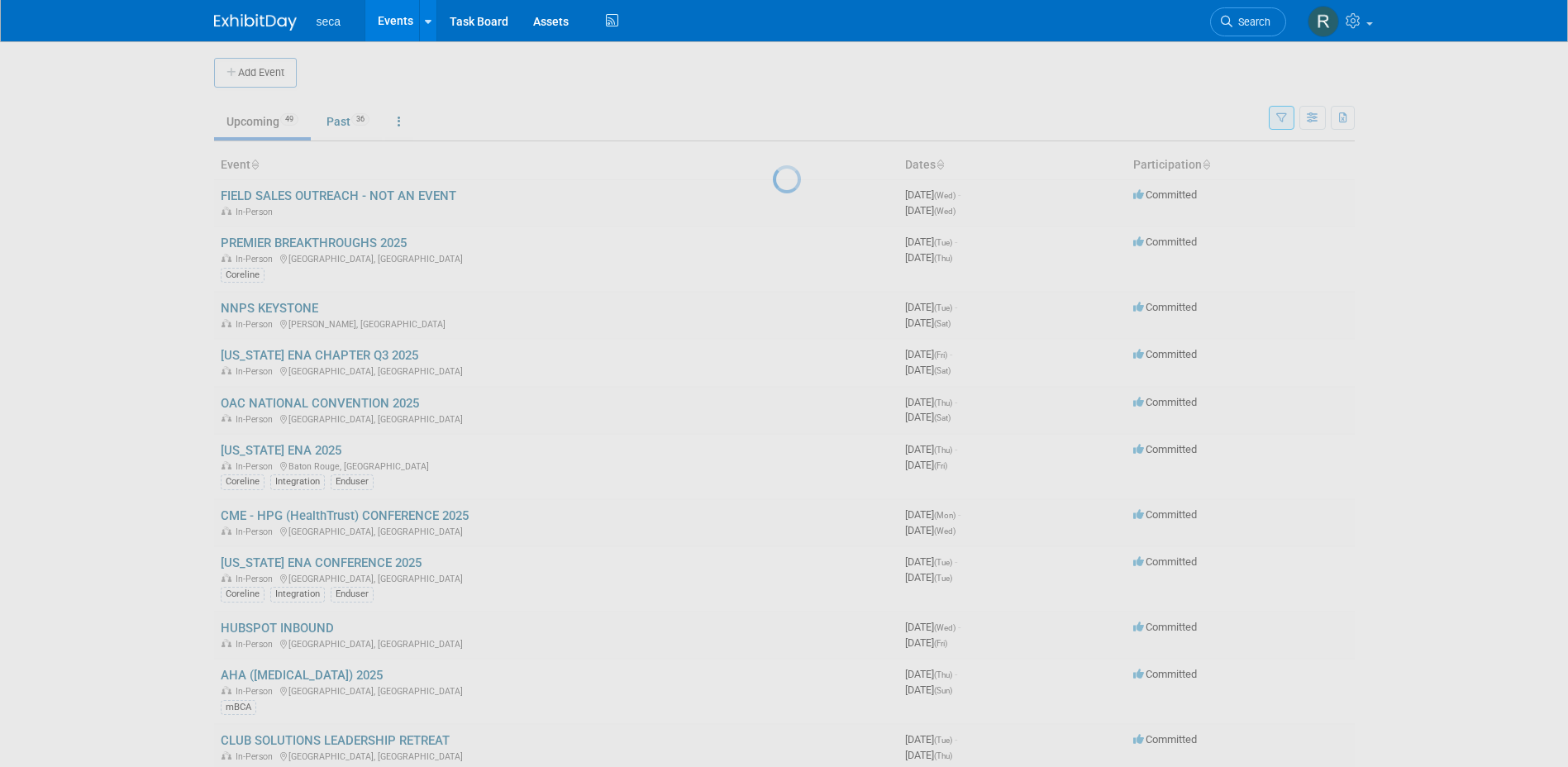 scroll, scrollTop: 0, scrollLeft: 0, axis: both 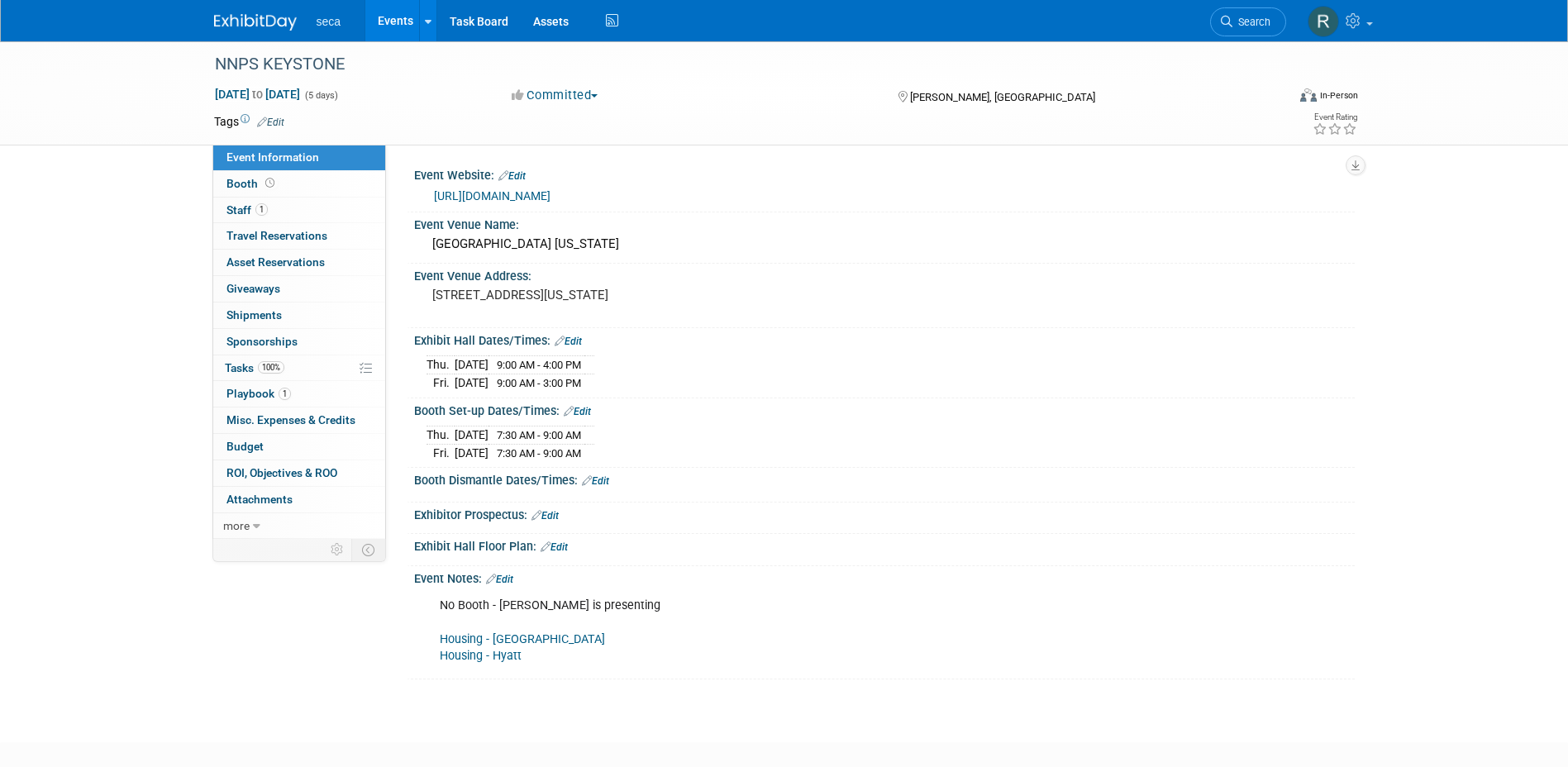 click on "Edit" at bounding box center (499, 579) 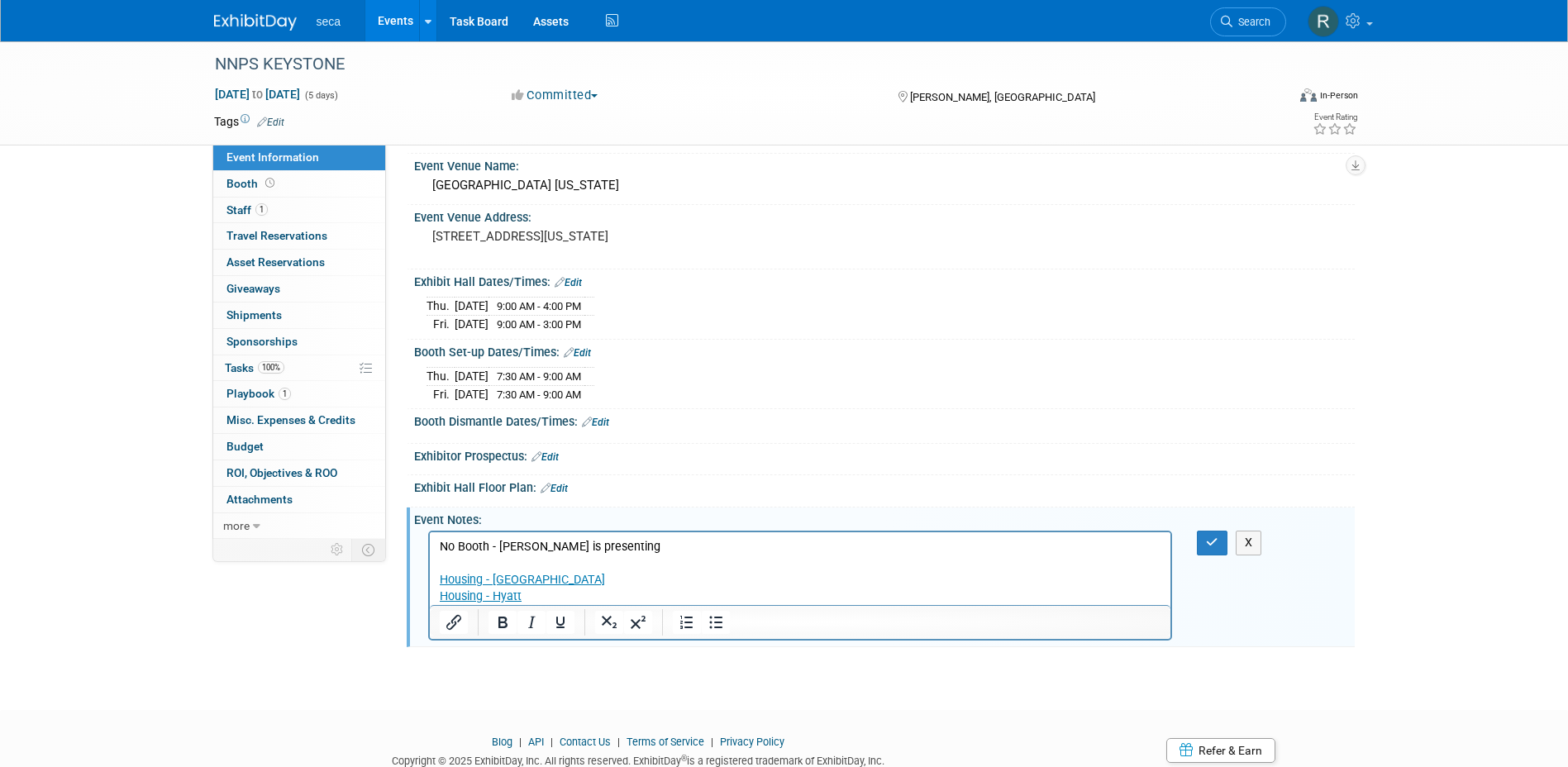 scroll, scrollTop: 116, scrollLeft: 0, axis: vertical 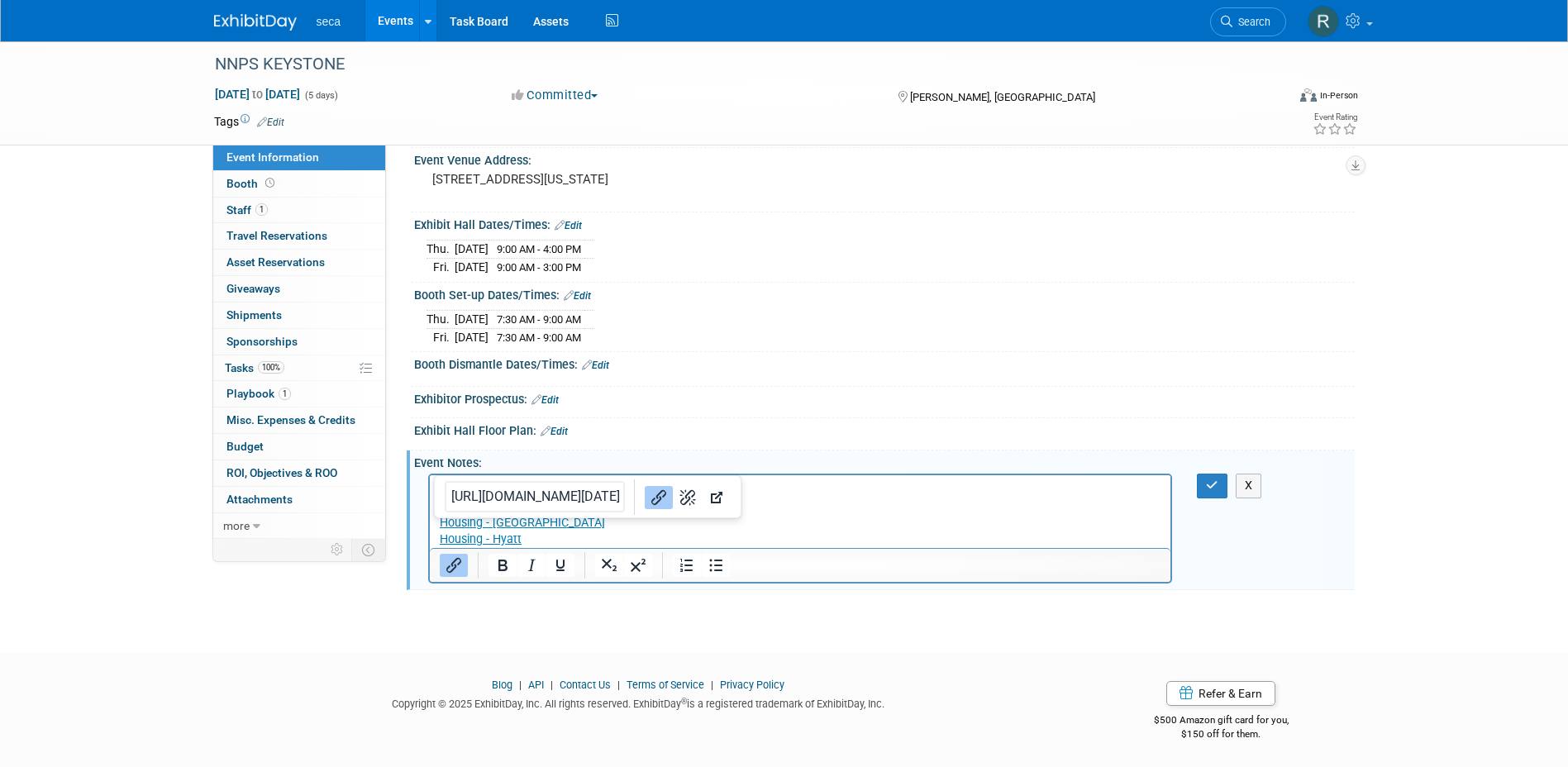 click on "No Booth - Nina is presenting Housing - Keystone Resort Housing - Hyatt" at bounding box center [800, 515] 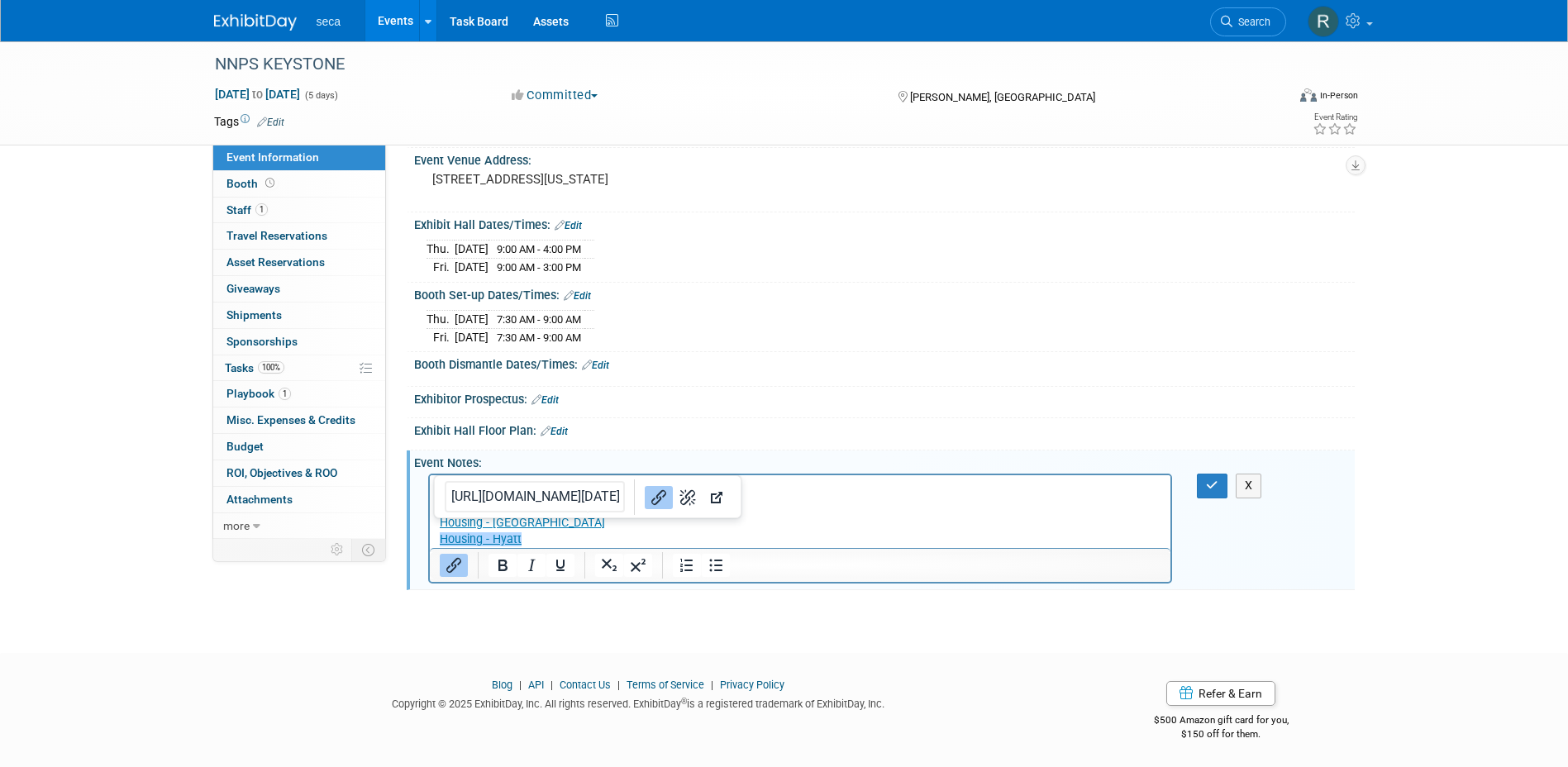 click on "No Booth - Nina is presenting Housing - Keystone Resort Housing - Hyatt ﻿" at bounding box center [800, 515] 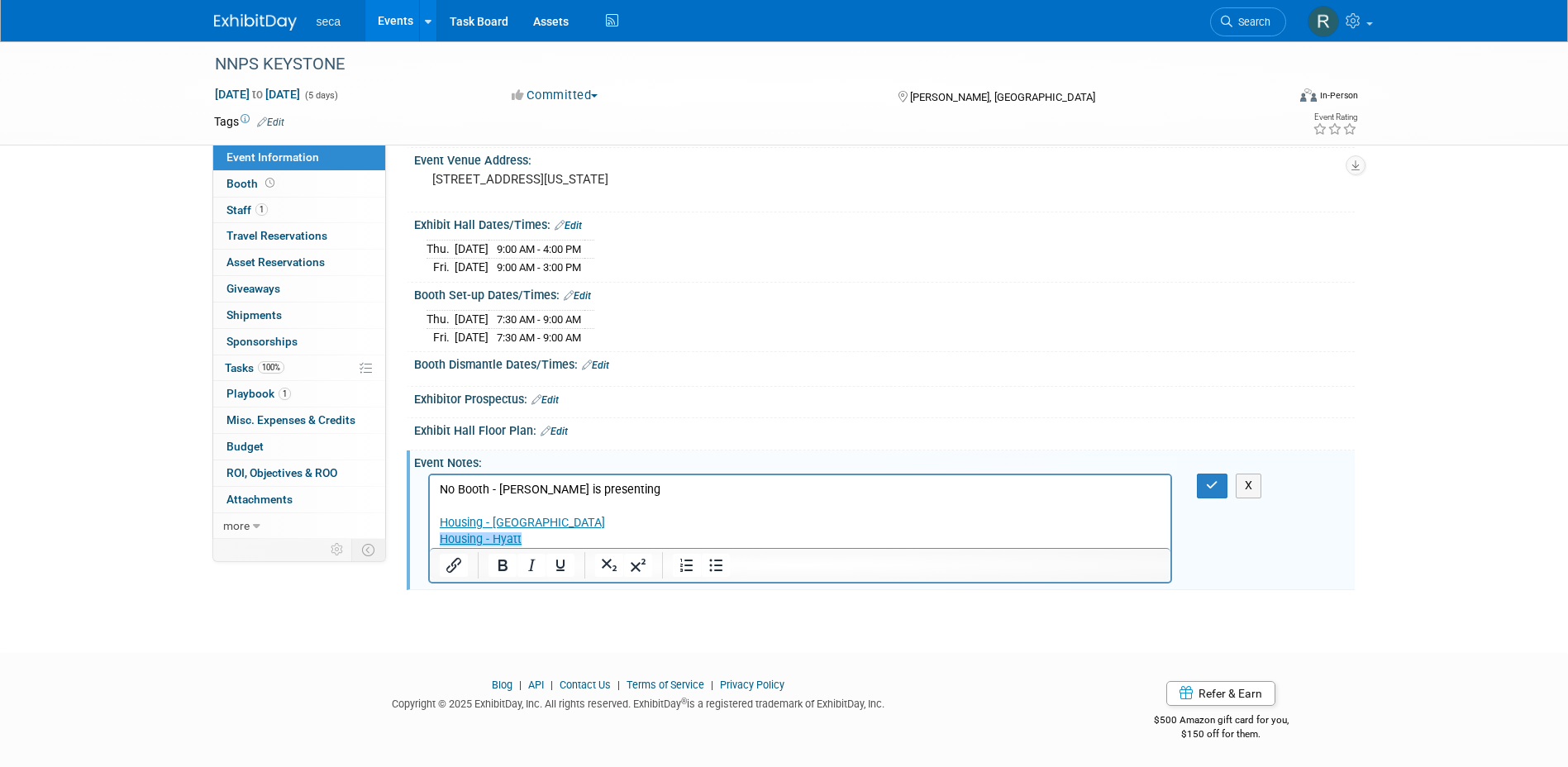click on "No Booth - Nina is presenting Housing - Keystone Resort Housing - Hyatt ﻿" at bounding box center [800, 515] 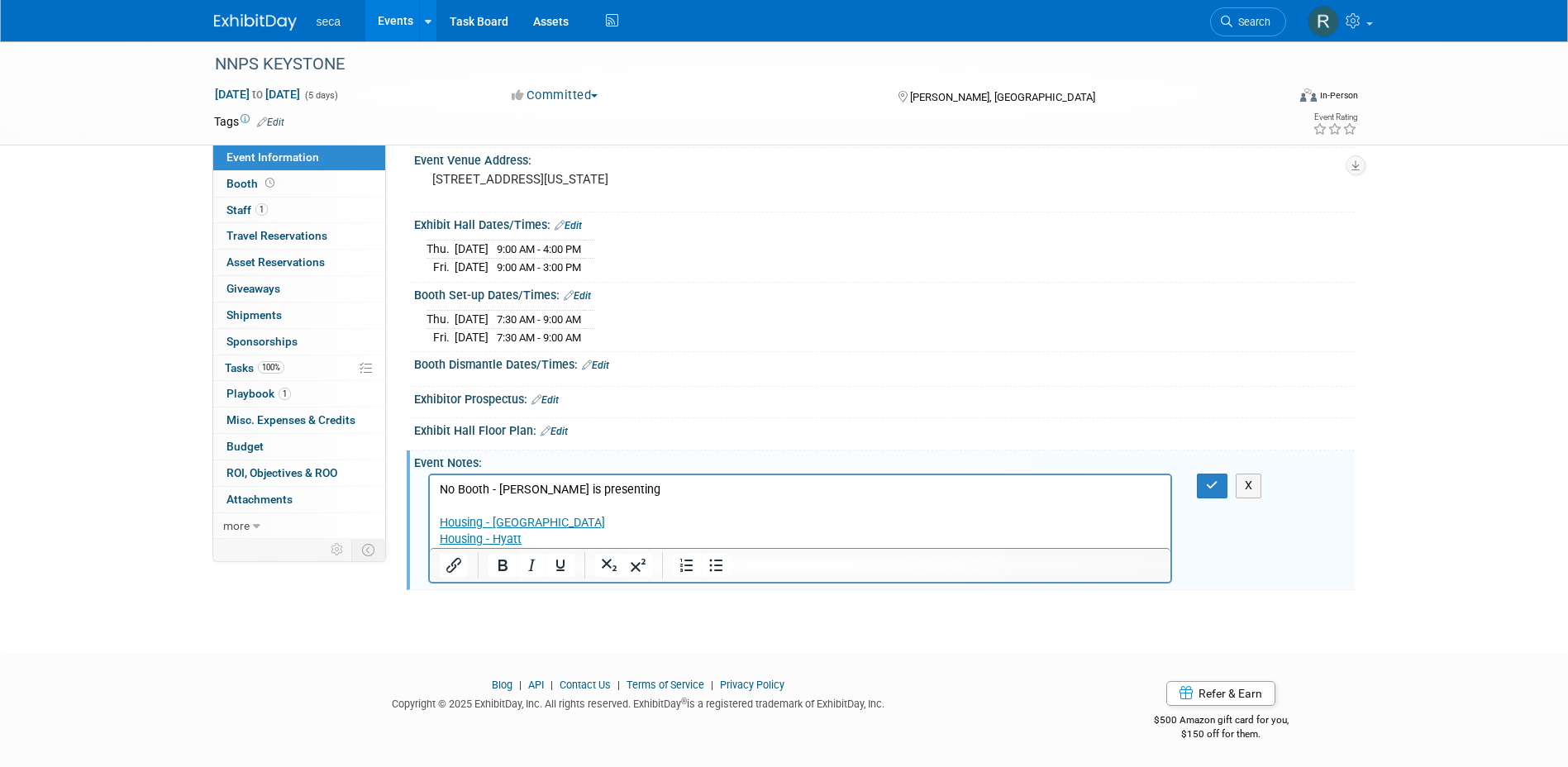 click on "No Booth - Nina is presenting ﻿Housing - Keystone Resort Housing - Hyatt" at bounding box center [800, 515] 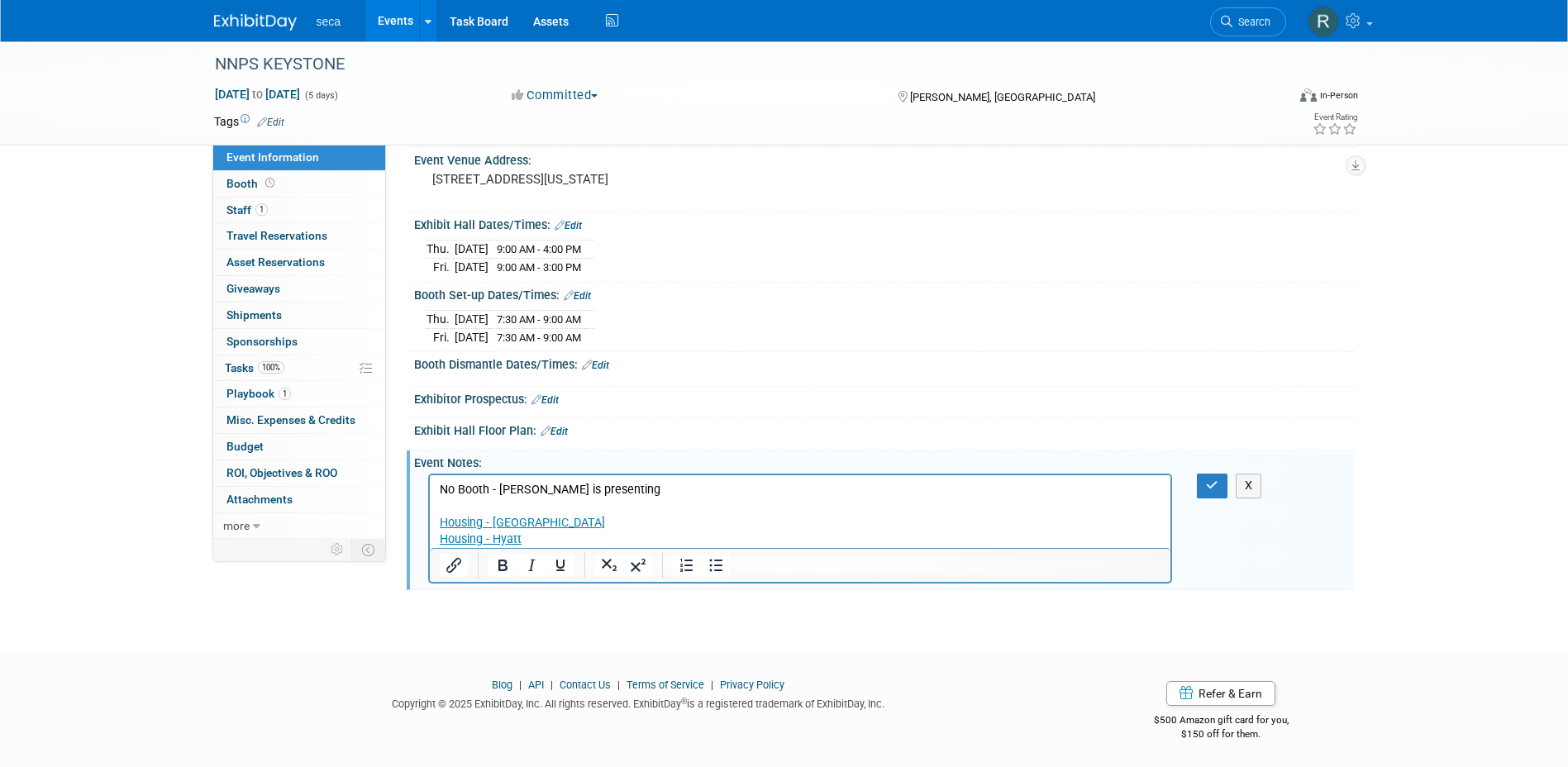 type 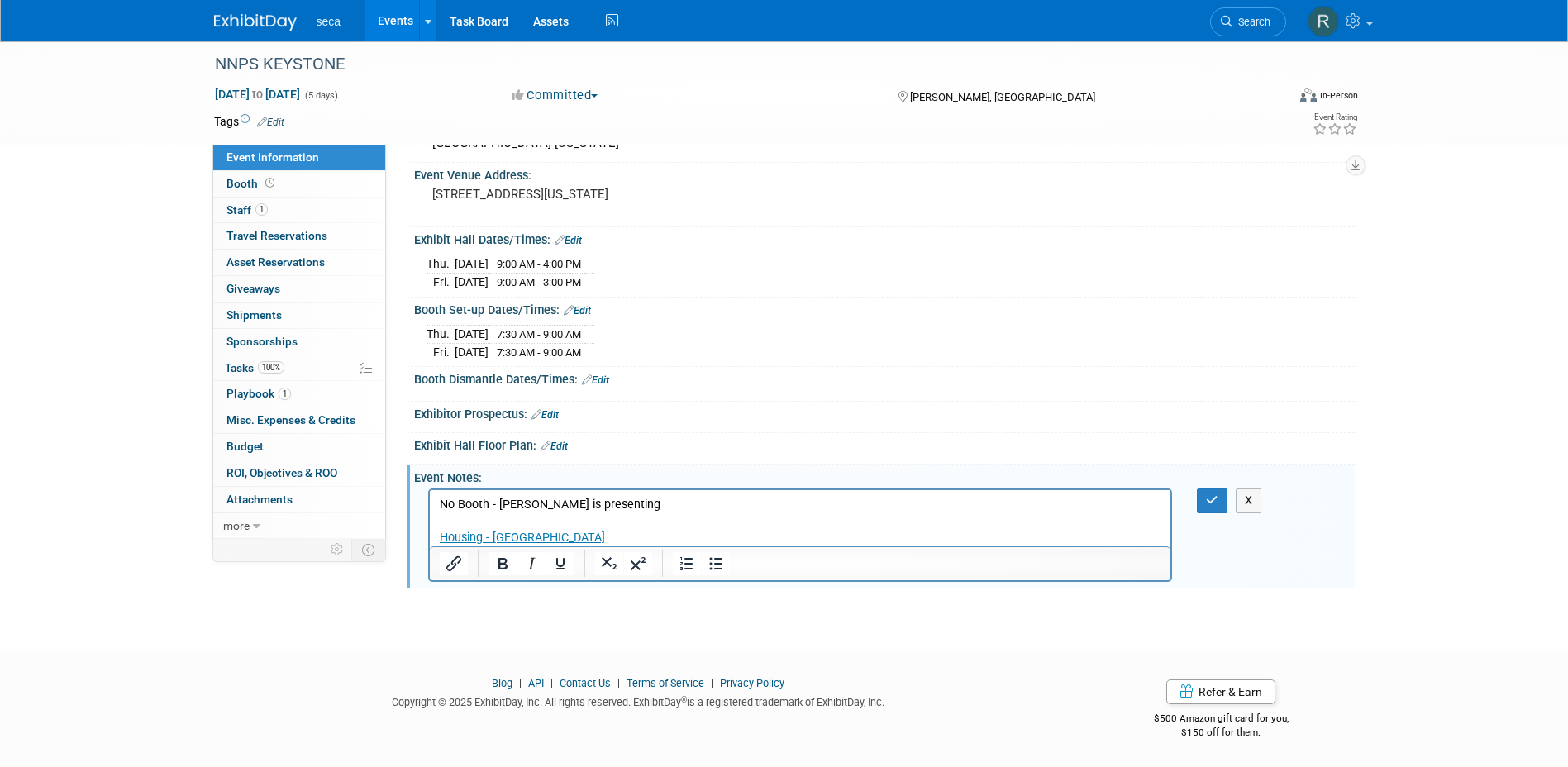 scroll, scrollTop: 99, scrollLeft: 0, axis: vertical 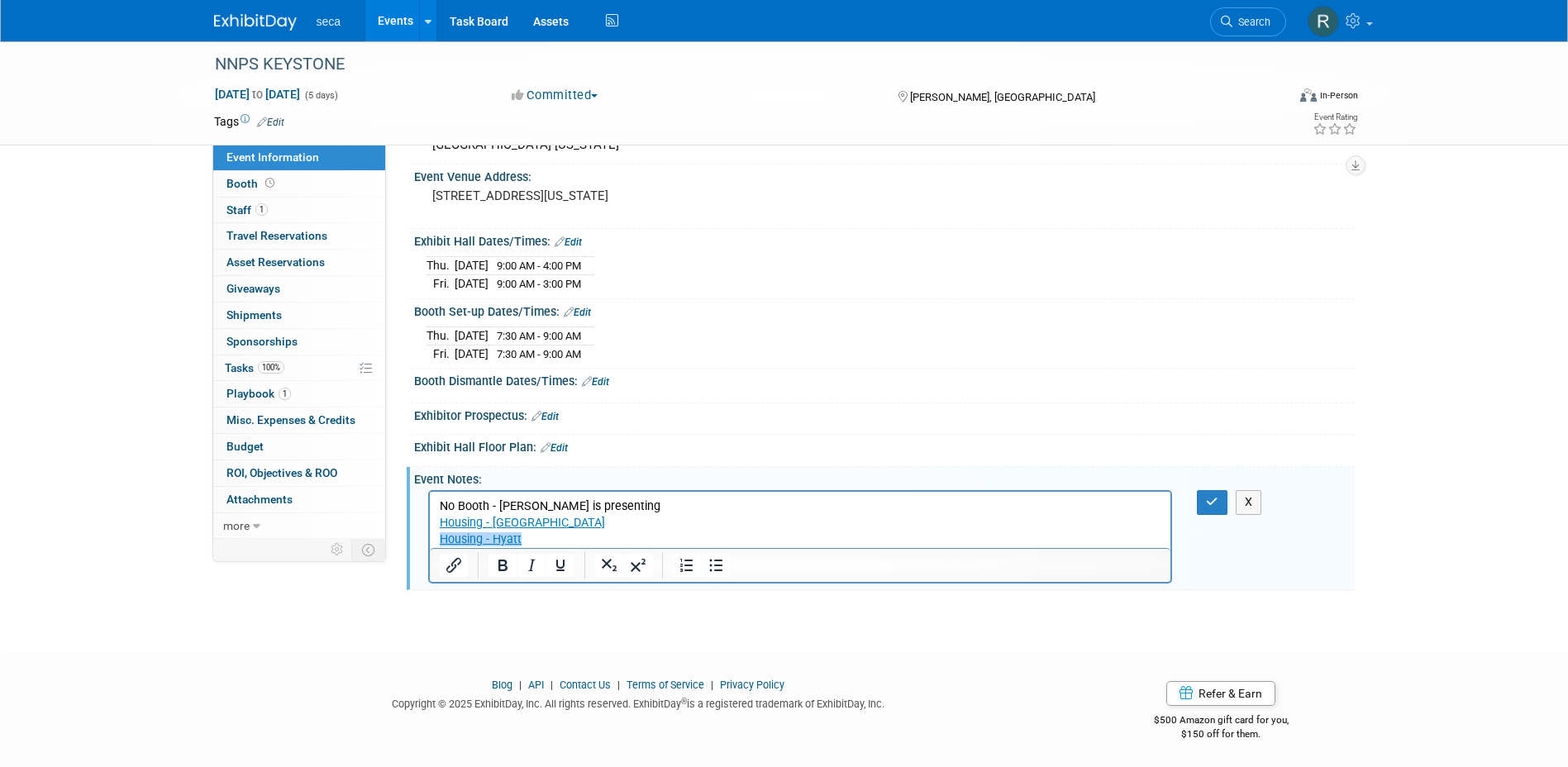 click on "No Booth - Nina is presenting Housing - Keystone Resort Housing - Hyatt ﻿" at bounding box center [800, 523] 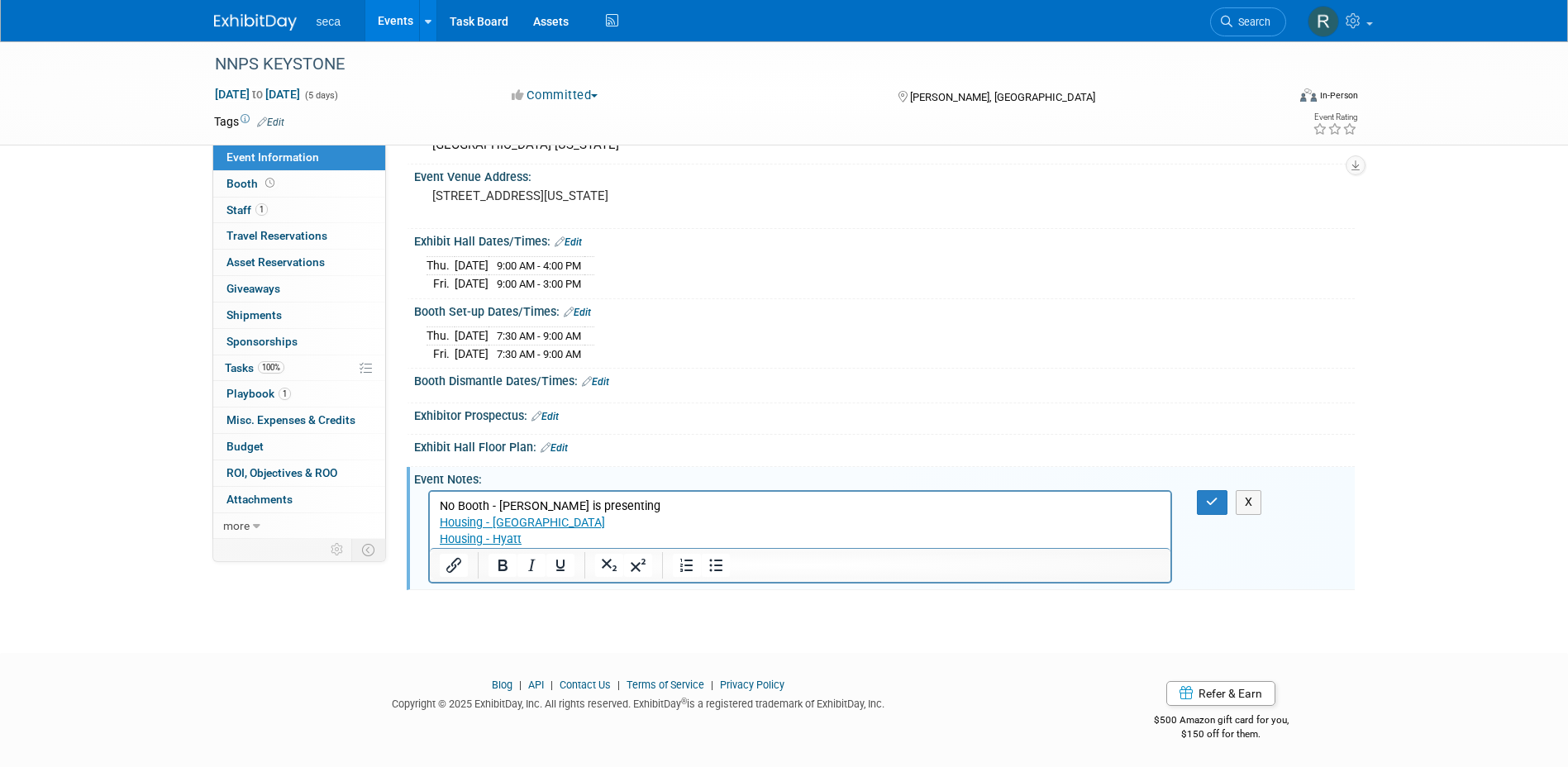 scroll, scrollTop: 116, scrollLeft: 0, axis: vertical 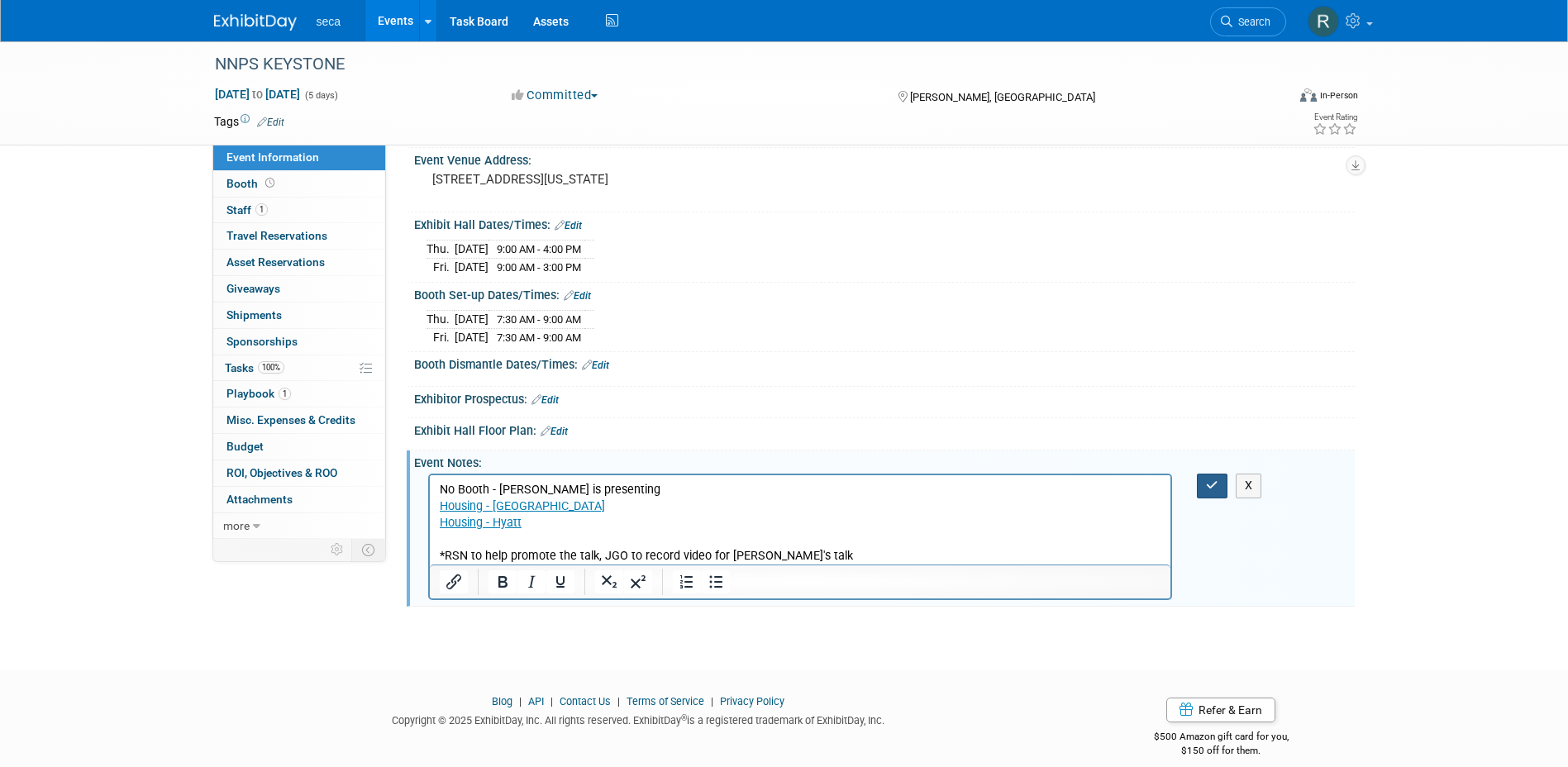 click at bounding box center [1212, 485] 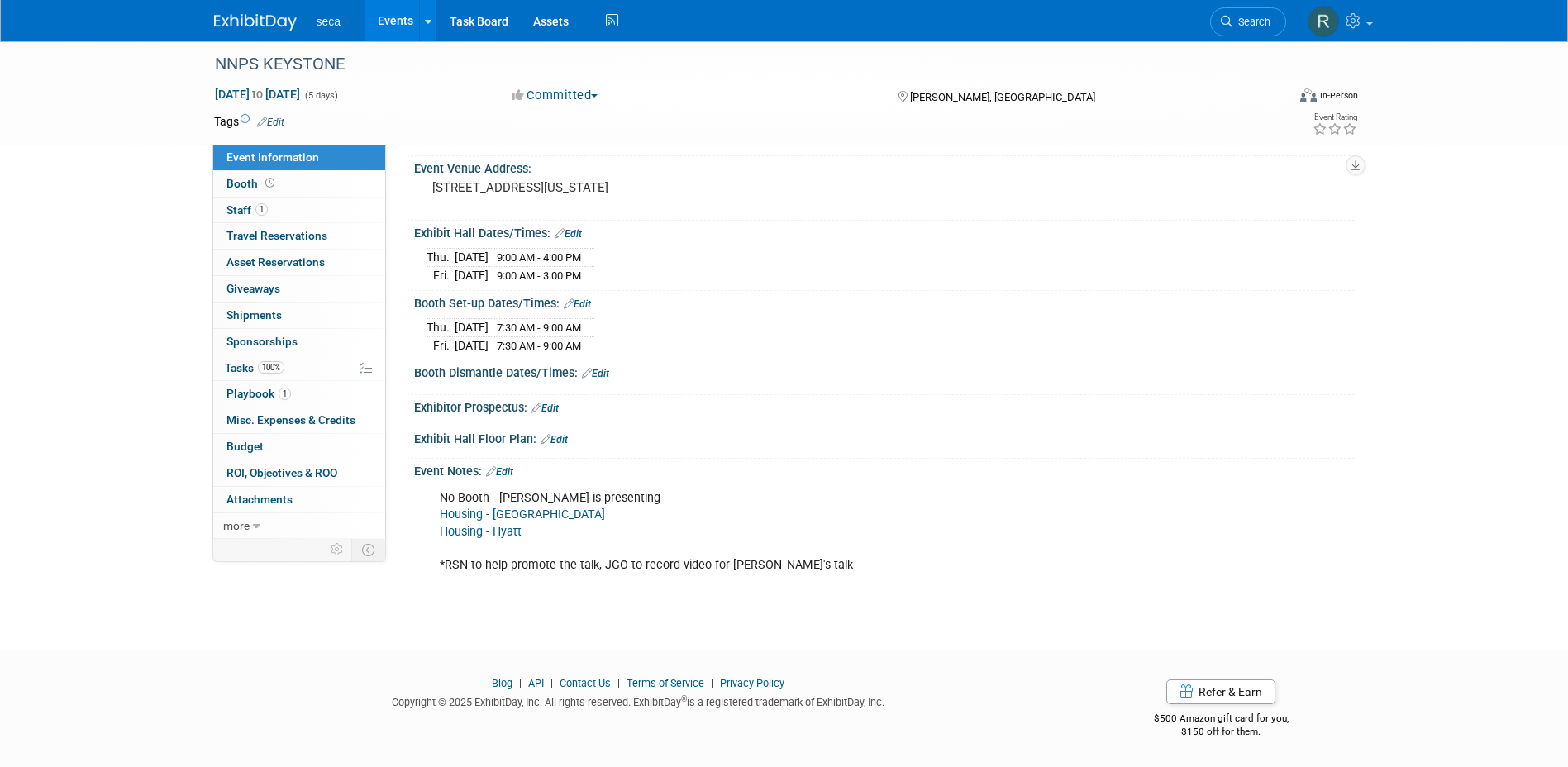 scroll, scrollTop: 105, scrollLeft: 0, axis: vertical 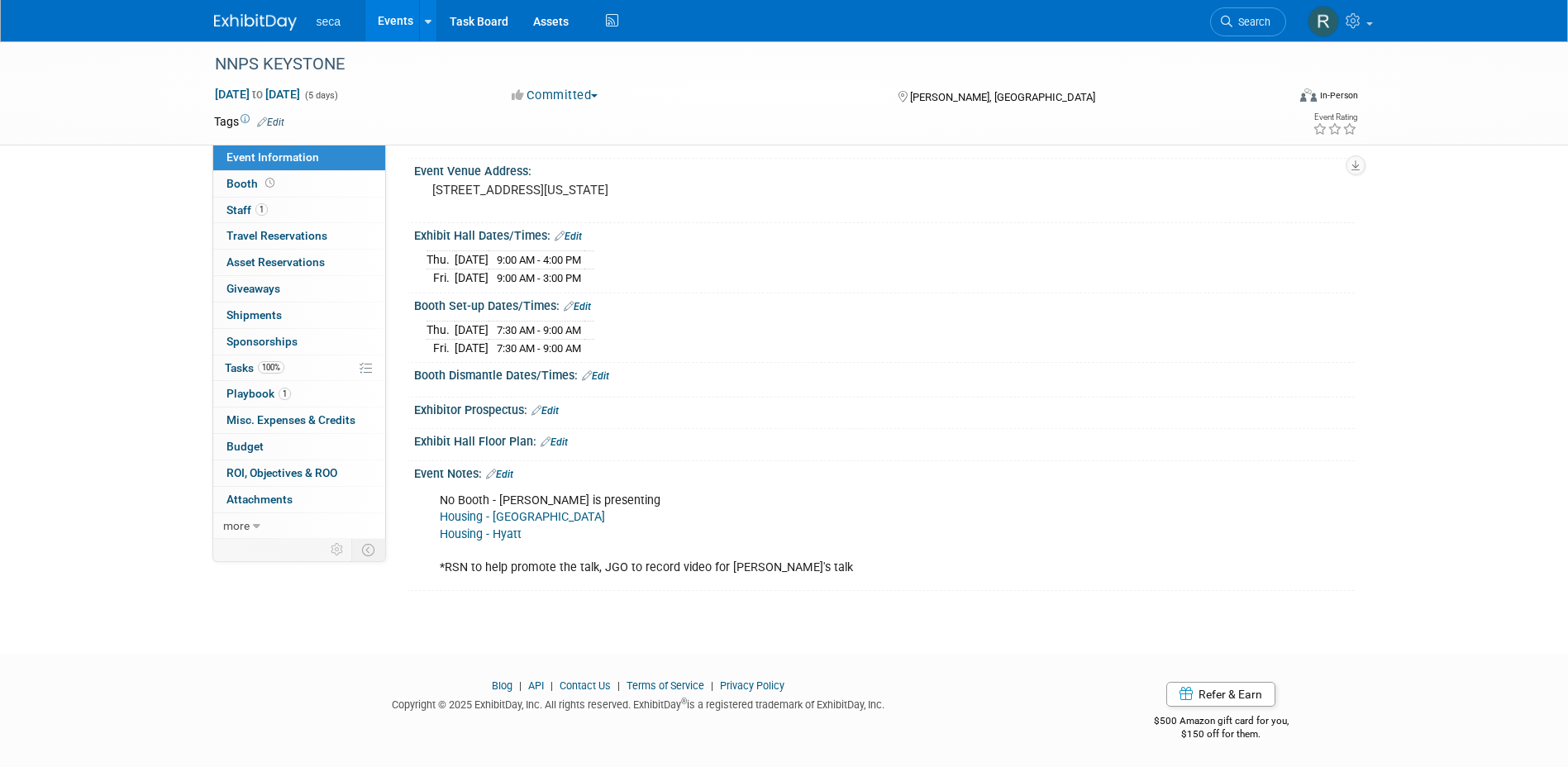 click on "Events" at bounding box center (395, 21) 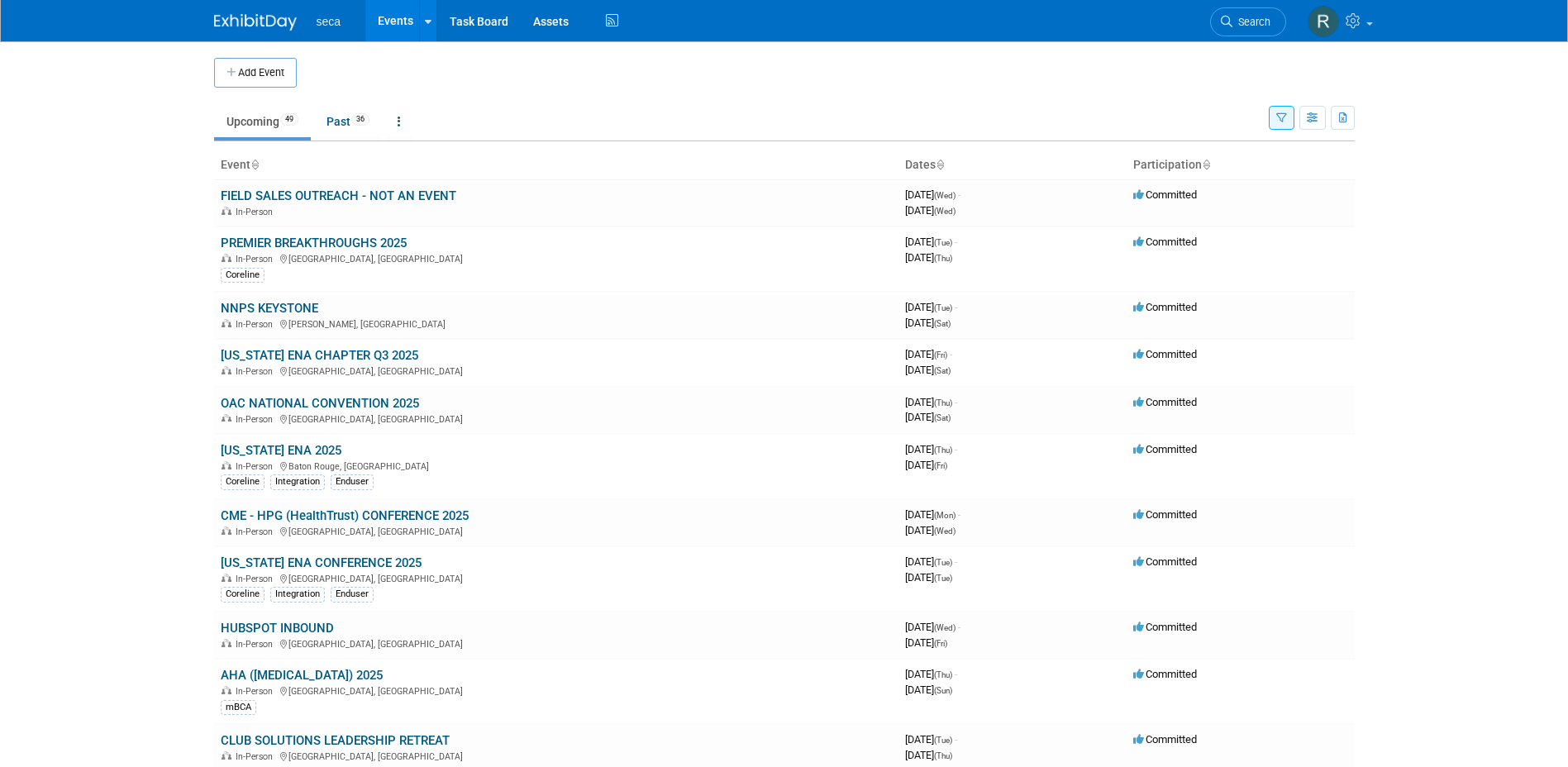 scroll, scrollTop: 0, scrollLeft: 0, axis: both 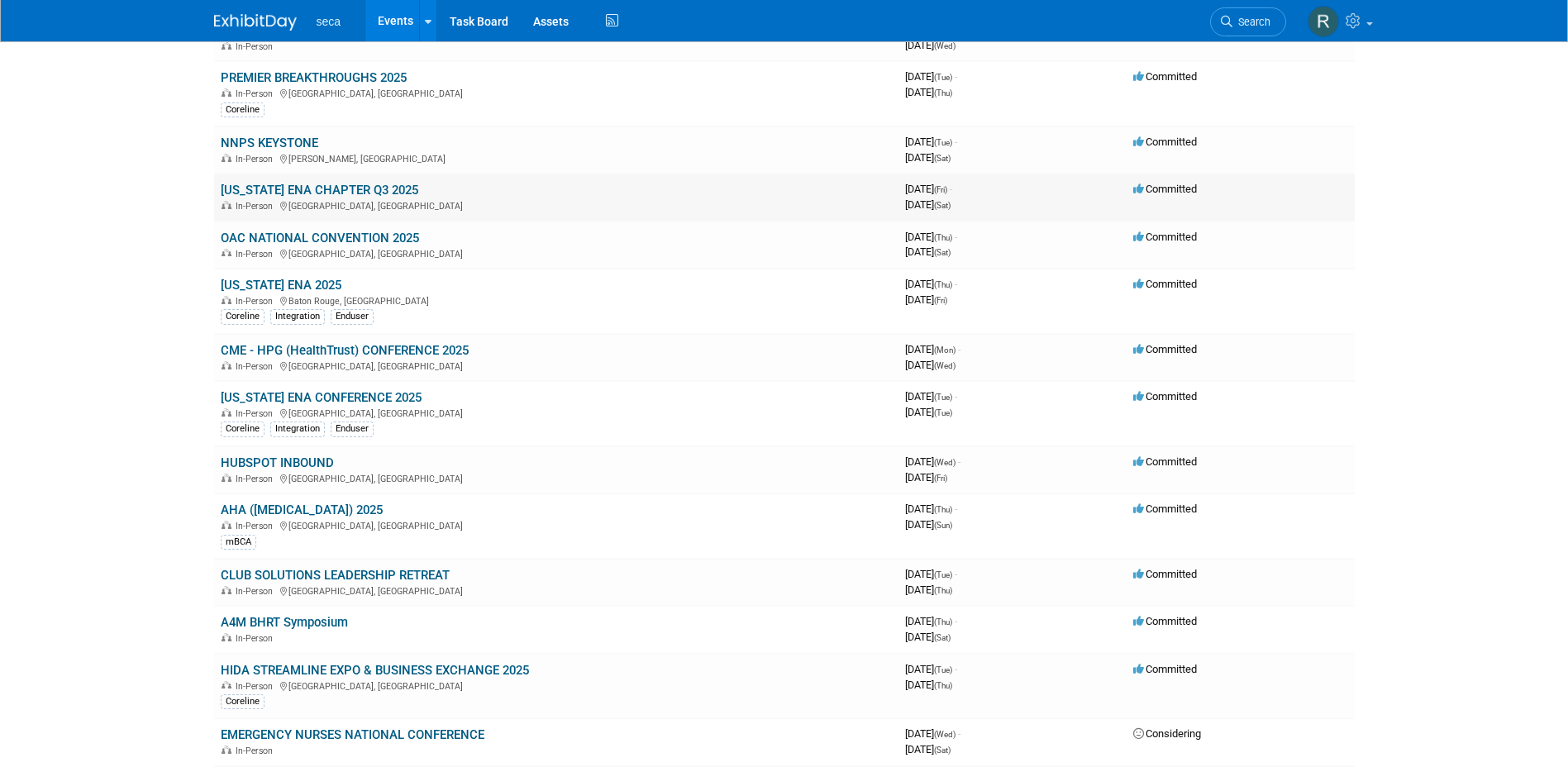 click on "[US_STATE] ENA CHAPTER Q3 2025" at bounding box center [319, 190] 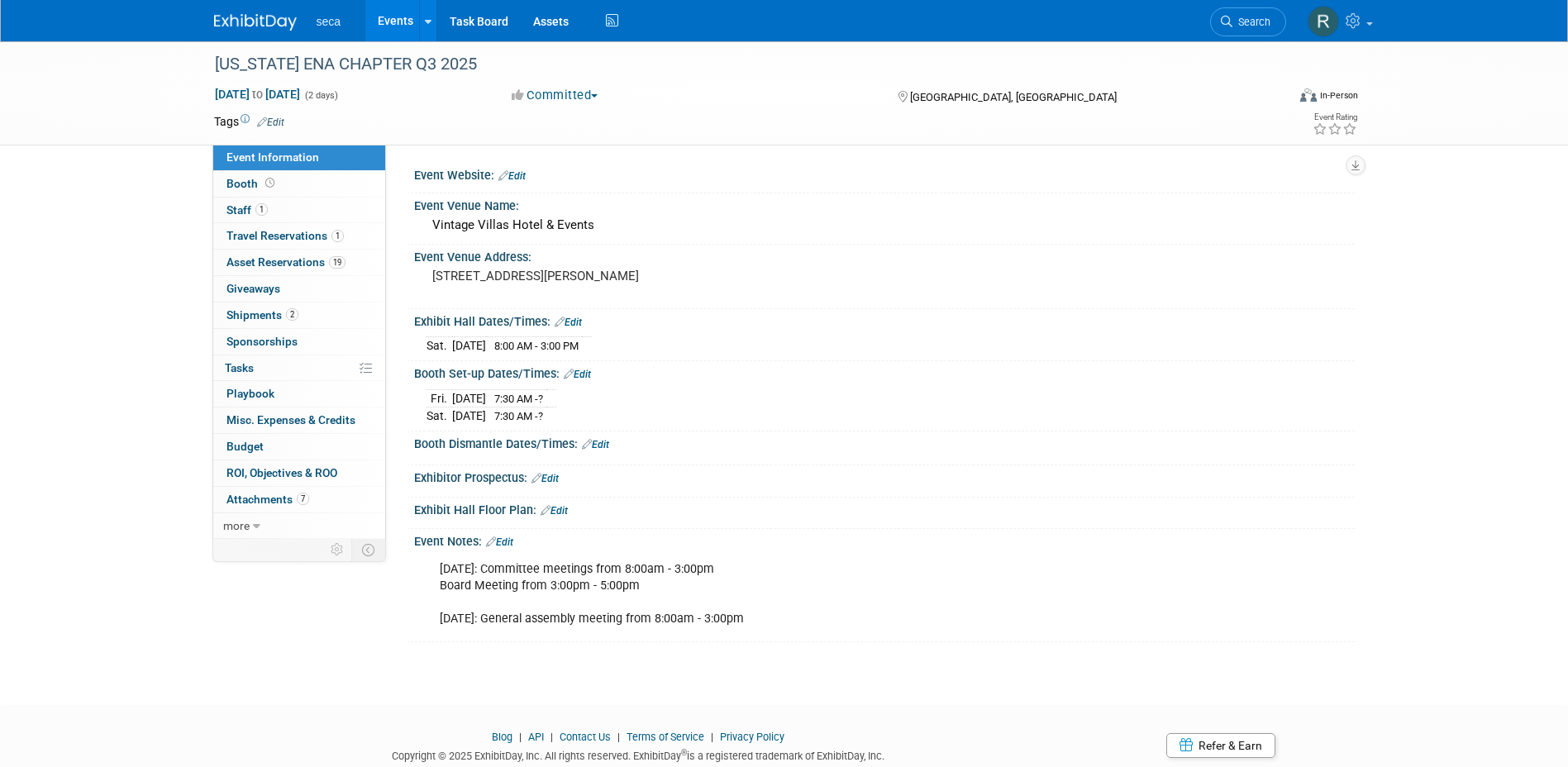 scroll, scrollTop: 0, scrollLeft: 0, axis: both 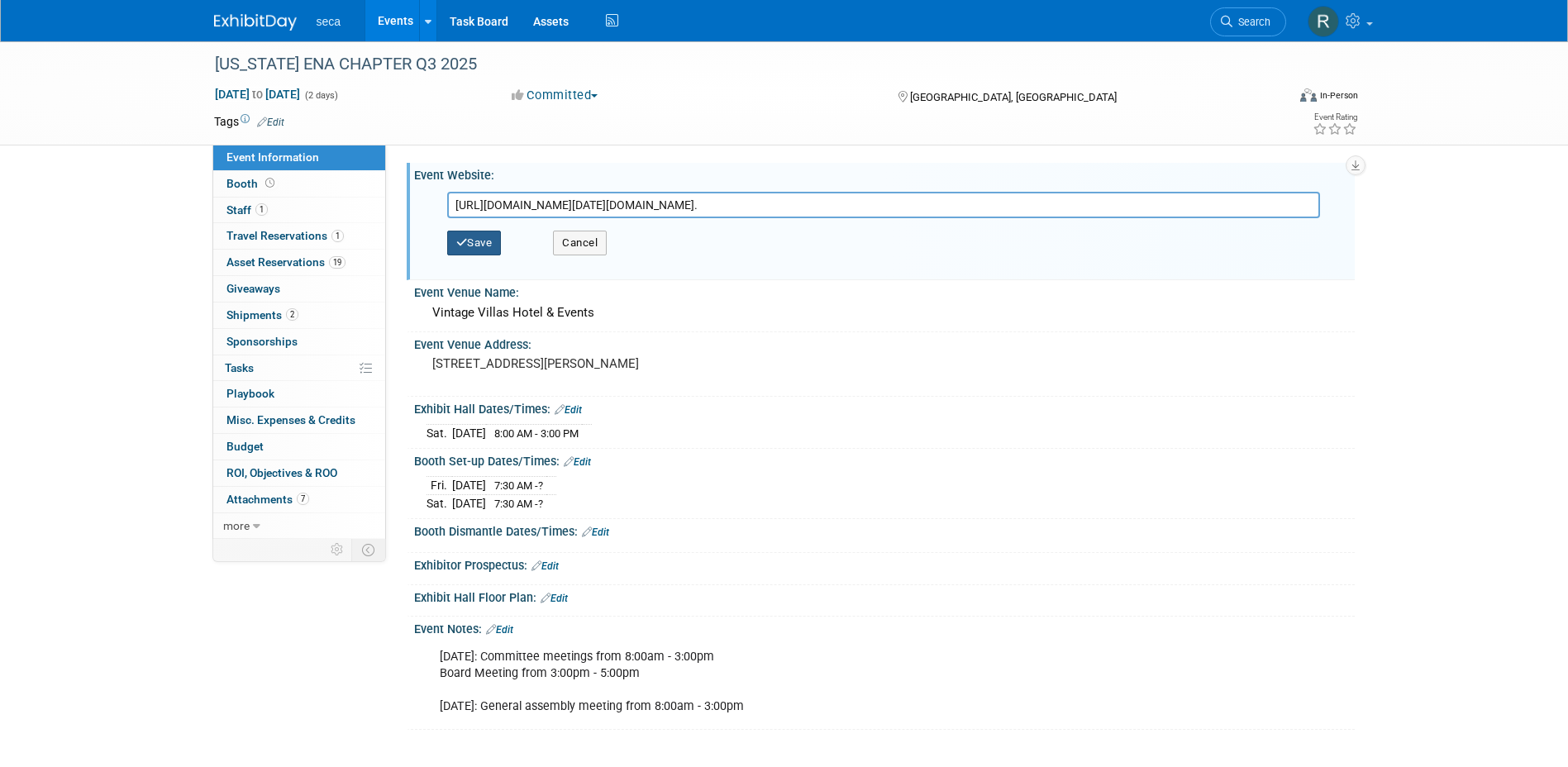 type on "[URL][DOMAIN_NAME][DATE][DOMAIN_NAME]." 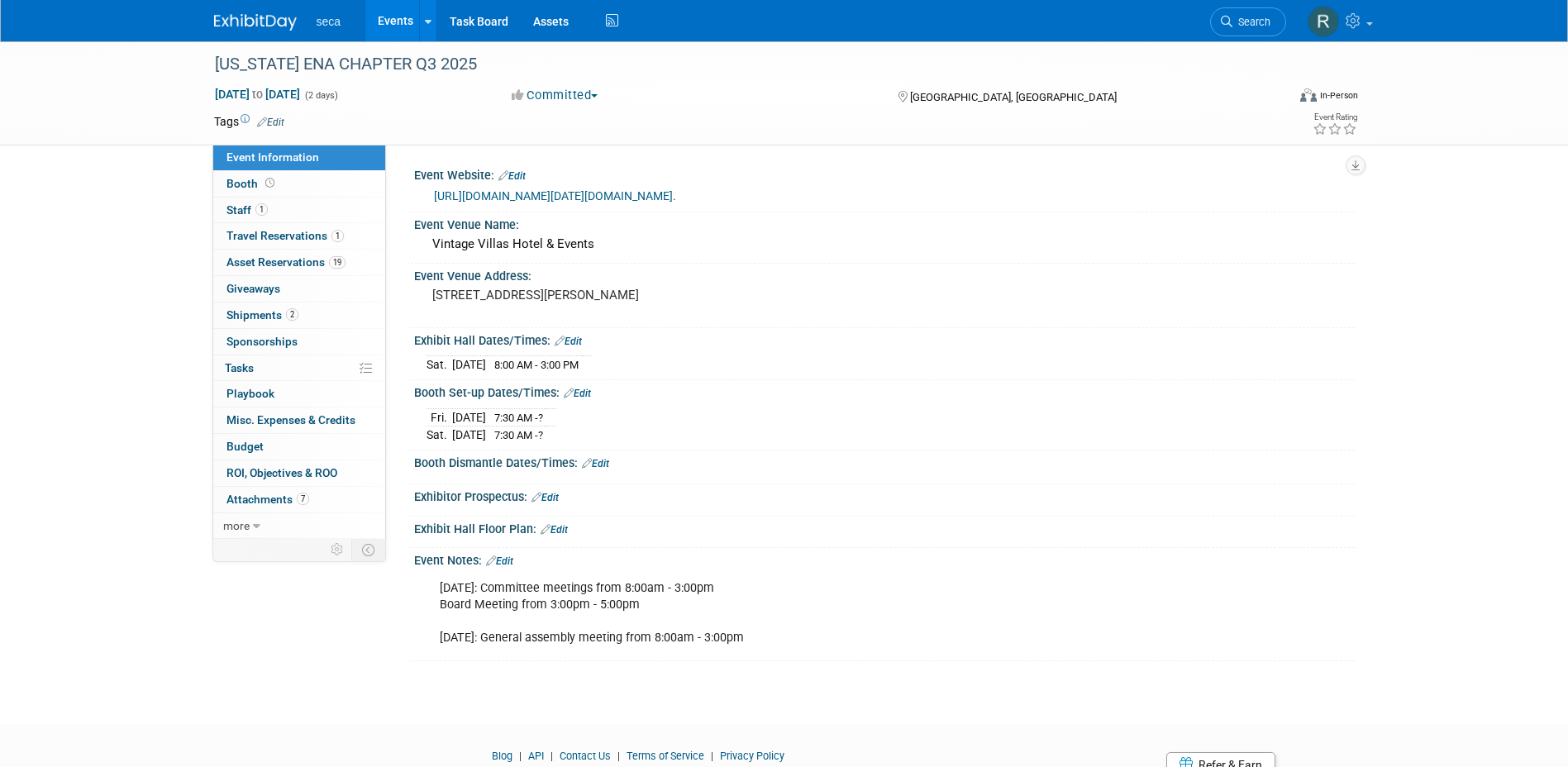 drag, startPoint x: 493, startPoint y: 582, endPoint x: 503, endPoint y: 579, distance: 10.440307 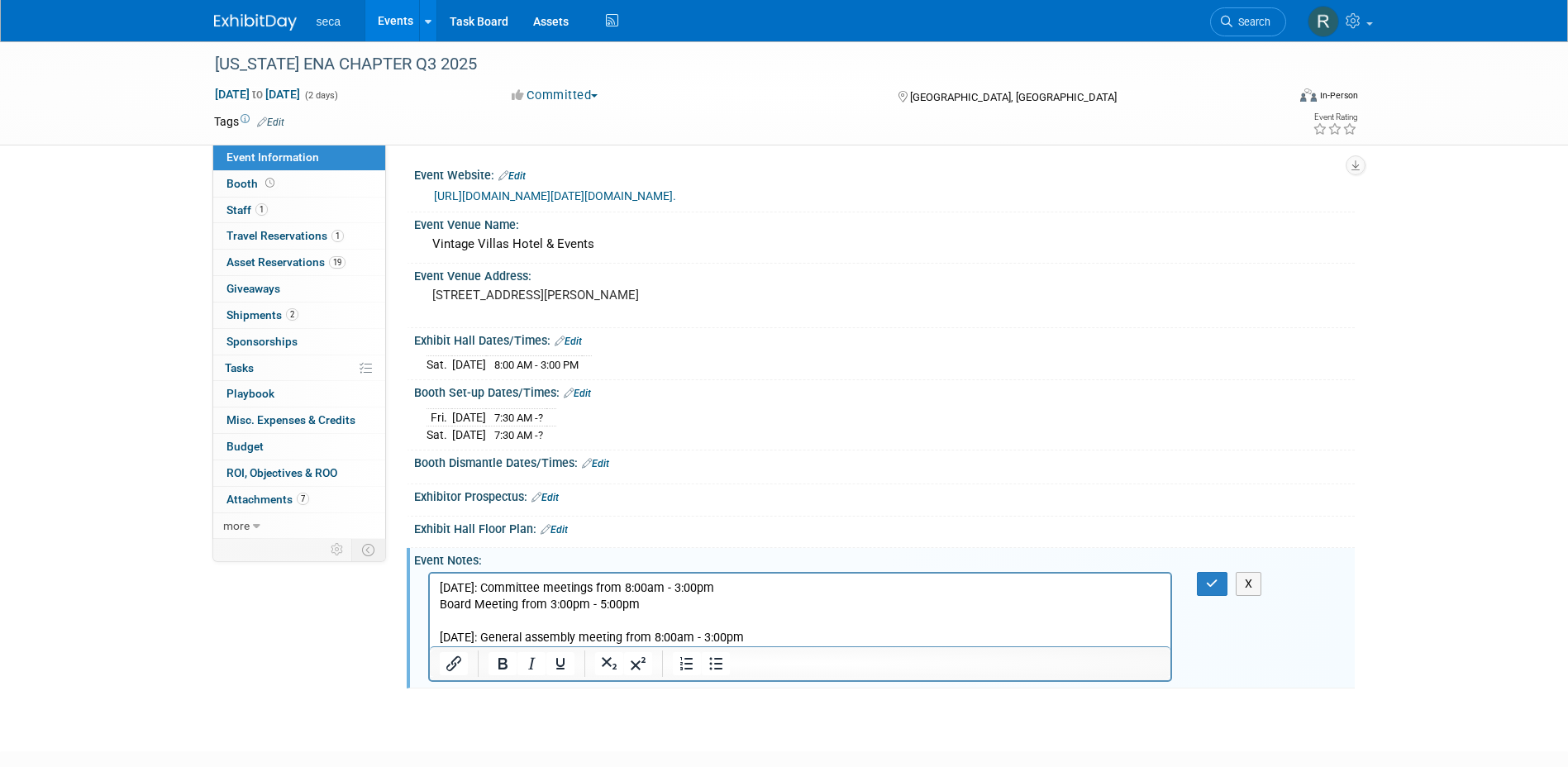 scroll, scrollTop: 115, scrollLeft: 0, axis: vertical 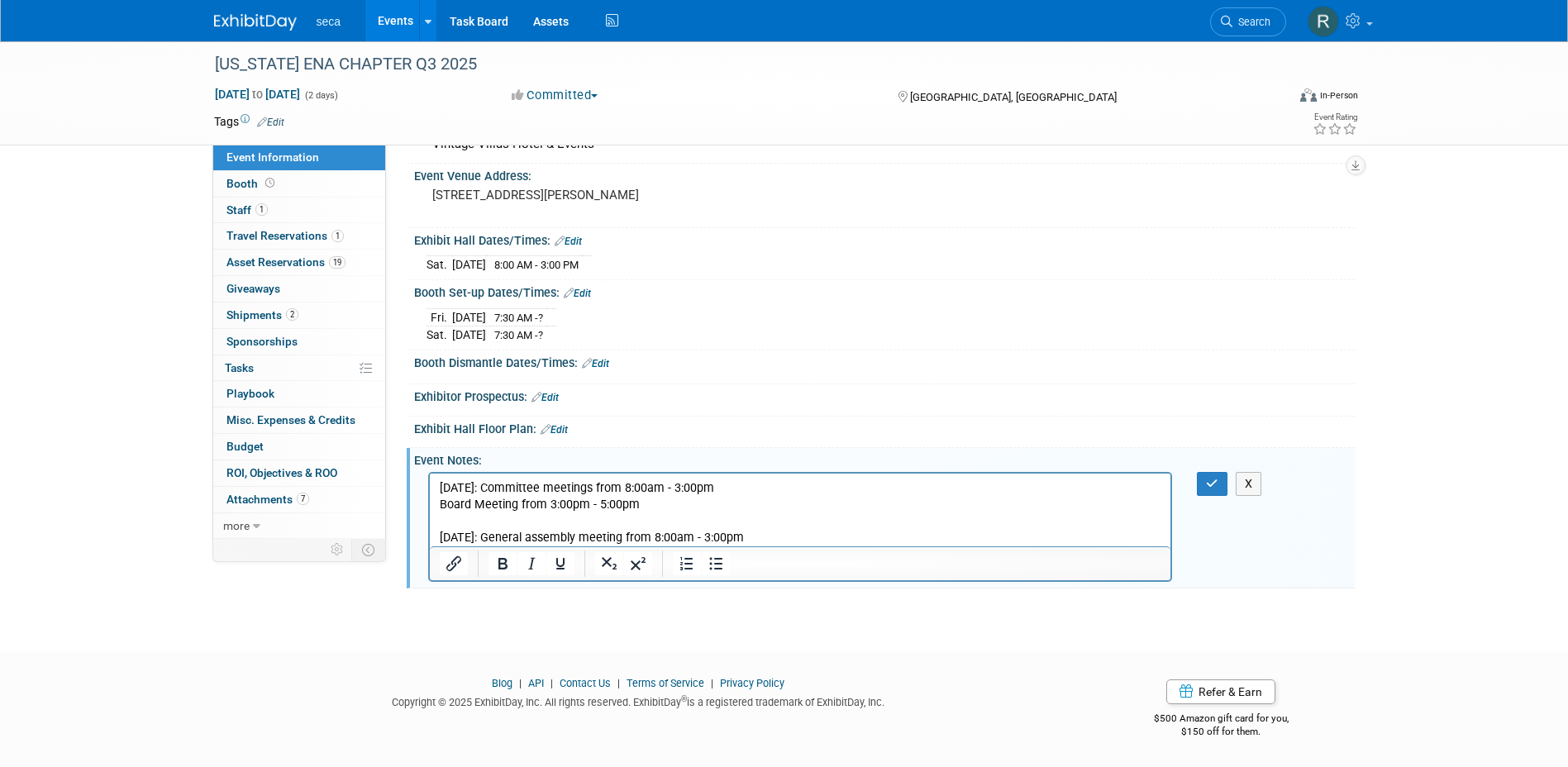 click on "Friday, July 18th: Committee meetings from 8:00am - 3:00pm Board Meeting from 3:00pm - 5:00pm Saturday, July 19th: General assembly meeting from 8:00am - 3:00pm" at bounding box center [800, 512] 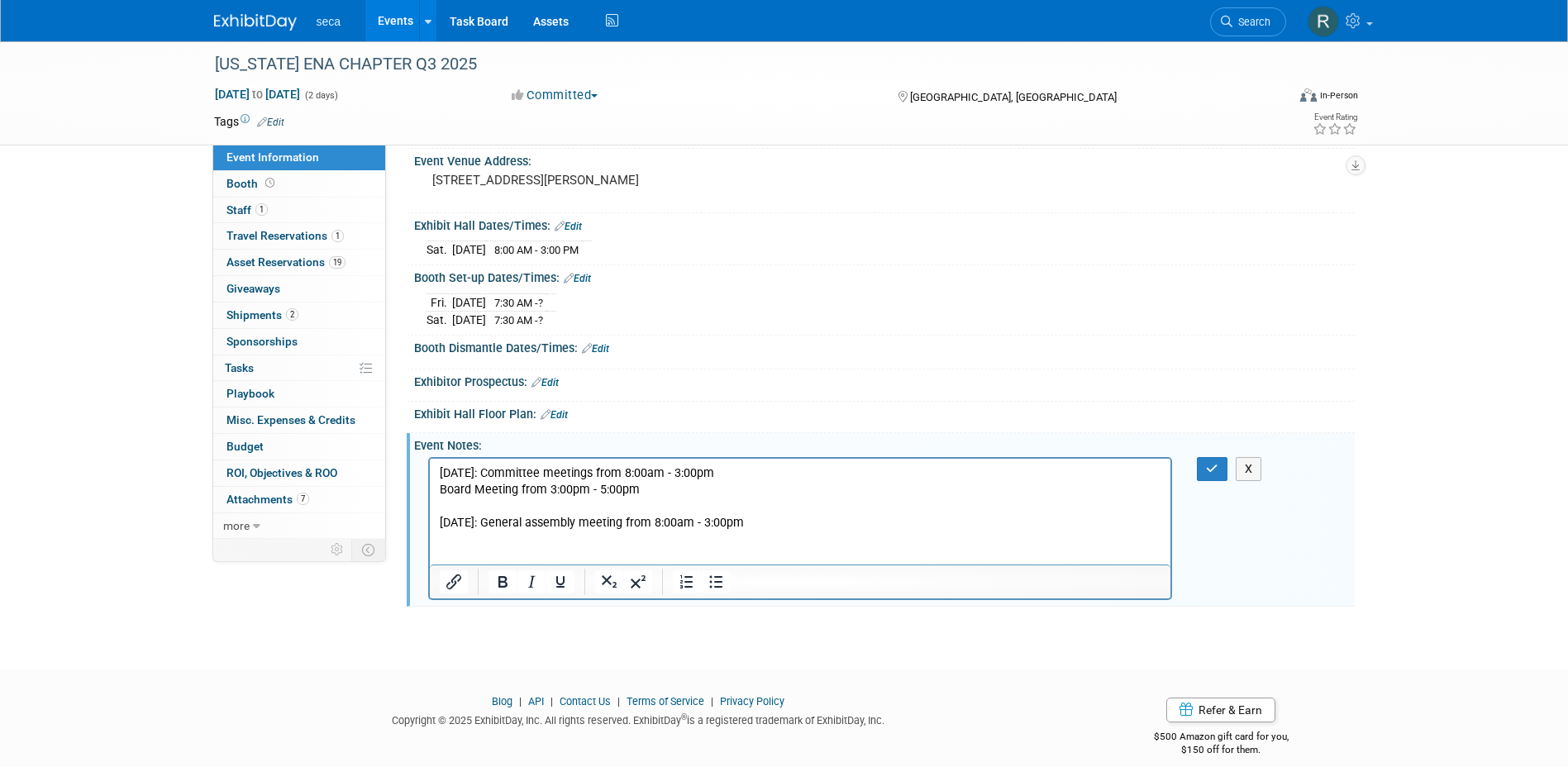 type 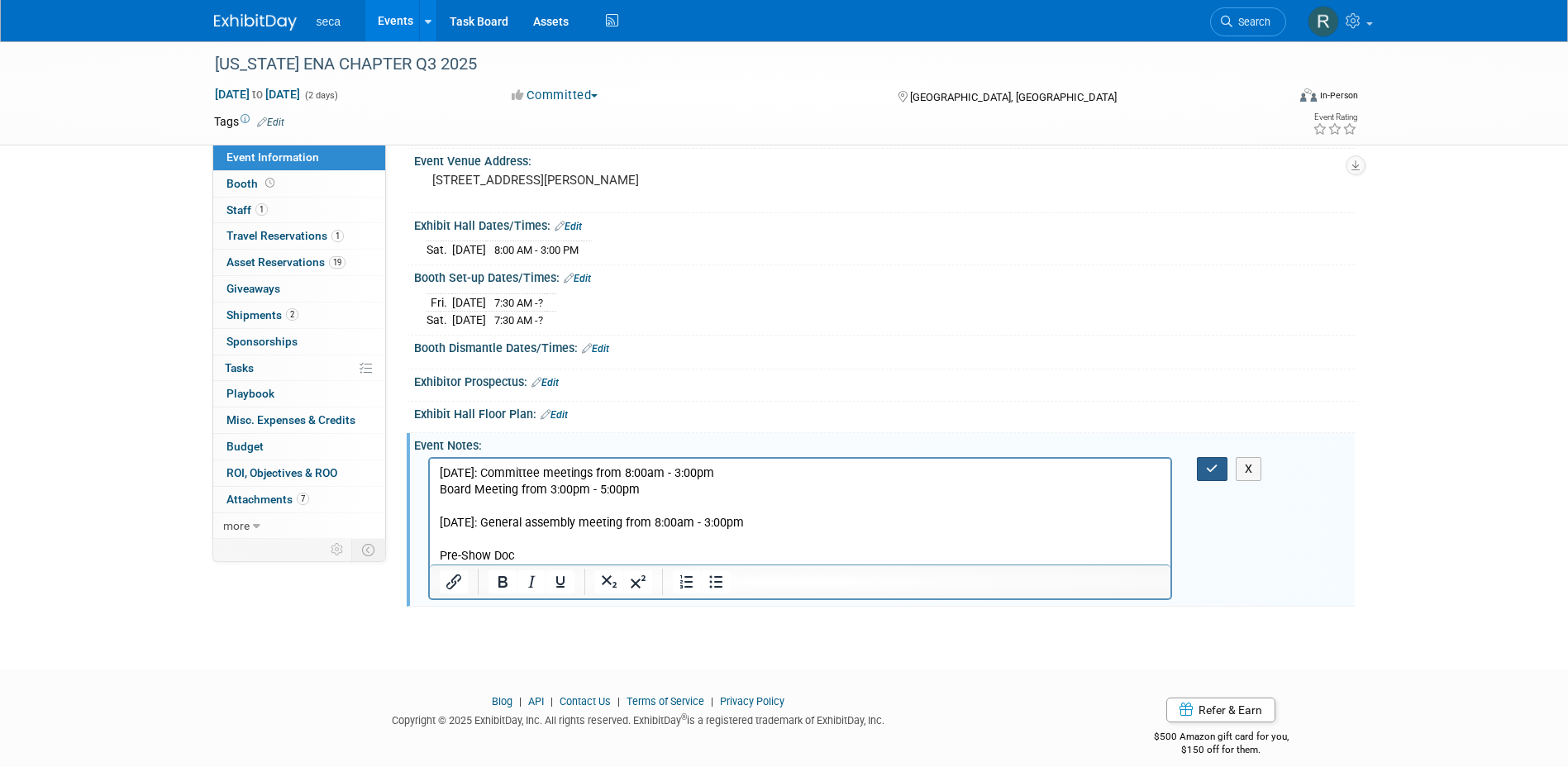 click at bounding box center (1212, 469) 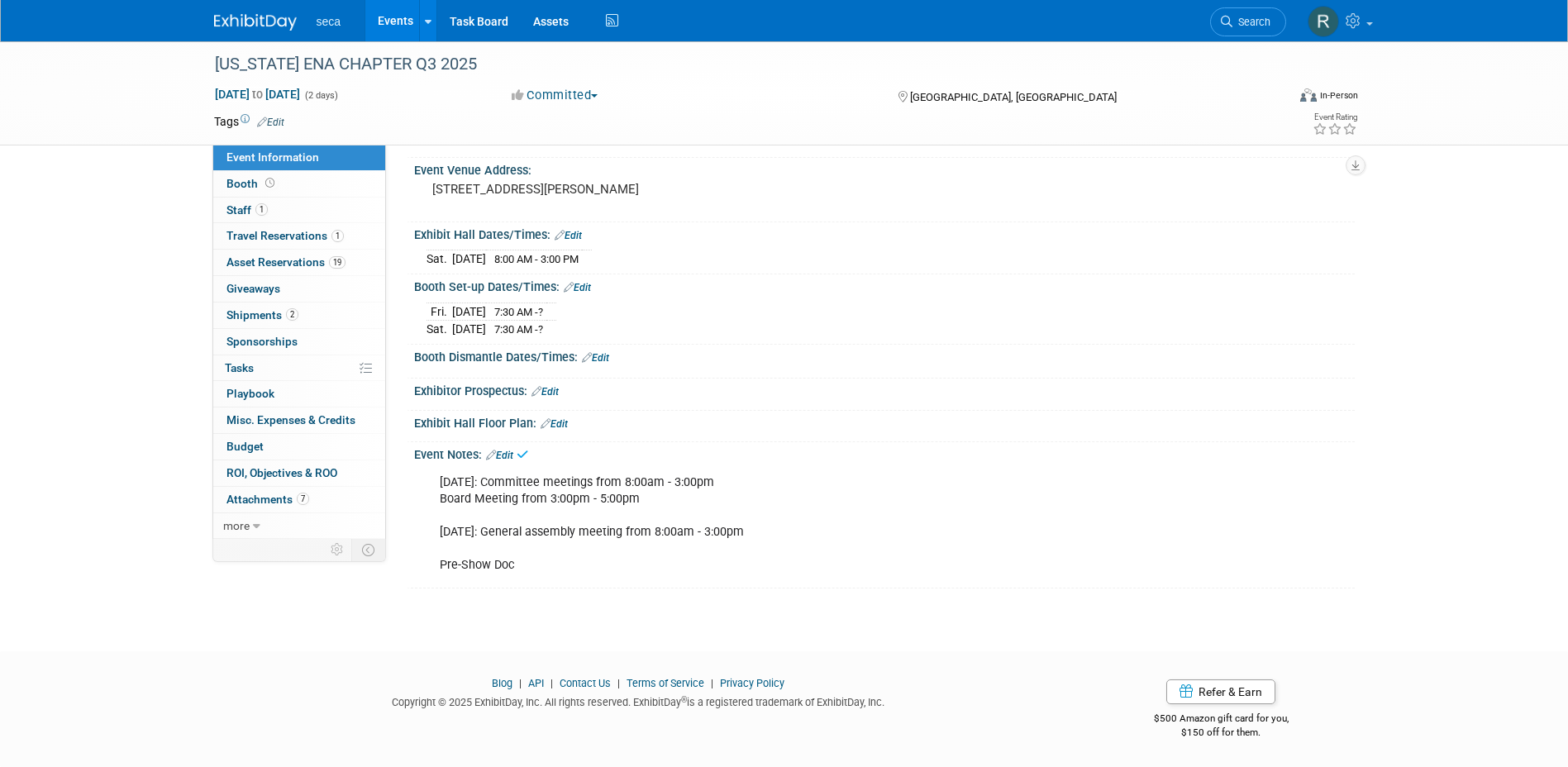 click on "Friday, July 18th: Committee meetings from 8:00am - 3:00pm Board Meeting from 3:00pm - 5:00pm Saturday, July 19th: General assembly meeting from 8:00am - 3:00pm Pre-Show Doc" at bounding box center [800, 524] 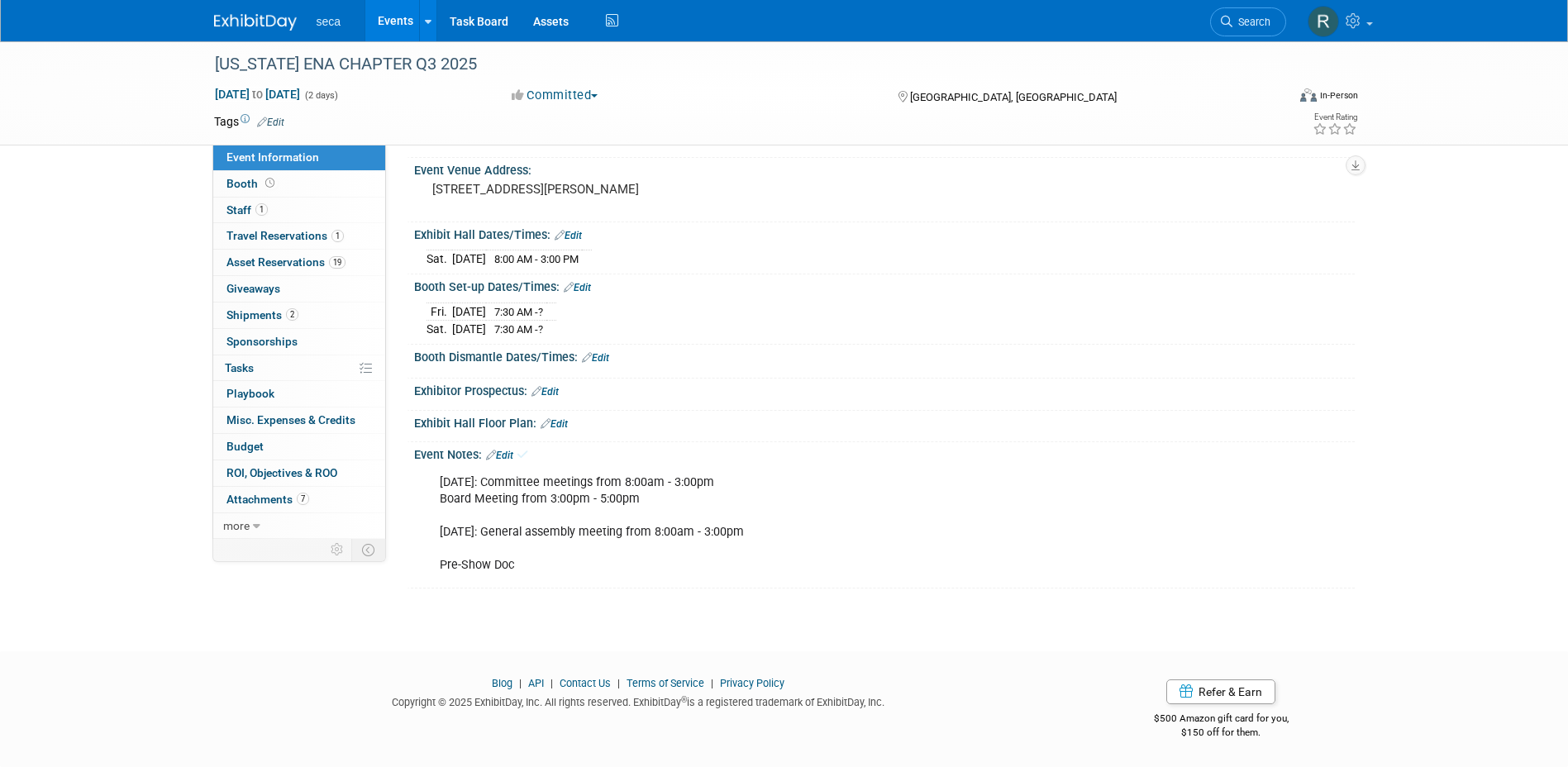 click on "Edit" at bounding box center (499, 455) 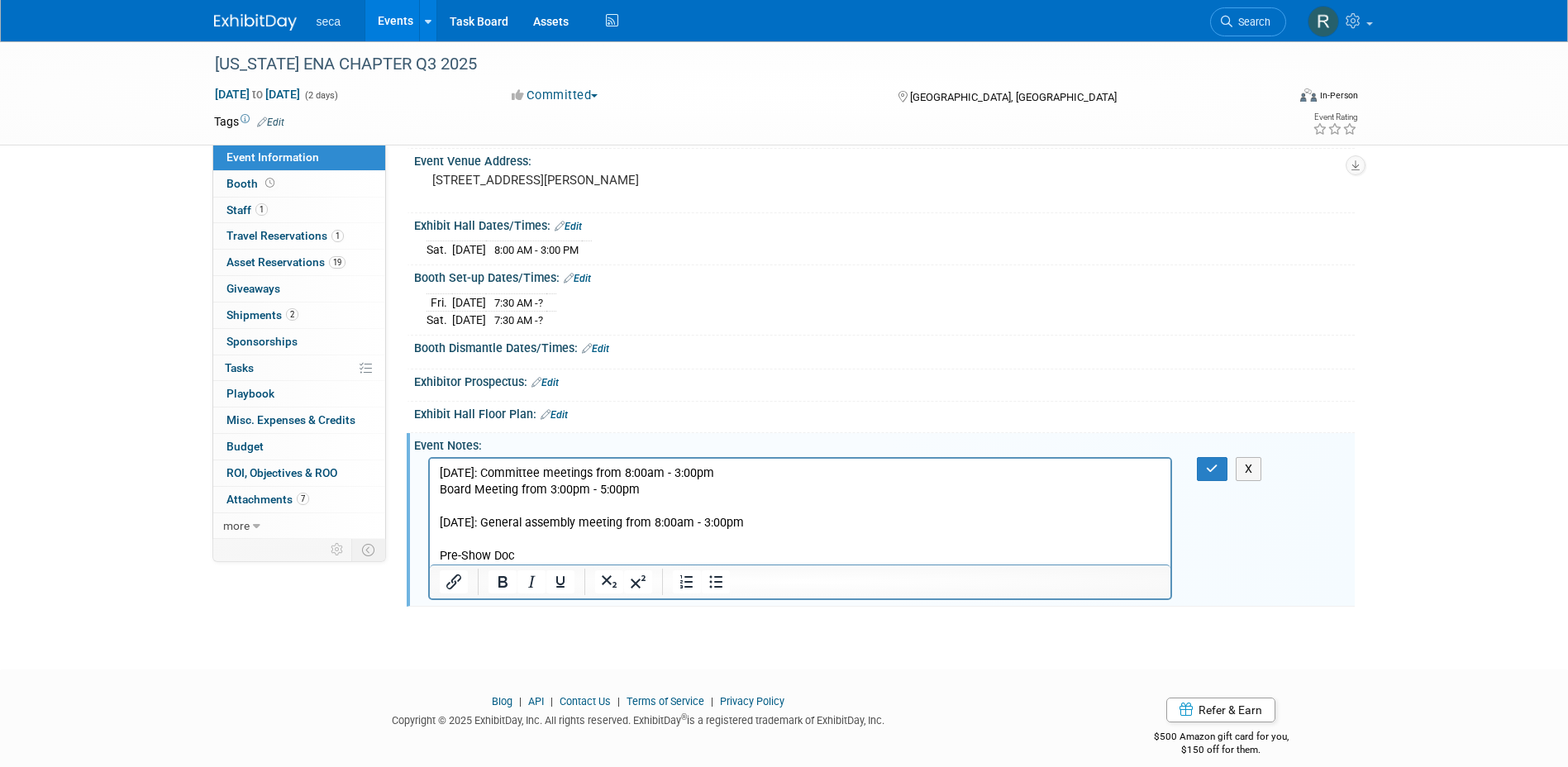 scroll, scrollTop: 0, scrollLeft: 0, axis: both 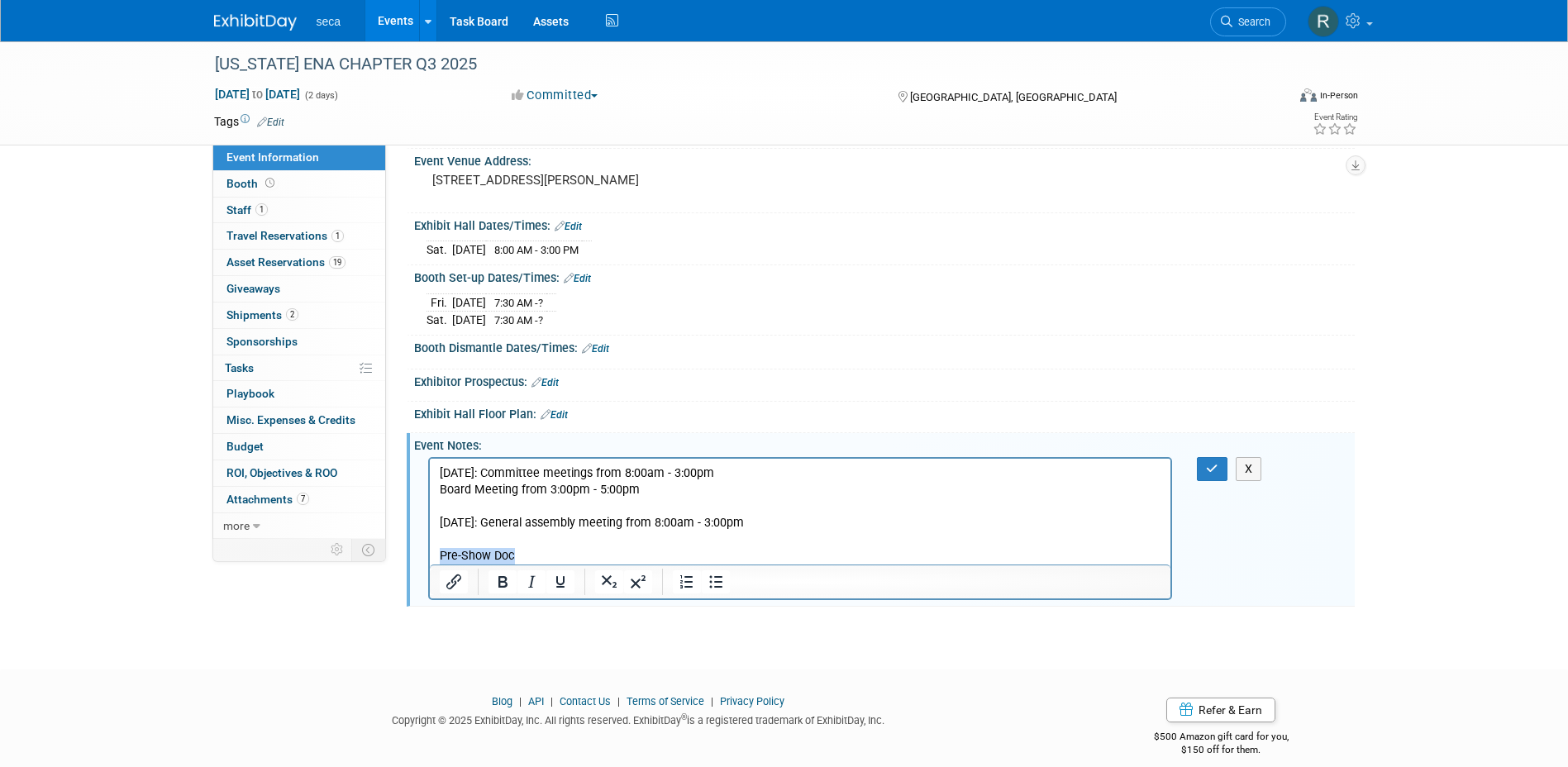 drag, startPoint x: 516, startPoint y: 554, endPoint x: 392, endPoint y: 551, distance: 124.04 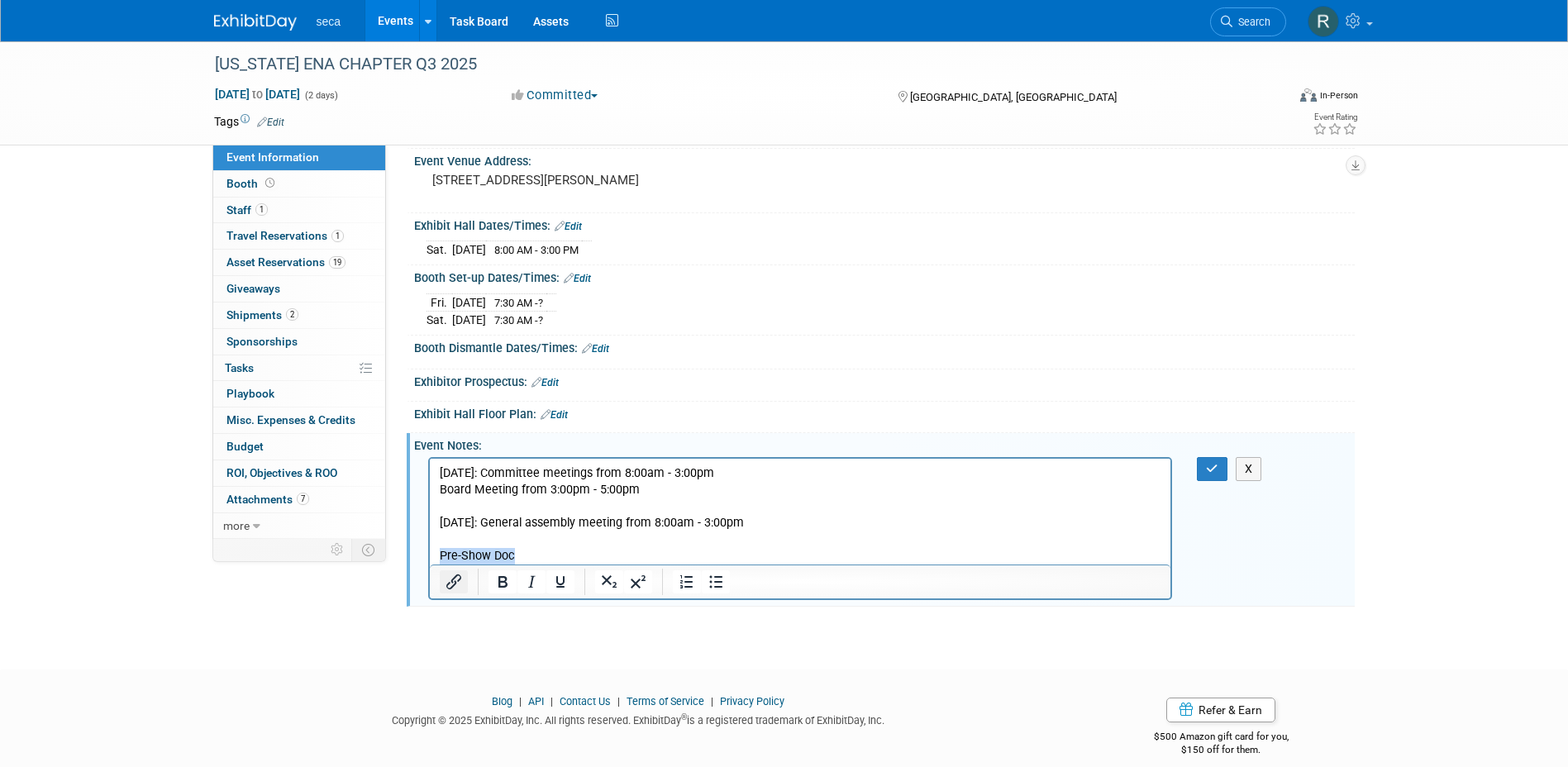 click 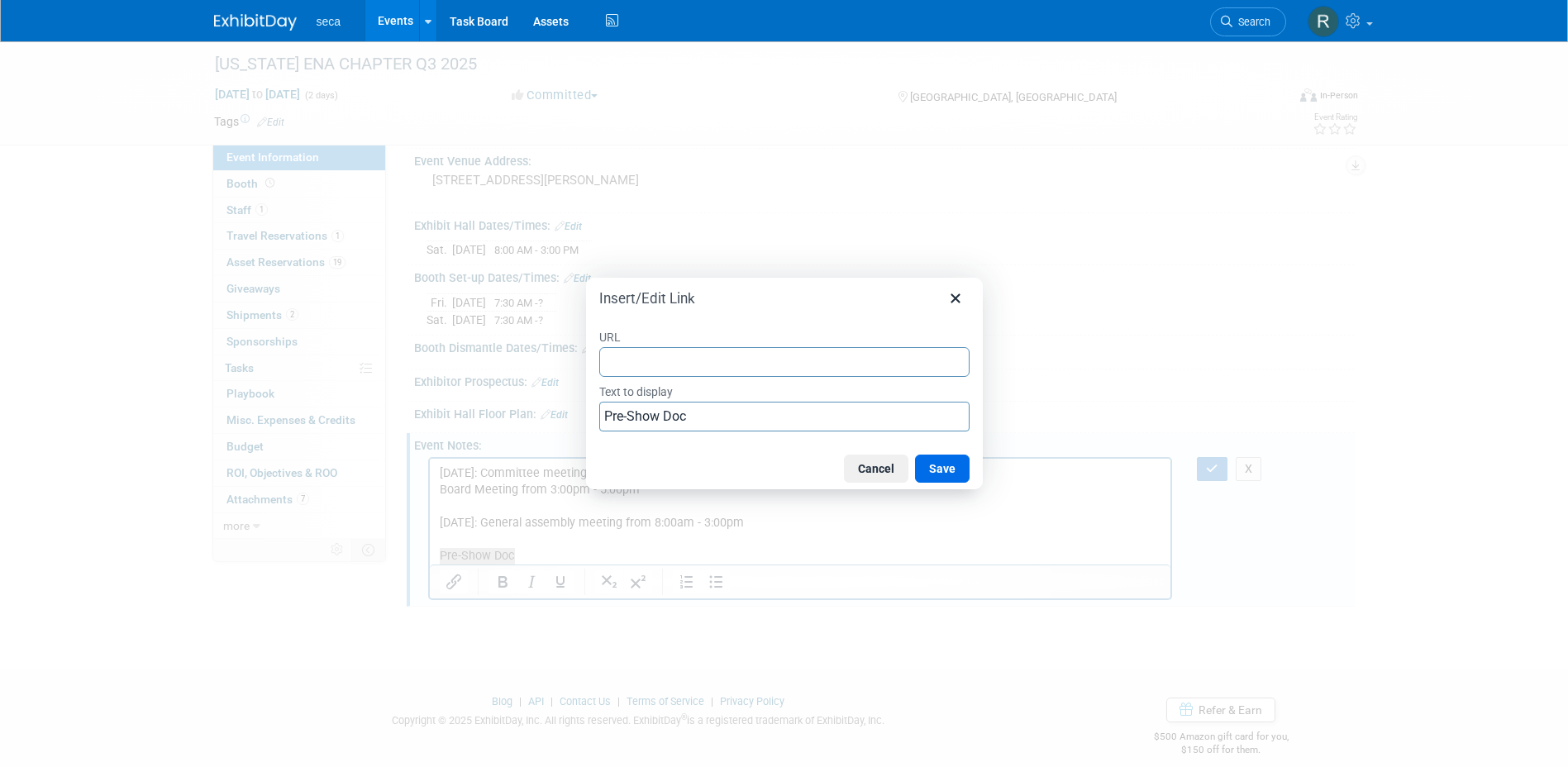 type on "https://secahamburg-my.sharepoint.com/:w:/r/personal/kendall_smith_seca_com/Documents/Texas%20ENA%20Chapter%20Q3%202025.docx?d=we3d52338b15f426eb4e64d139a01440c&csf=1&web=1&e=UxmiRs" 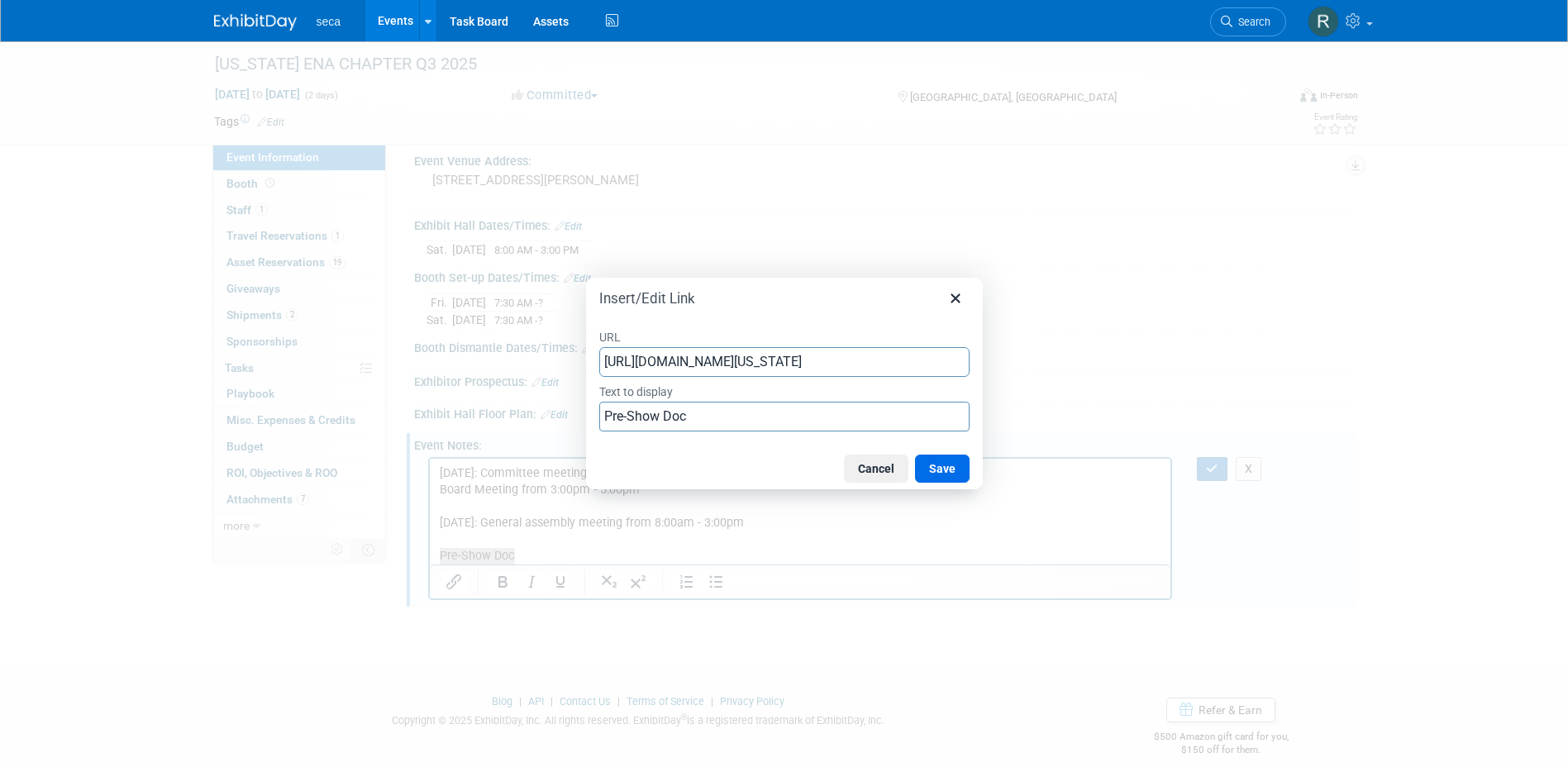 scroll, scrollTop: 0, scrollLeft: 903, axis: horizontal 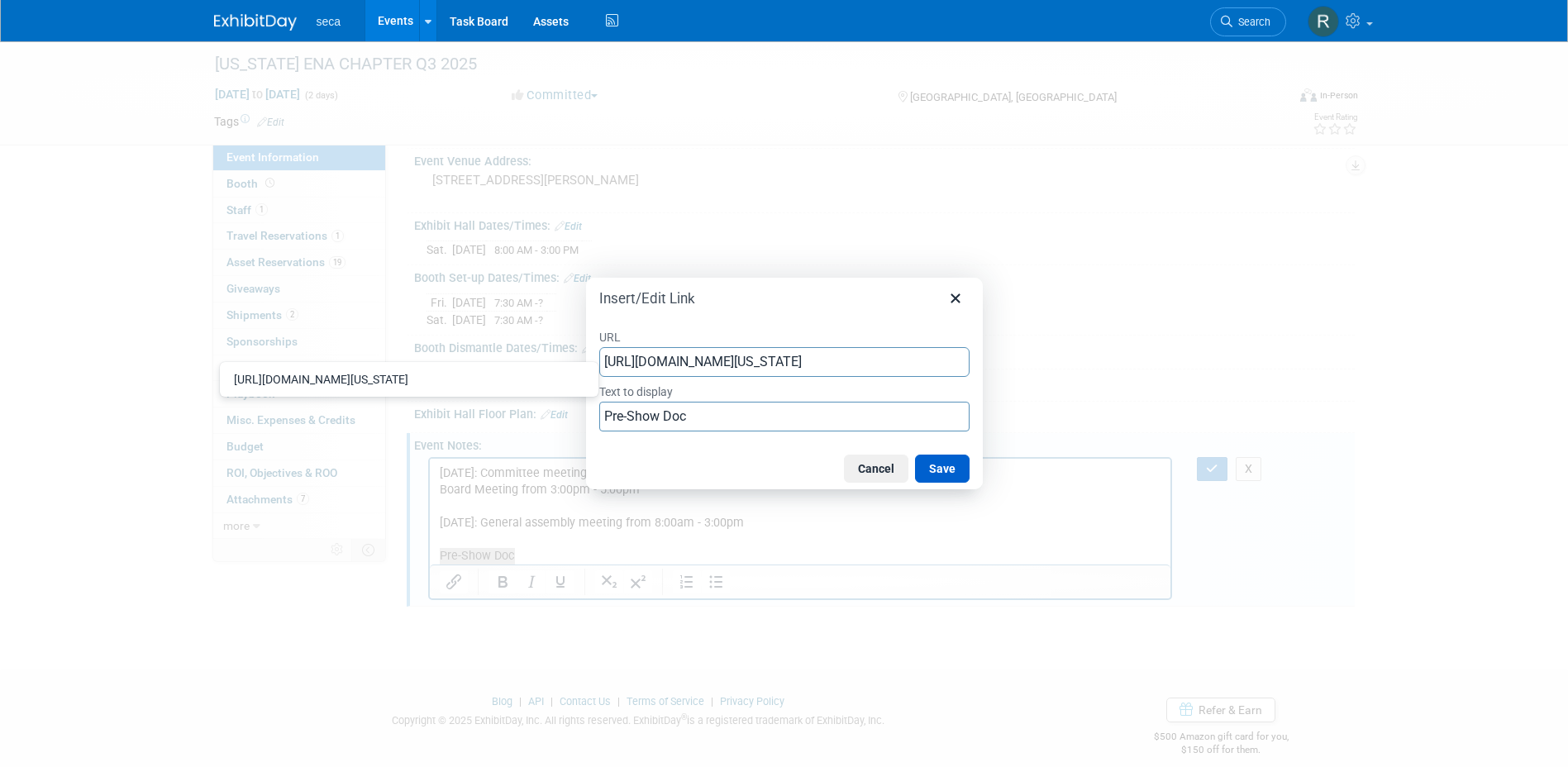 click on "Save" at bounding box center (942, 469) 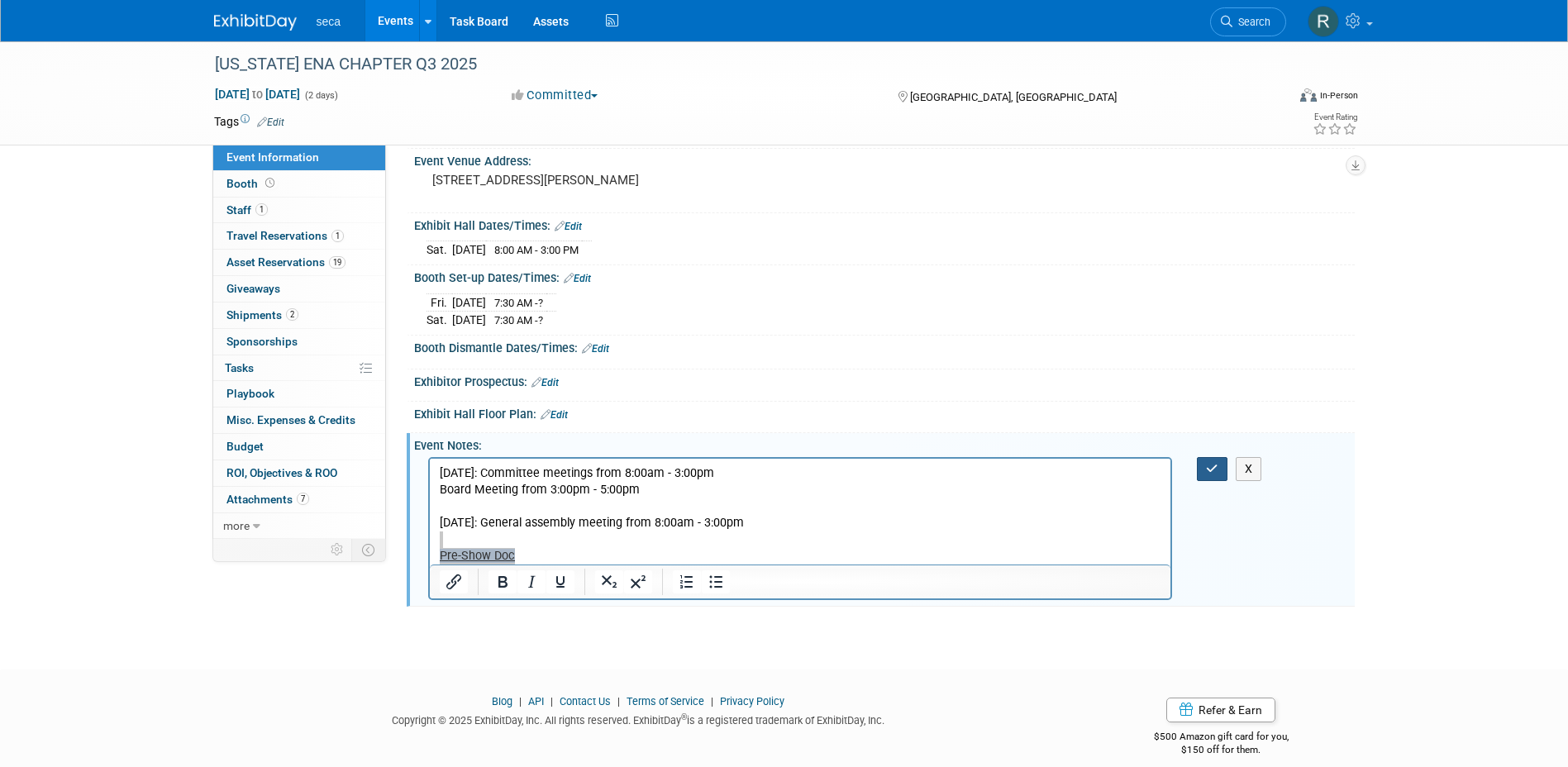 click at bounding box center [1212, 469] 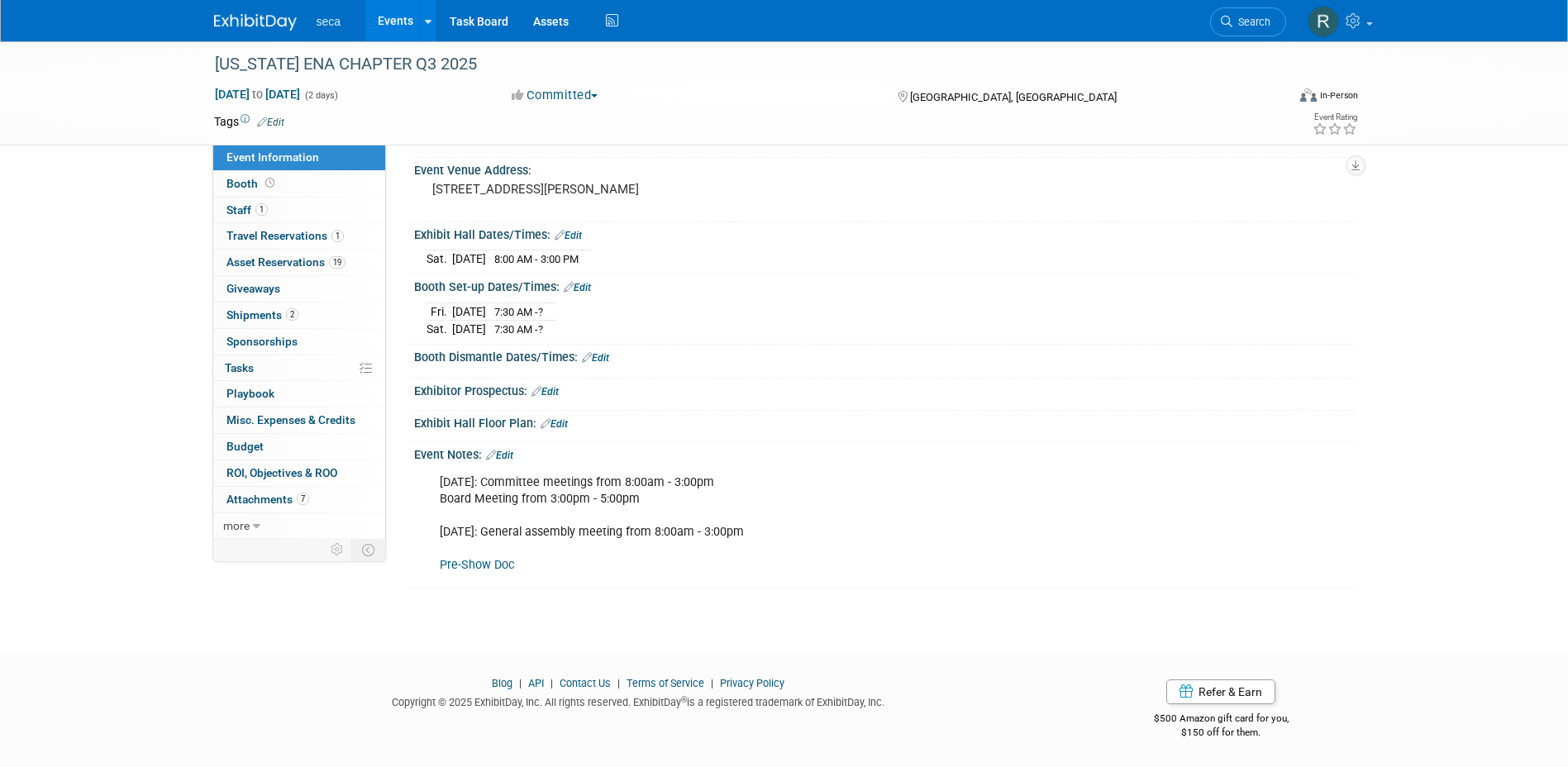 click on "TEXAS ENA CHAPTER Q3 2025
Jul 18, 2025  to  Jul 19, 2025
(2 days)
Jul 18, 2025 to Jul 19, 2025
Committed
Committed
Considering
Not Going
Austin, TX
Virtual
In-Person
Hybrid
<img src="https://www.exhibitday.com/Images/Format-Virtual.png" style="width: 22px; height: 18px; margin-top: 2px; margin-bottom: 2px; margin-left: 2px; filter: Grayscale(70%); opacity: 0.9;" />   Virtual
<img src="https://www.exhibitday.com/Images/Format-InPerson.png" style="width: 22px; height: 18px; margin-top: 2px; margin-bottom: 2px; margin-left: 2px; filter: Grayscale(70%); opacity: 0.9;" />   In-Person
<img src="https://www.exhibitday.com/Images/Format-Hybrid.png" style="width: 22px; height: 18px; margin-top: 2px; margin-bottom: 2px; margin-left: 2px; filter: Grayscale(70%); opacity: 0.9;" />   Hybrid
Tags
Edit" at bounding box center [784, 279] 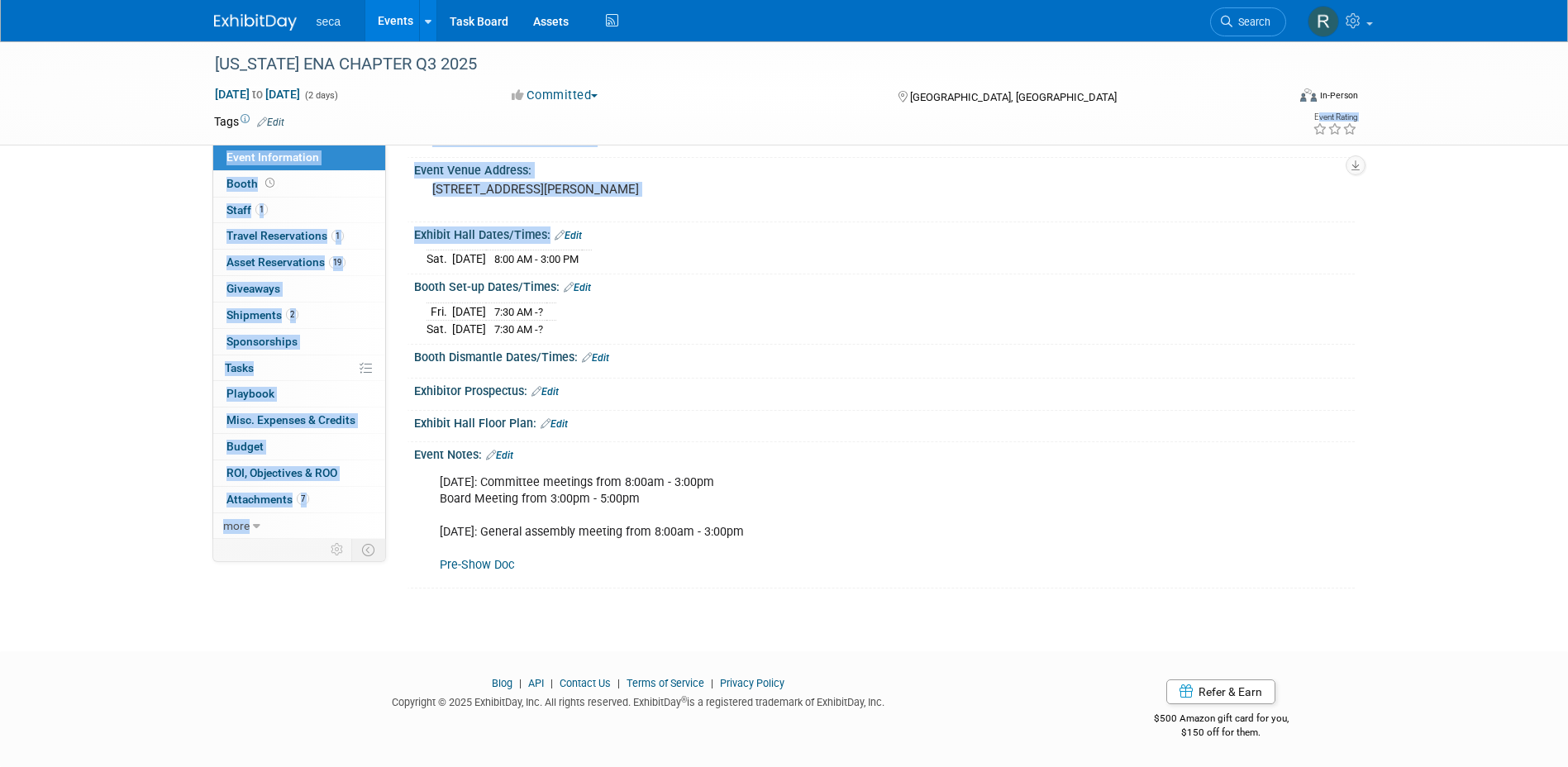 click on "TEXAS ENA CHAPTER Q3 2025
Jul 18, 2025  to  Jul 19, 2025
(2 days)
Jul 18, 2025 to Jul 19, 2025
Committed
Committed
Considering
Not Going
Austin, TX
Virtual
In-Person
Hybrid
<img src="https://www.exhibitday.com/Images/Format-Virtual.png" style="width: 22px; height: 18px; margin-top: 2px; margin-bottom: 2px; margin-left: 2px; filter: Grayscale(70%); opacity: 0.9;" />   Virtual
<img src="https://www.exhibitday.com/Images/Format-InPerson.png" style="width: 22px; height: 18px; margin-top: 2px; margin-bottom: 2px; margin-left: 2px; filter: Grayscale(70%); opacity: 0.9;" />   In-Person
<img src="https://www.exhibitday.com/Images/Format-Hybrid.png" style="width: 22px; height: 18px; margin-top: 2px; margin-bottom: 2px; margin-left: 2px; filter: Grayscale(70%); opacity: 0.9;" />   Hybrid
Tags
Edit" at bounding box center [784, 279] 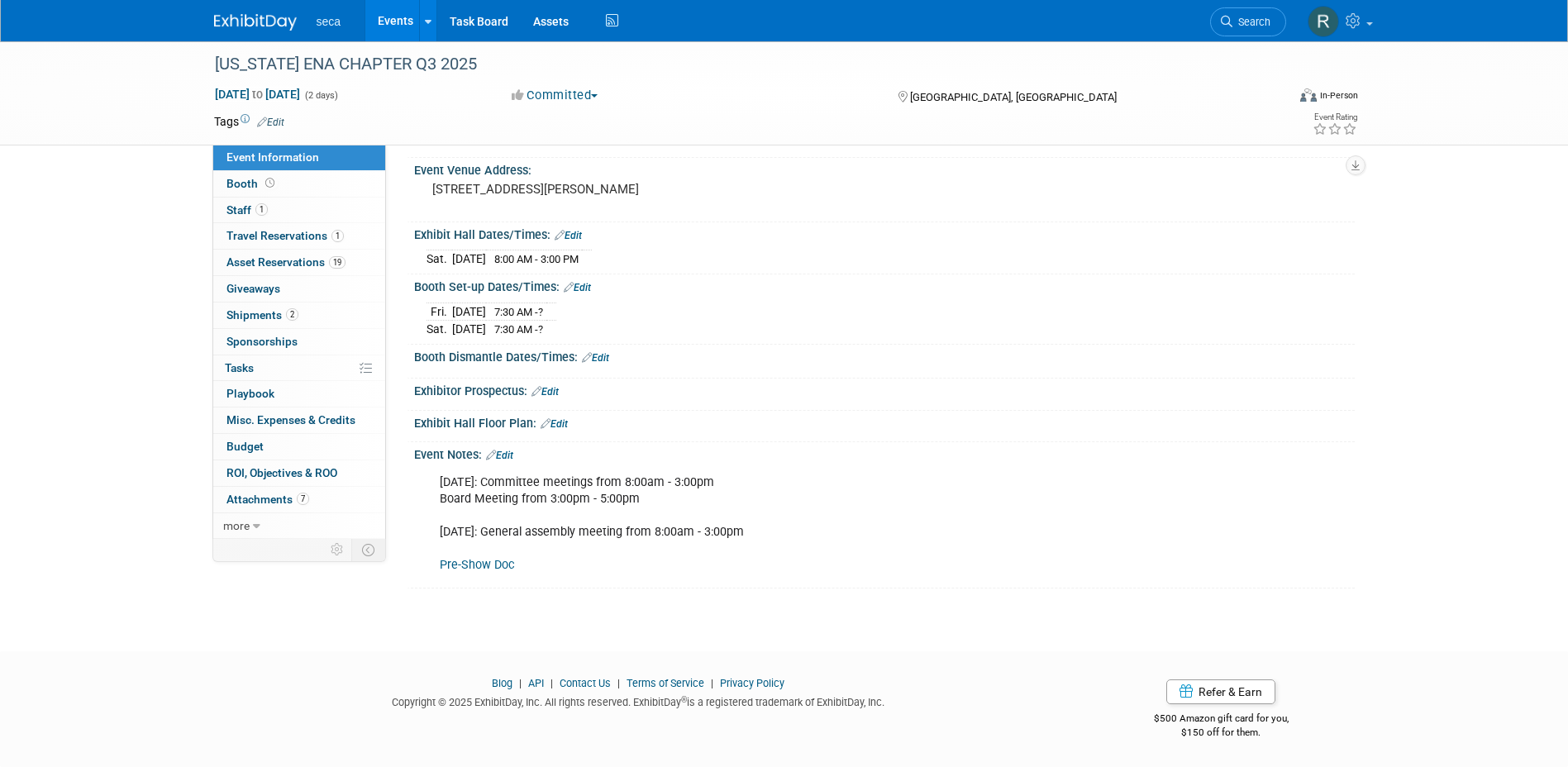 click on "Events" at bounding box center [395, 21] 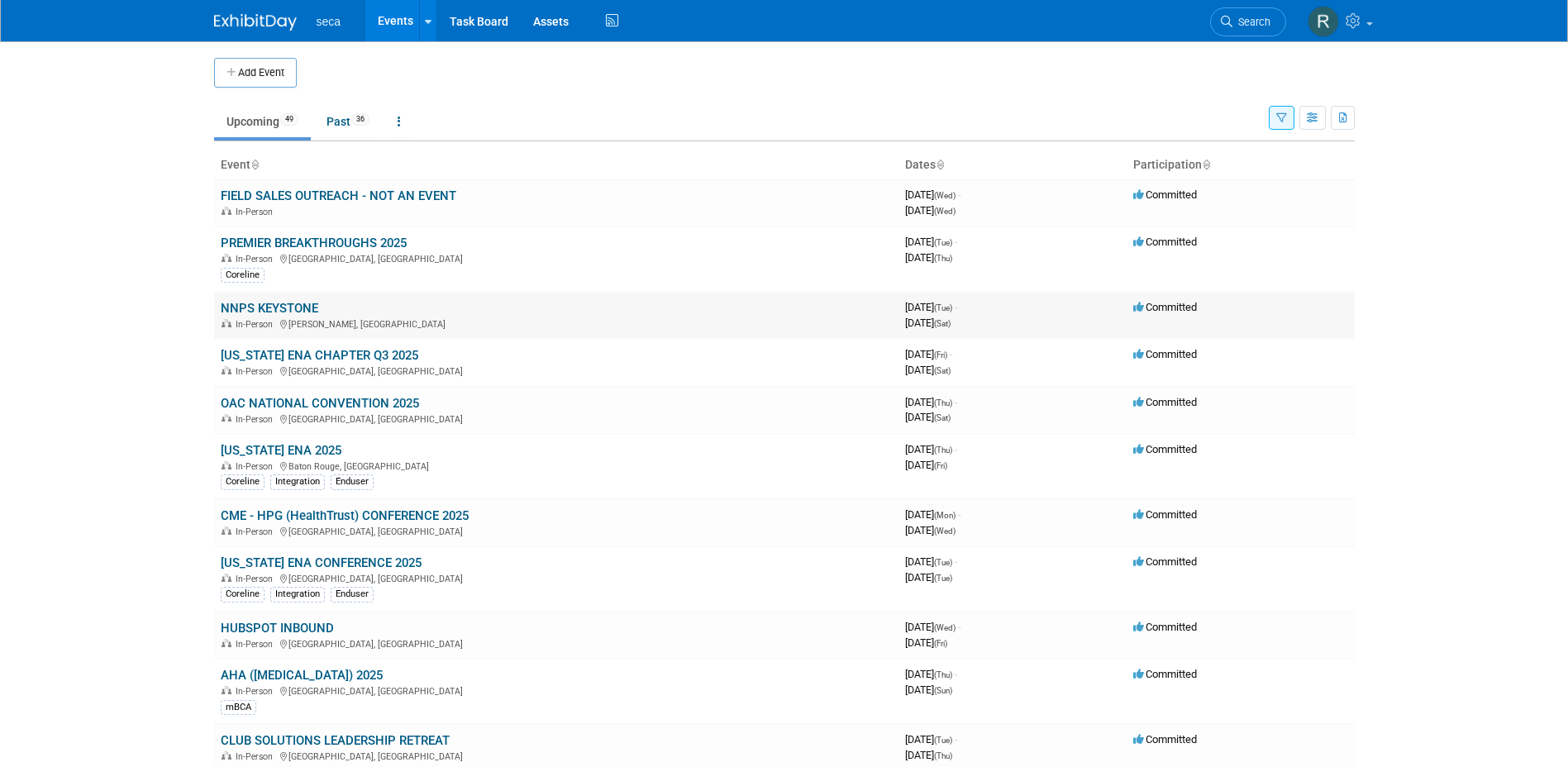 scroll, scrollTop: 0, scrollLeft: 0, axis: both 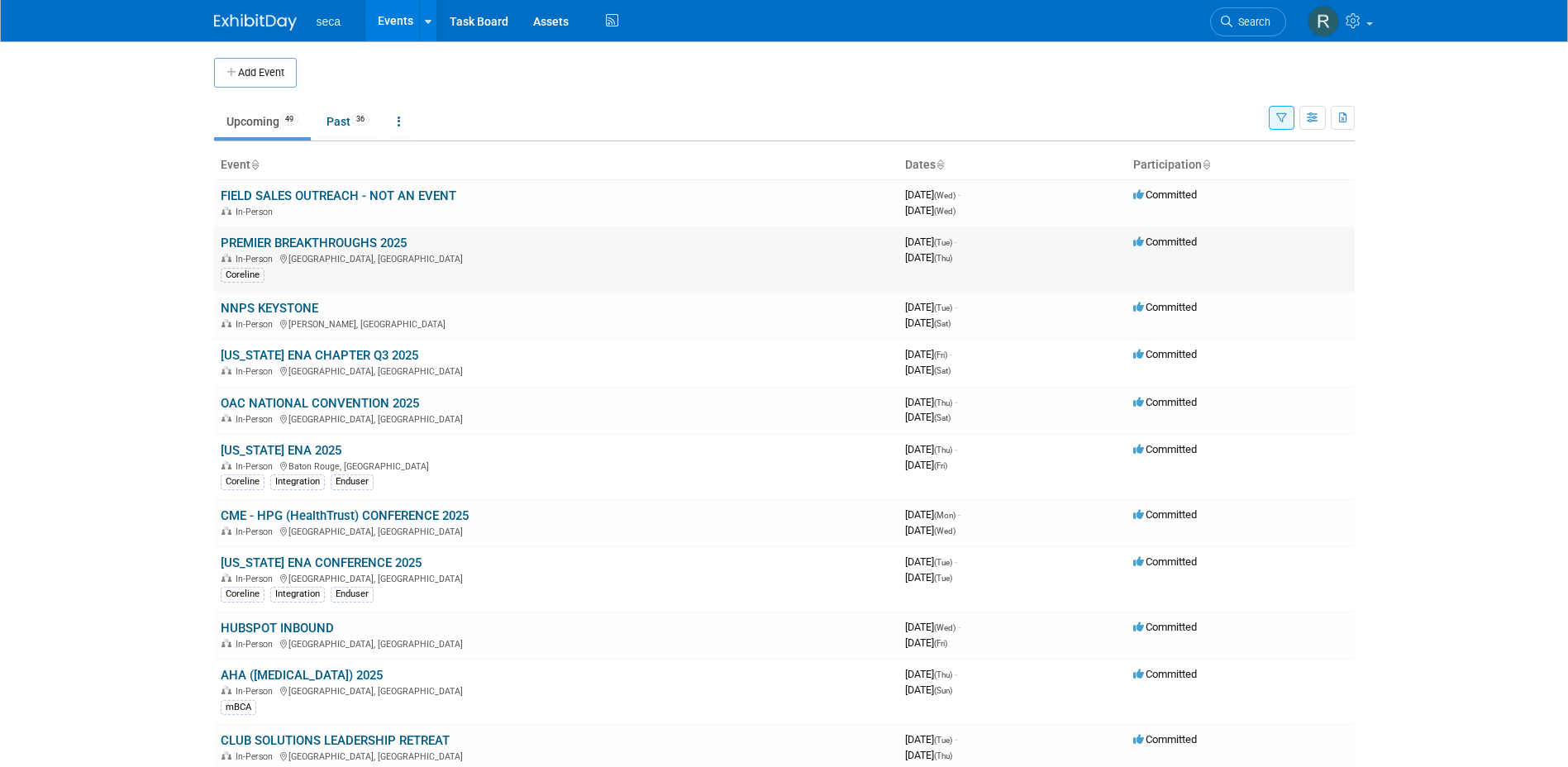 click on "PREMIER BREAKTHROUGHS 2025" at bounding box center [313, 243] 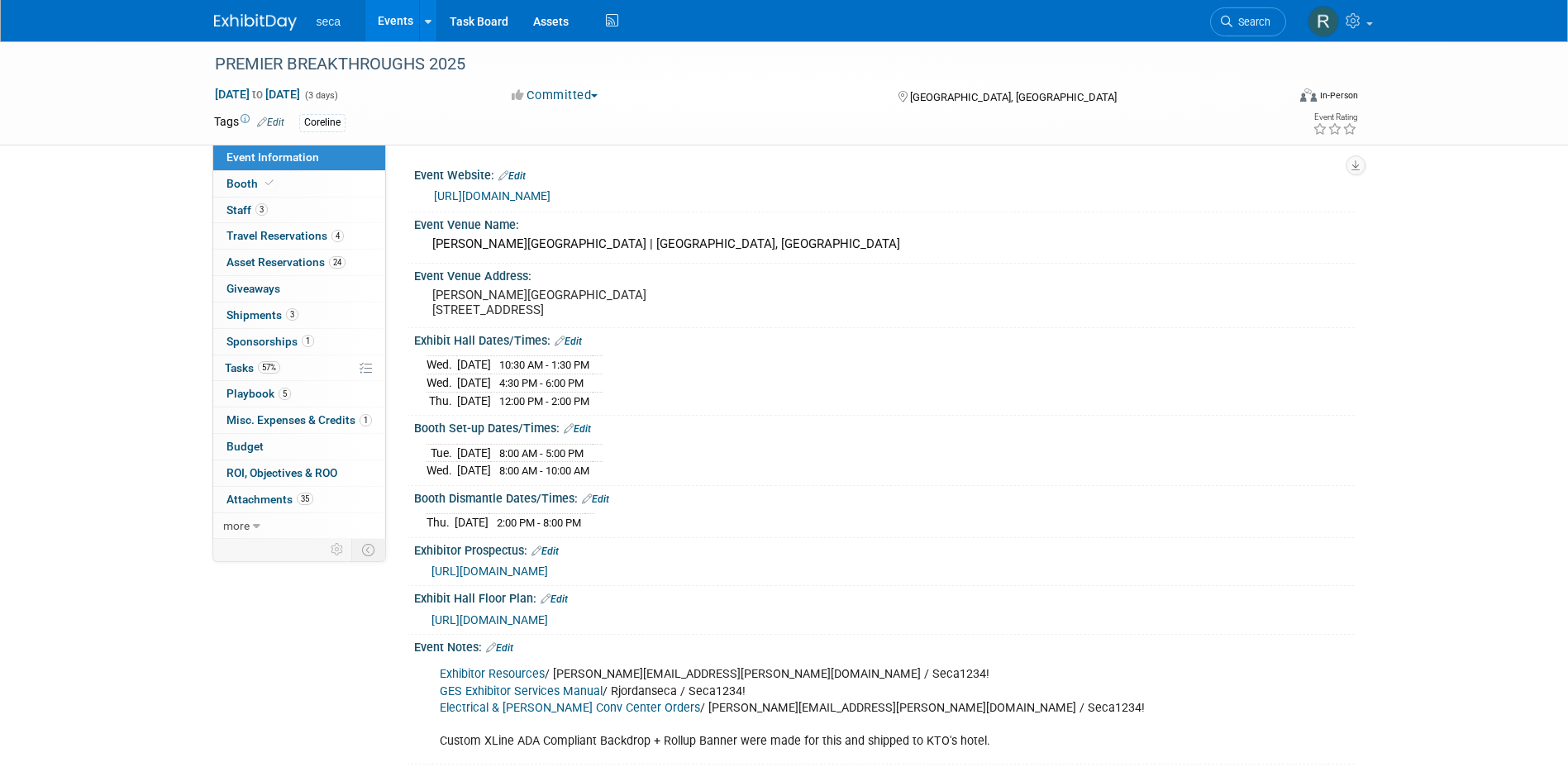 scroll, scrollTop: 0, scrollLeft: 0, axis: both 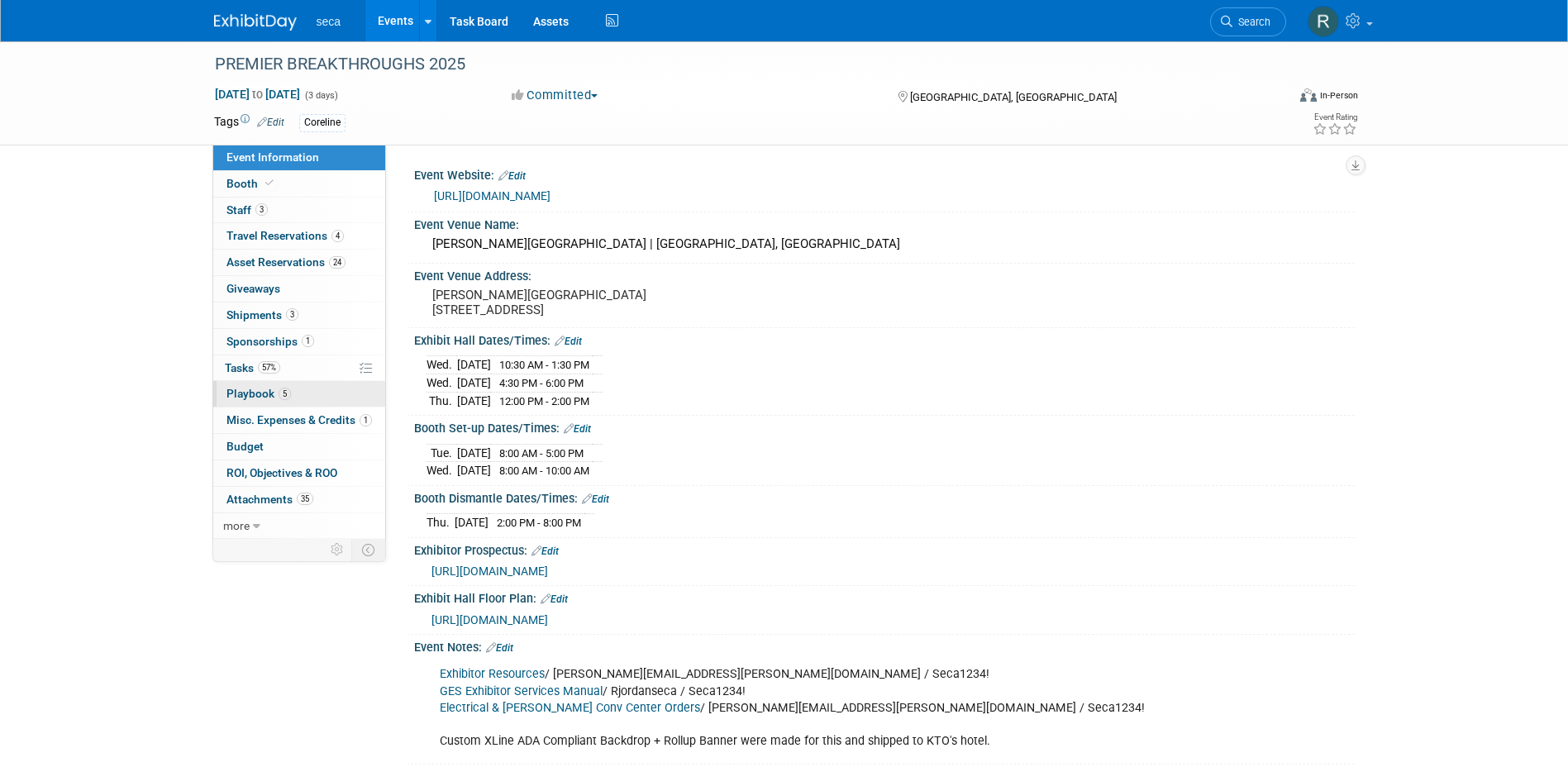 click on "Playbook 5" at bounding box center (259, 393) 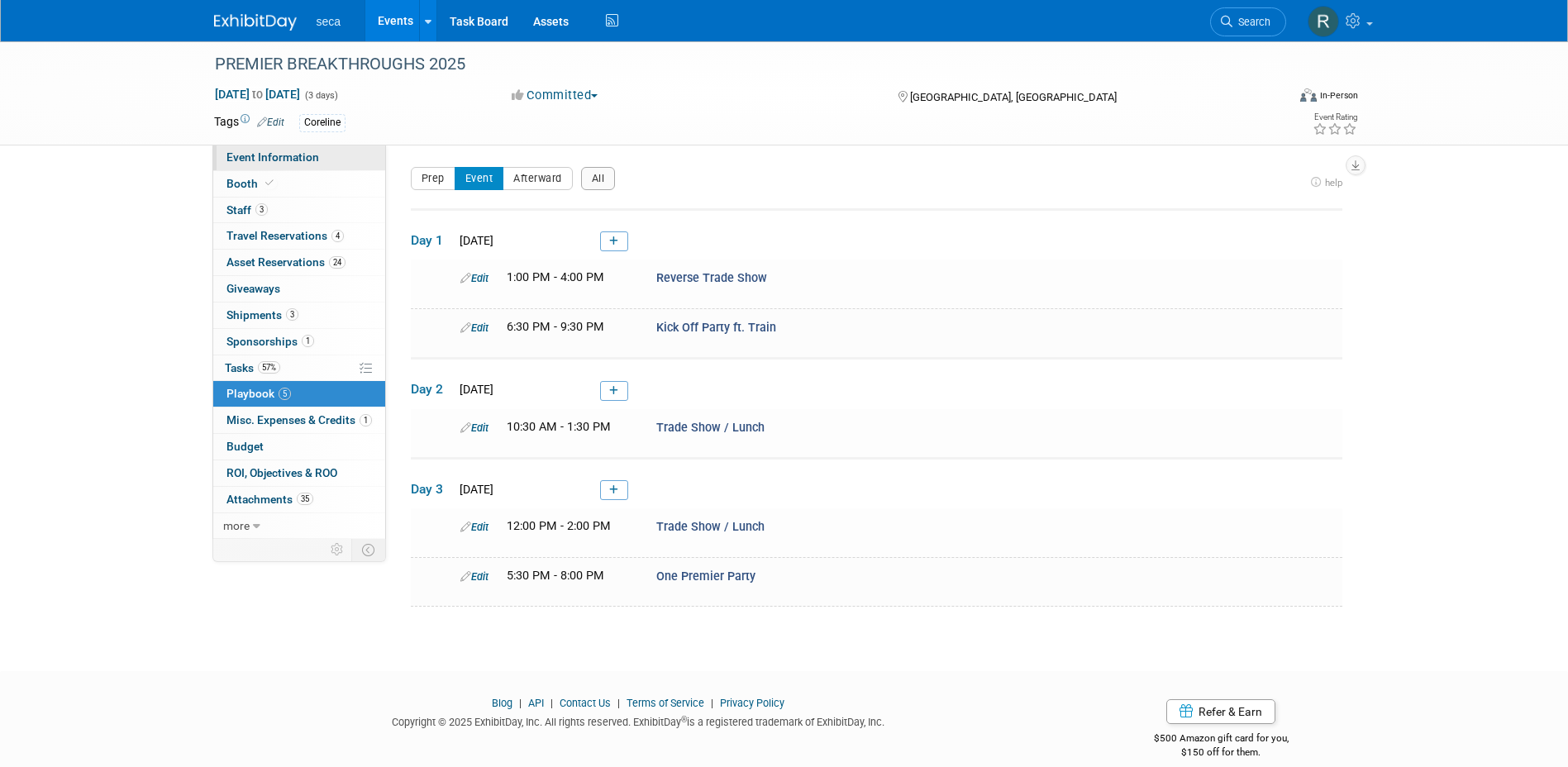 click on "Event Information" at bounding box center [273, 157] 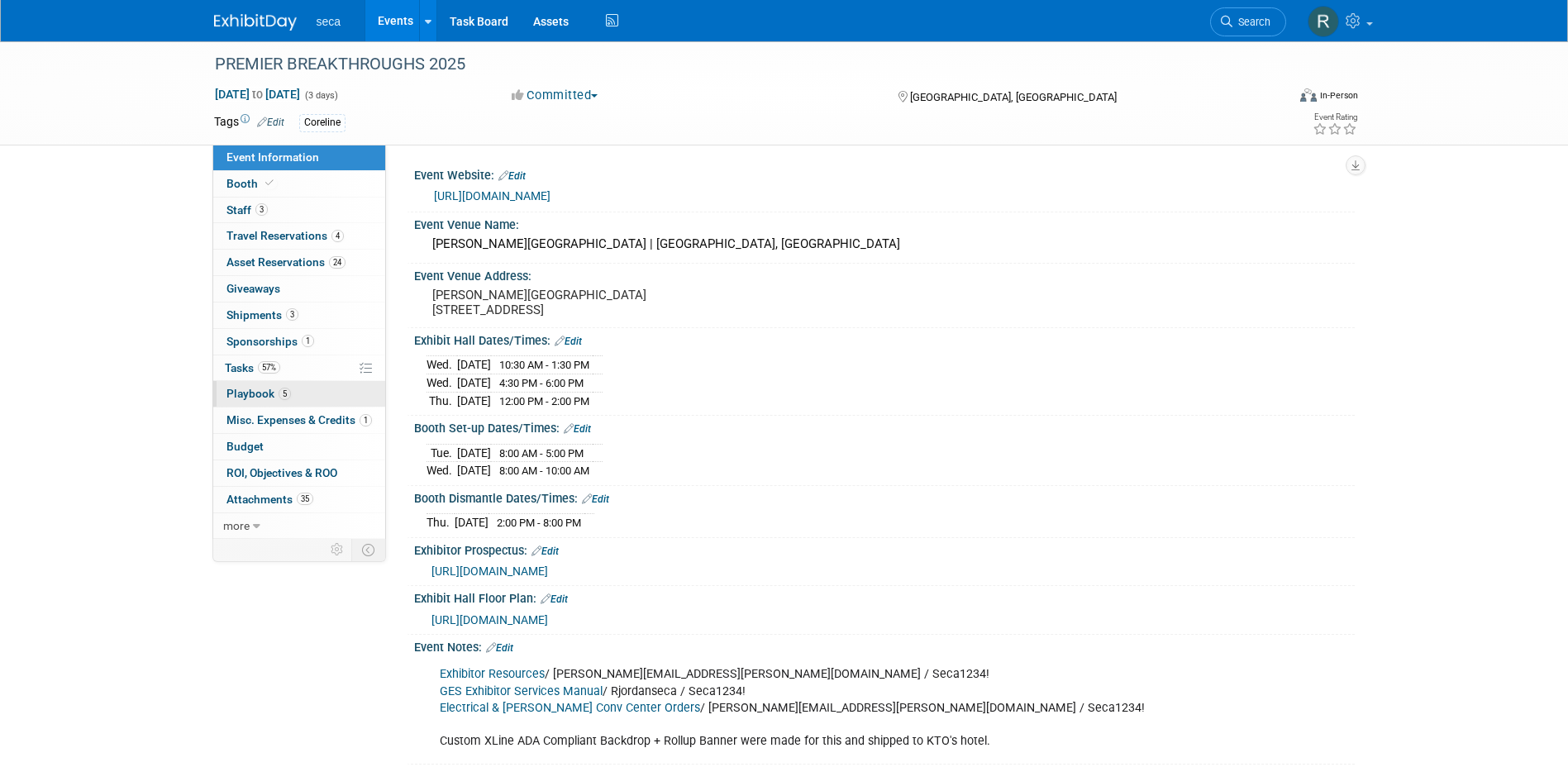 click on "Playbook 5" at bounding box center (259, 393) 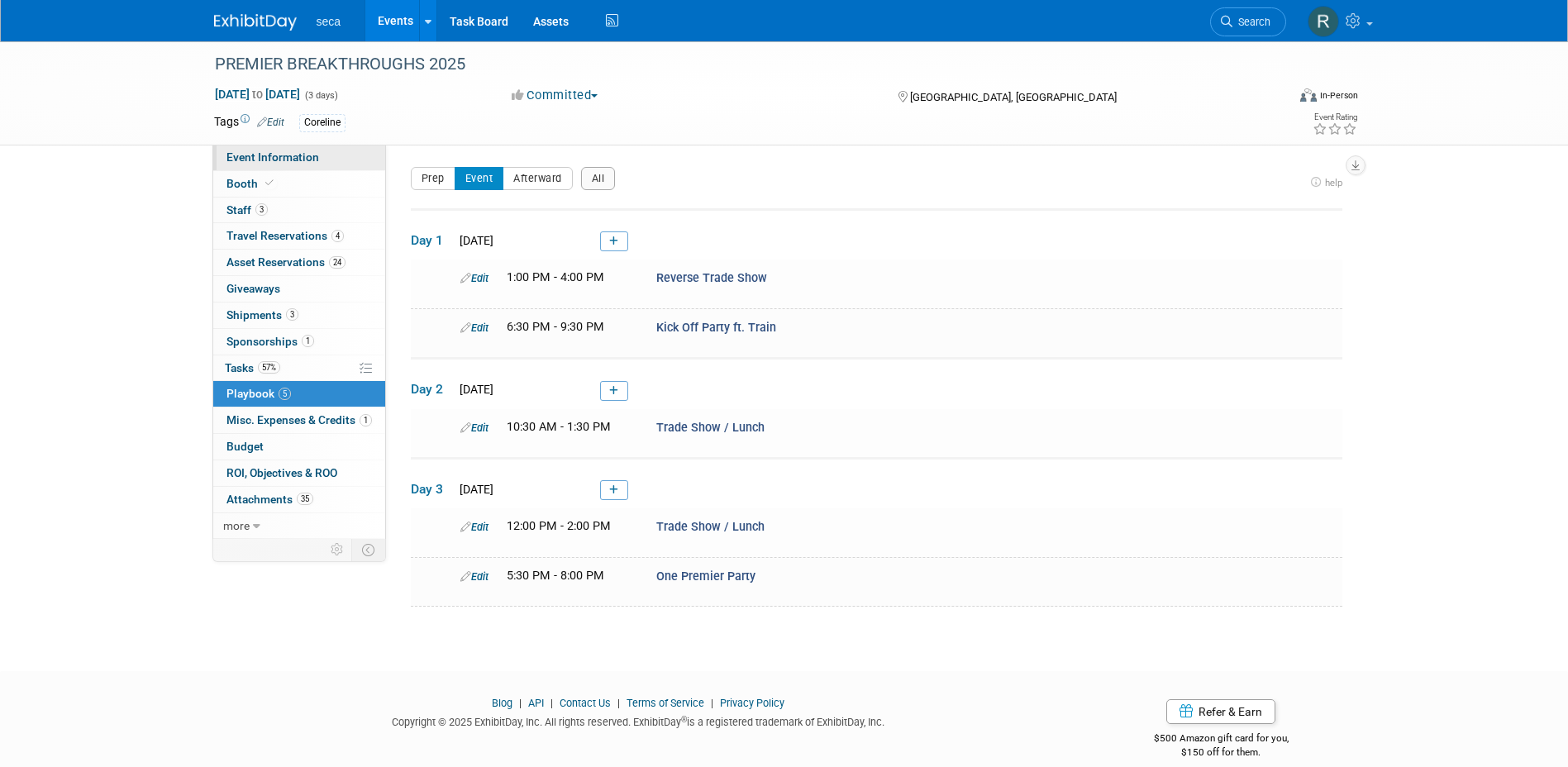 click on "Event Information" at bounding box center [273, 157] 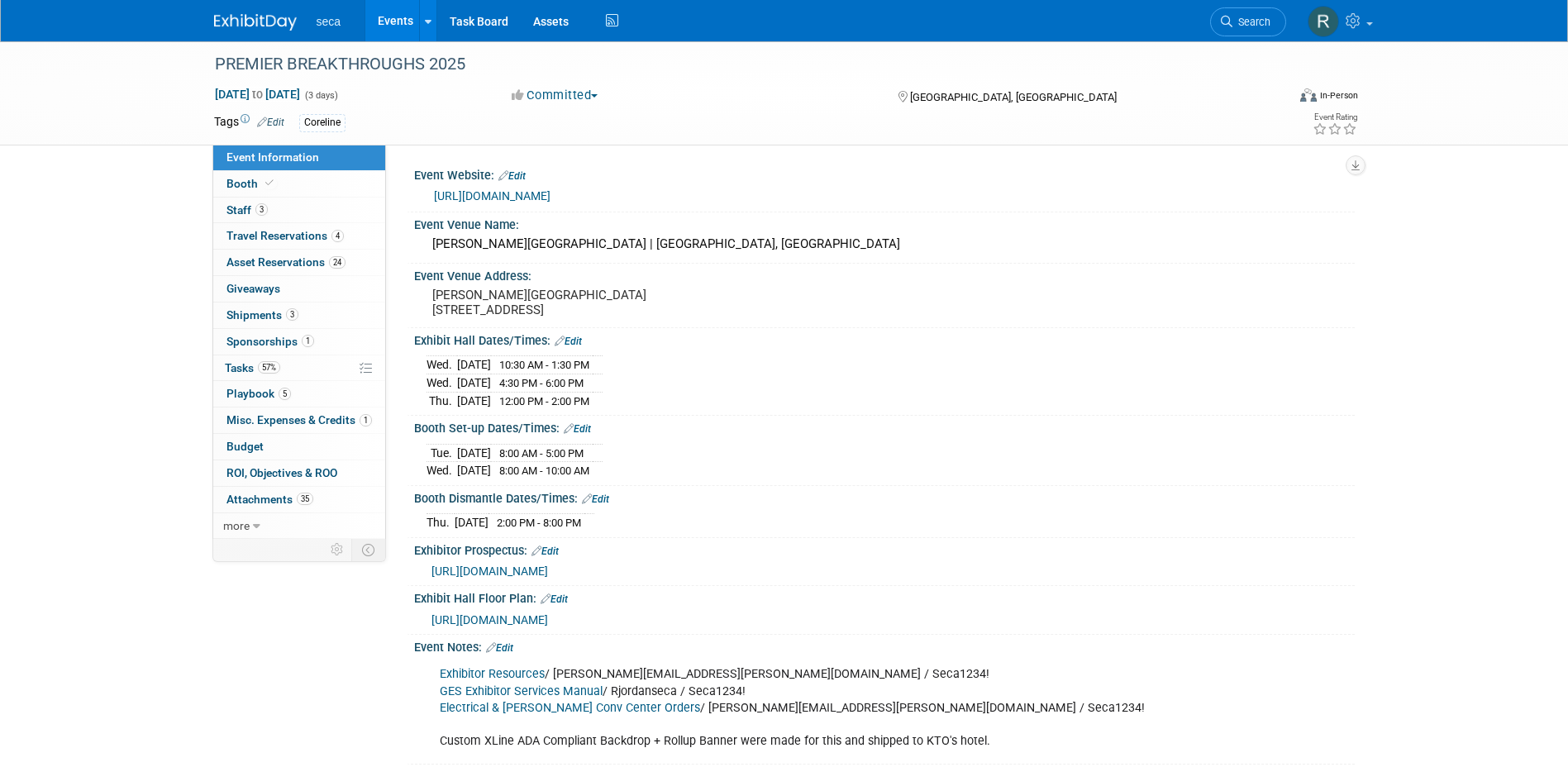 drag, startPoint x: 410, startPoint y: 352, endPoint x: 545, endPoint y: 356, distance: 135.05925 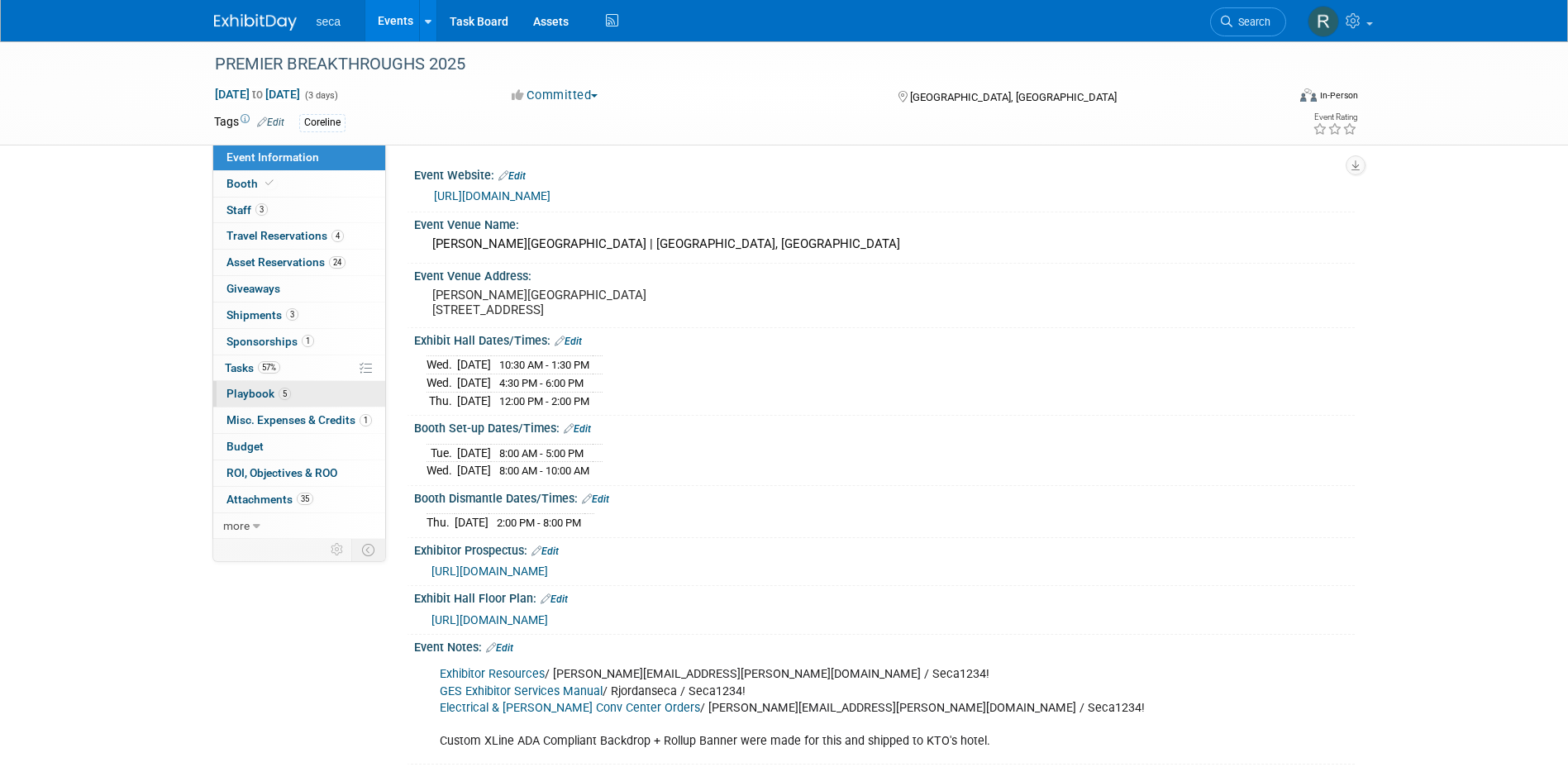 click on "Playbook 5" at bounding box center [259, 393] 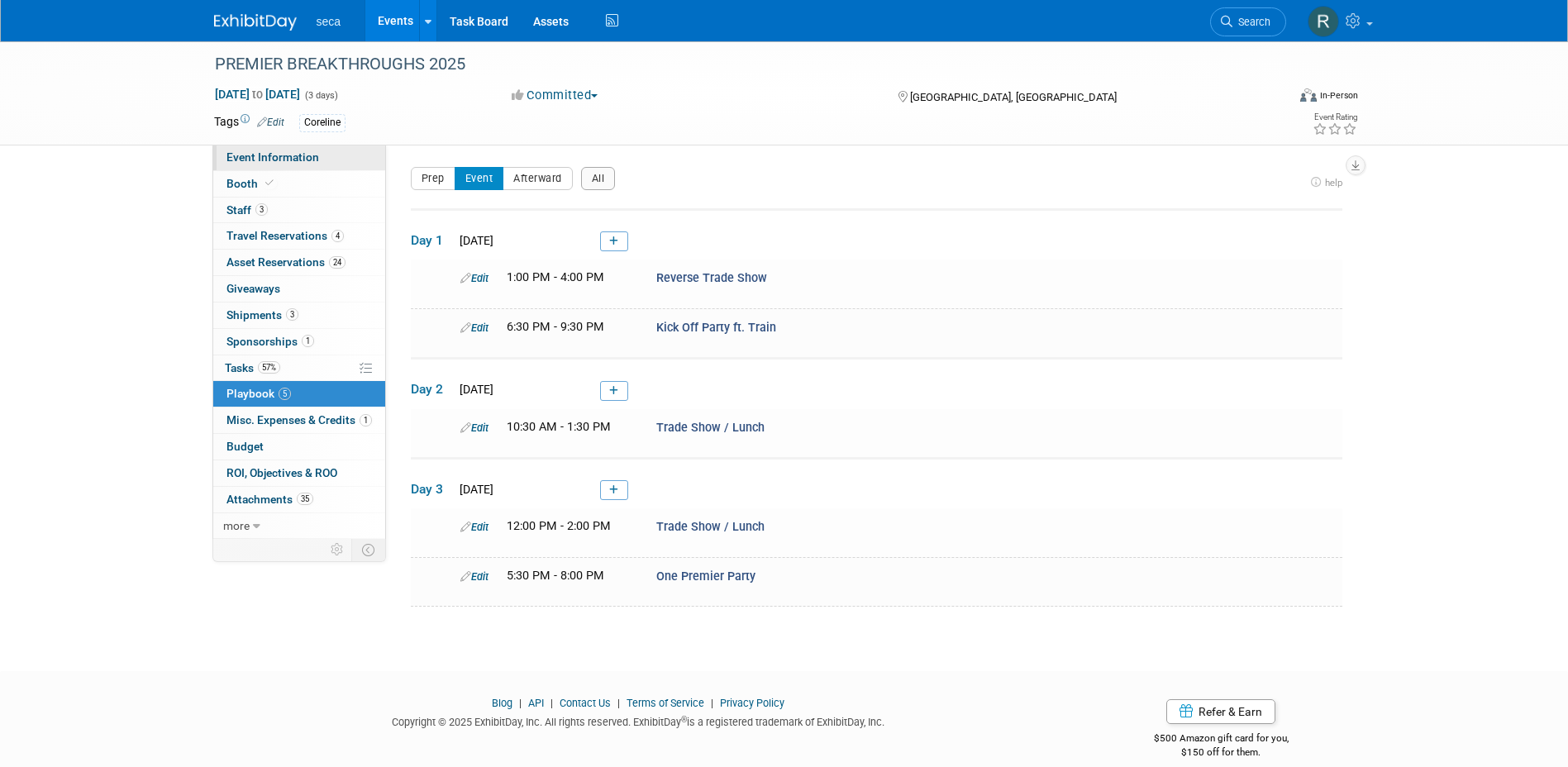 click on "Event Information" at bounding box center (273, 157) 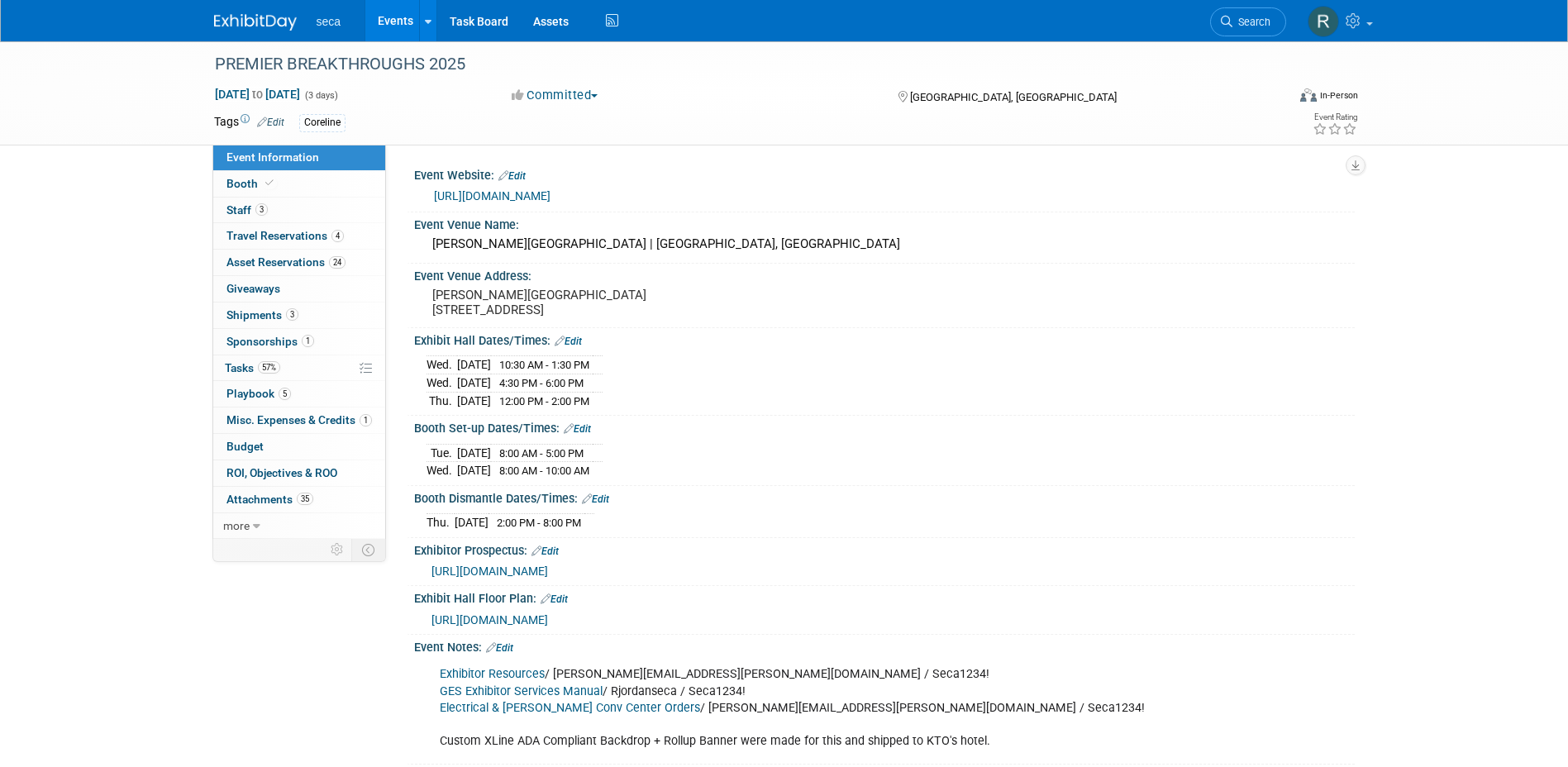 click on "Events" at bounding box center (395, 21) 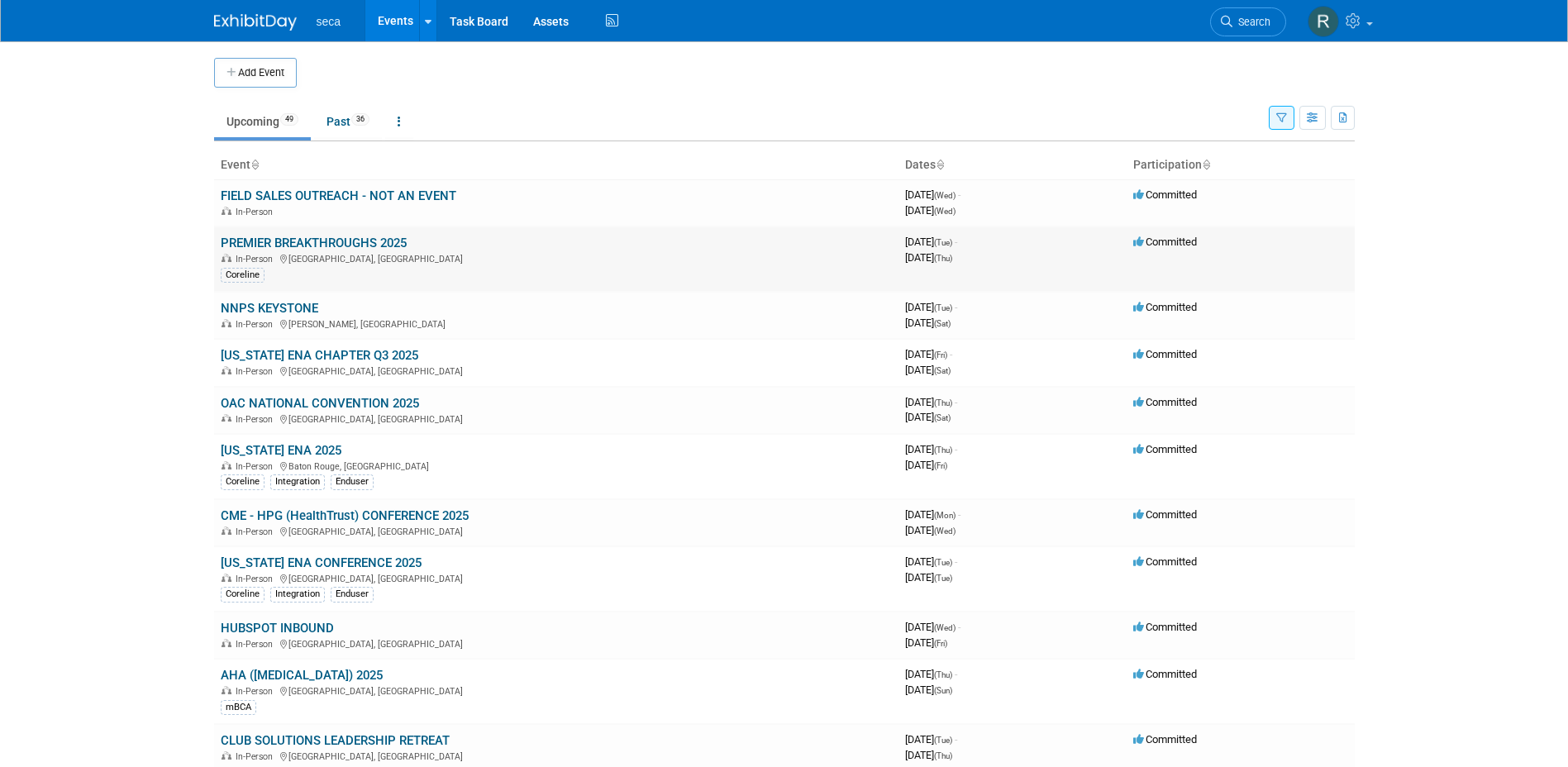 scroll, scrollTop: 0, scrollLeft: 0, axis: both 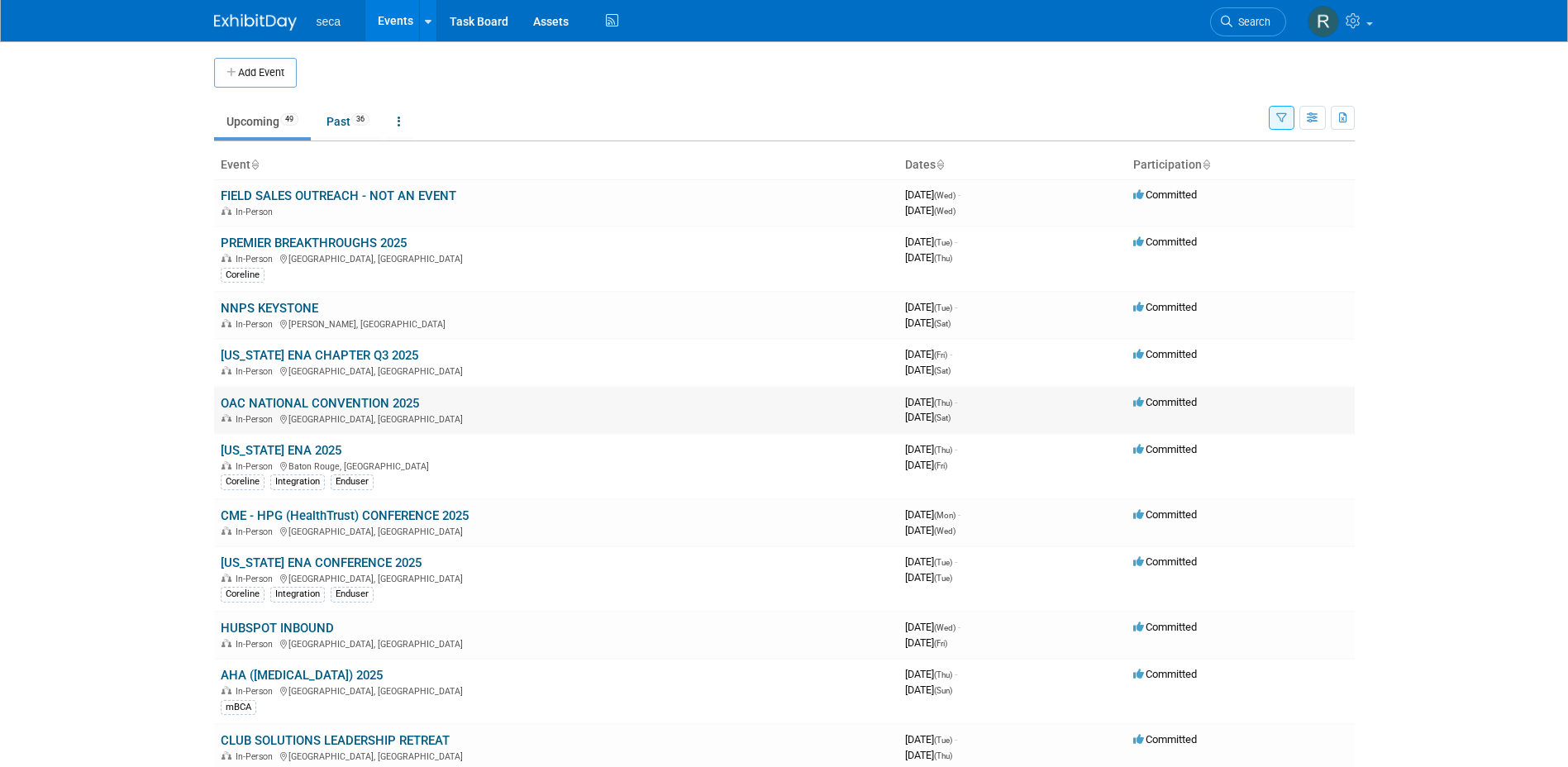 click on "OAC NATIONAL CONVENTION 2025" at bounding box center (320, 403) 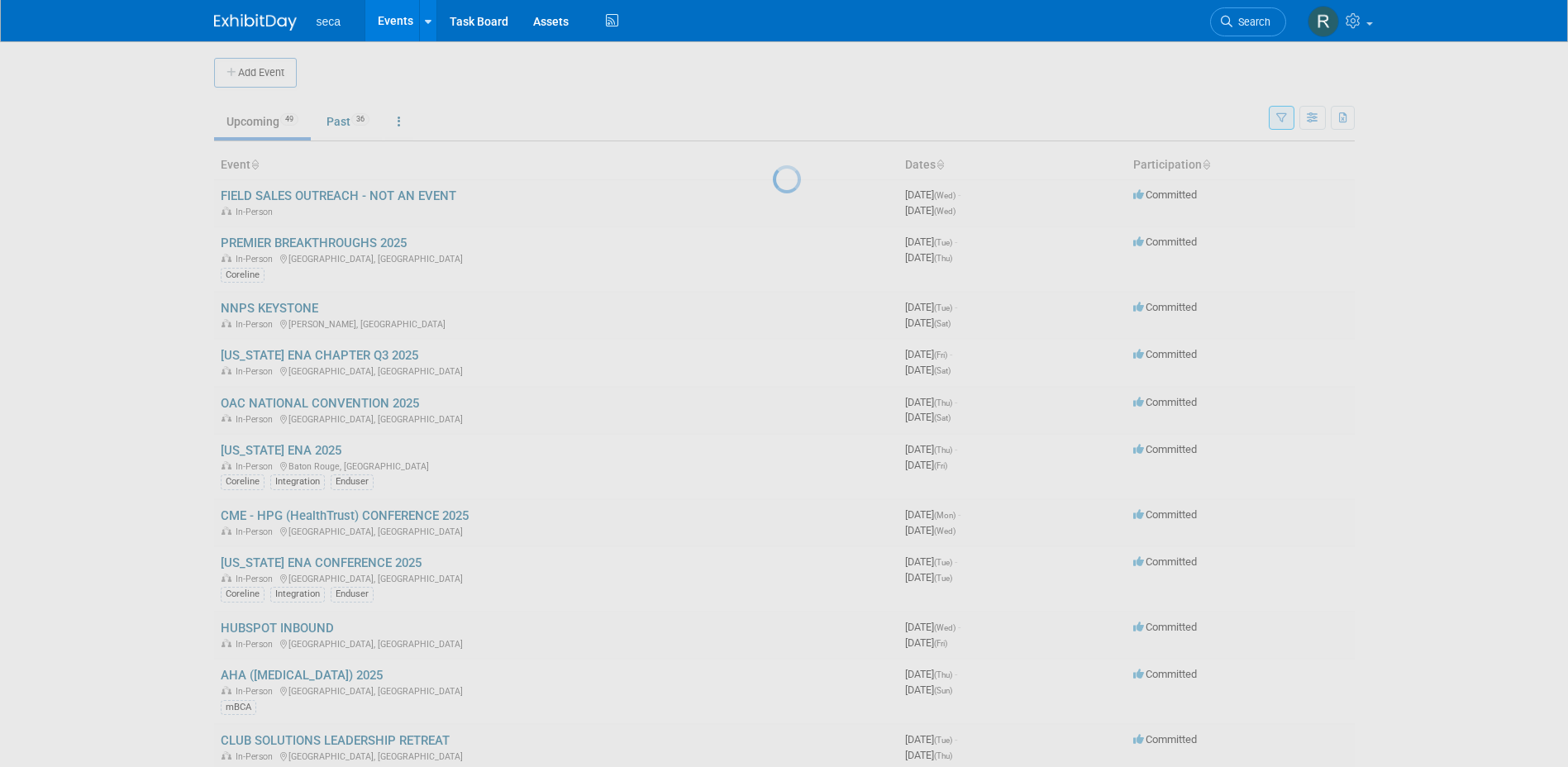 scroll, scrollTop: 0, scrollLeft: 0, axis: both 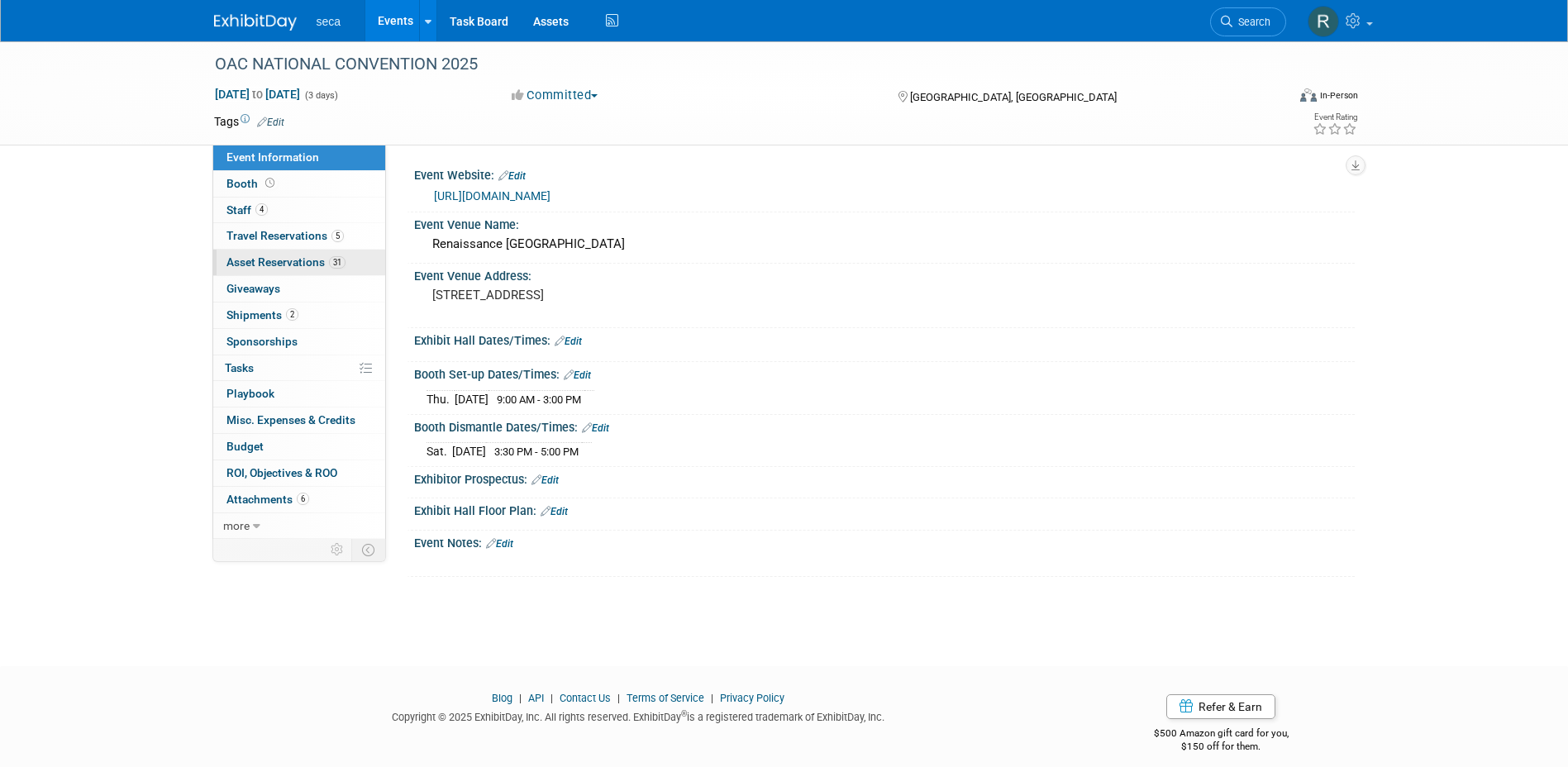 click on "Asset Reservations 31" at bounding box center [286, 262] 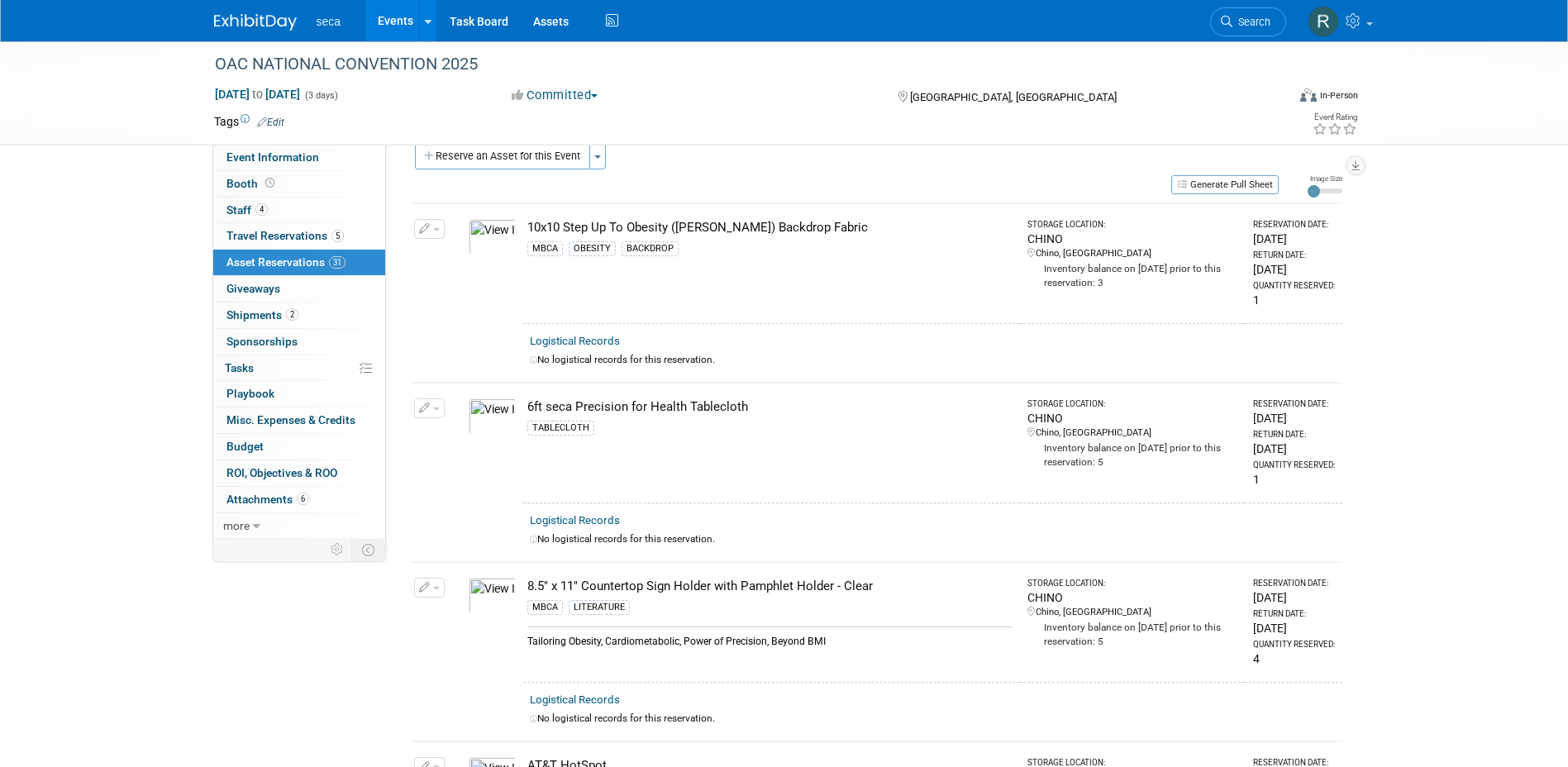 scroll, scrollTop: 0, scrollLeft: 0, axis: both 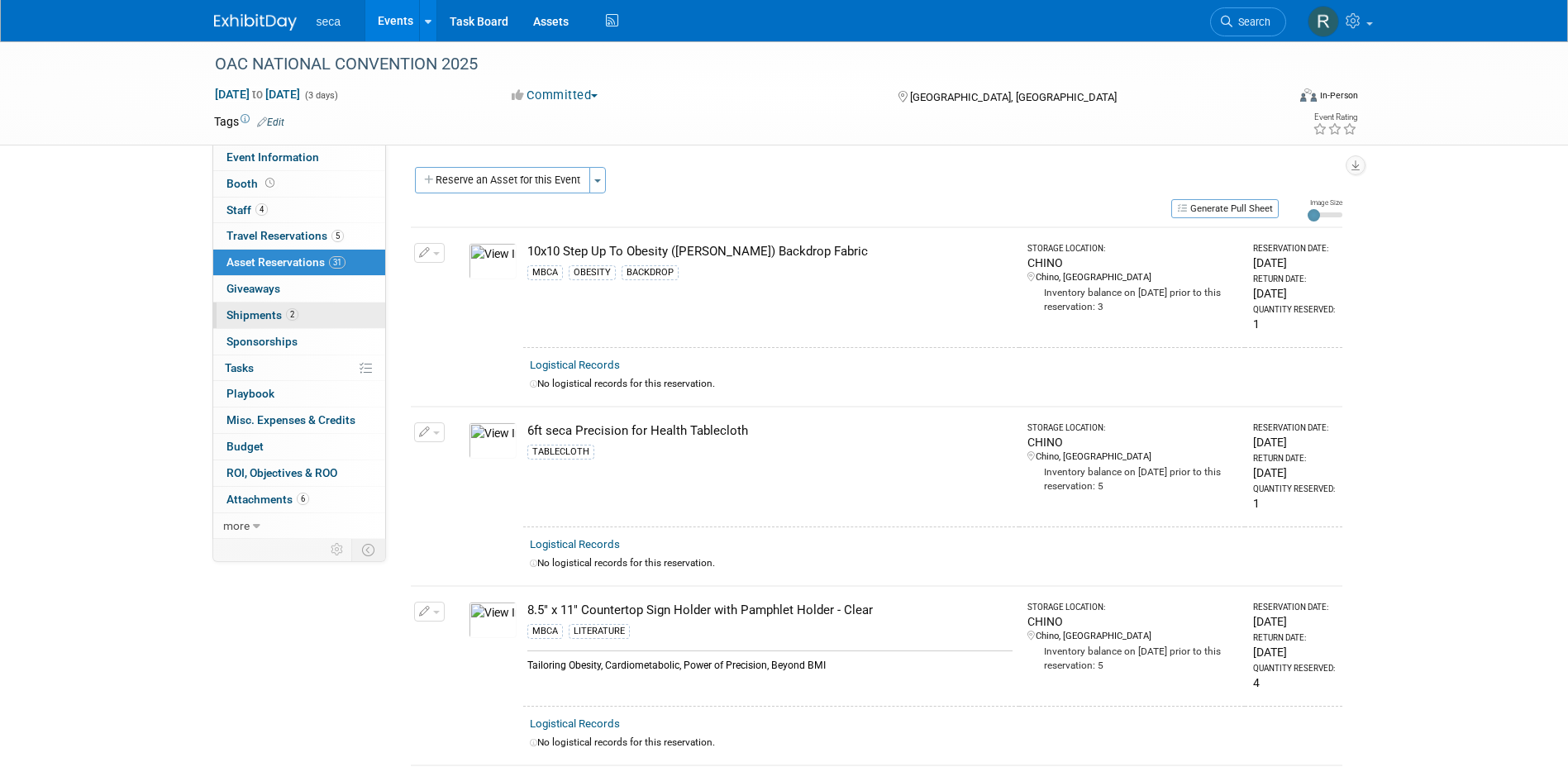 click on "Shipments 2" at bounding box center (262, 315) 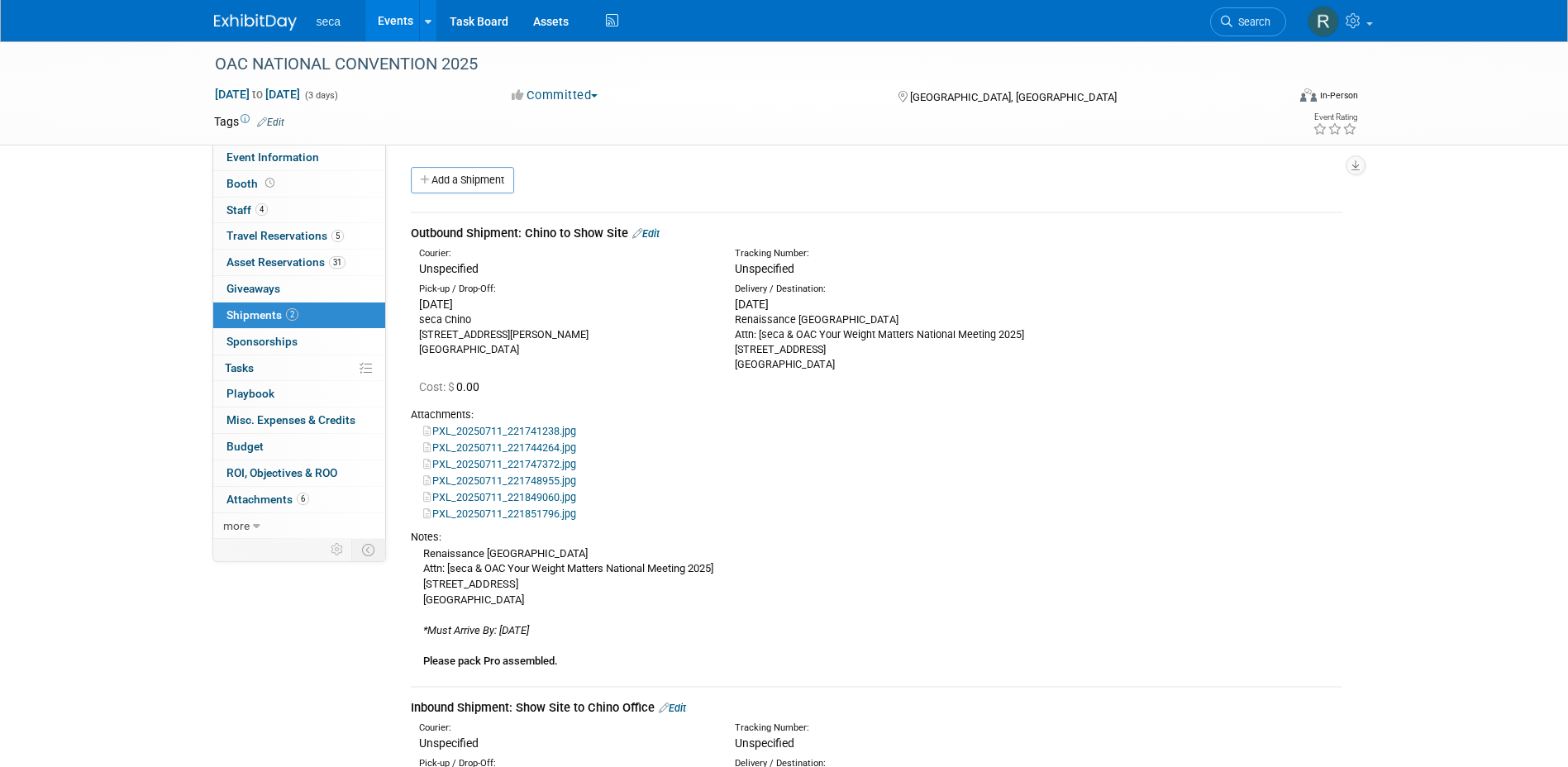 click on "PXL_20250711_221741238.jpg" at bounding box center [499, 431] 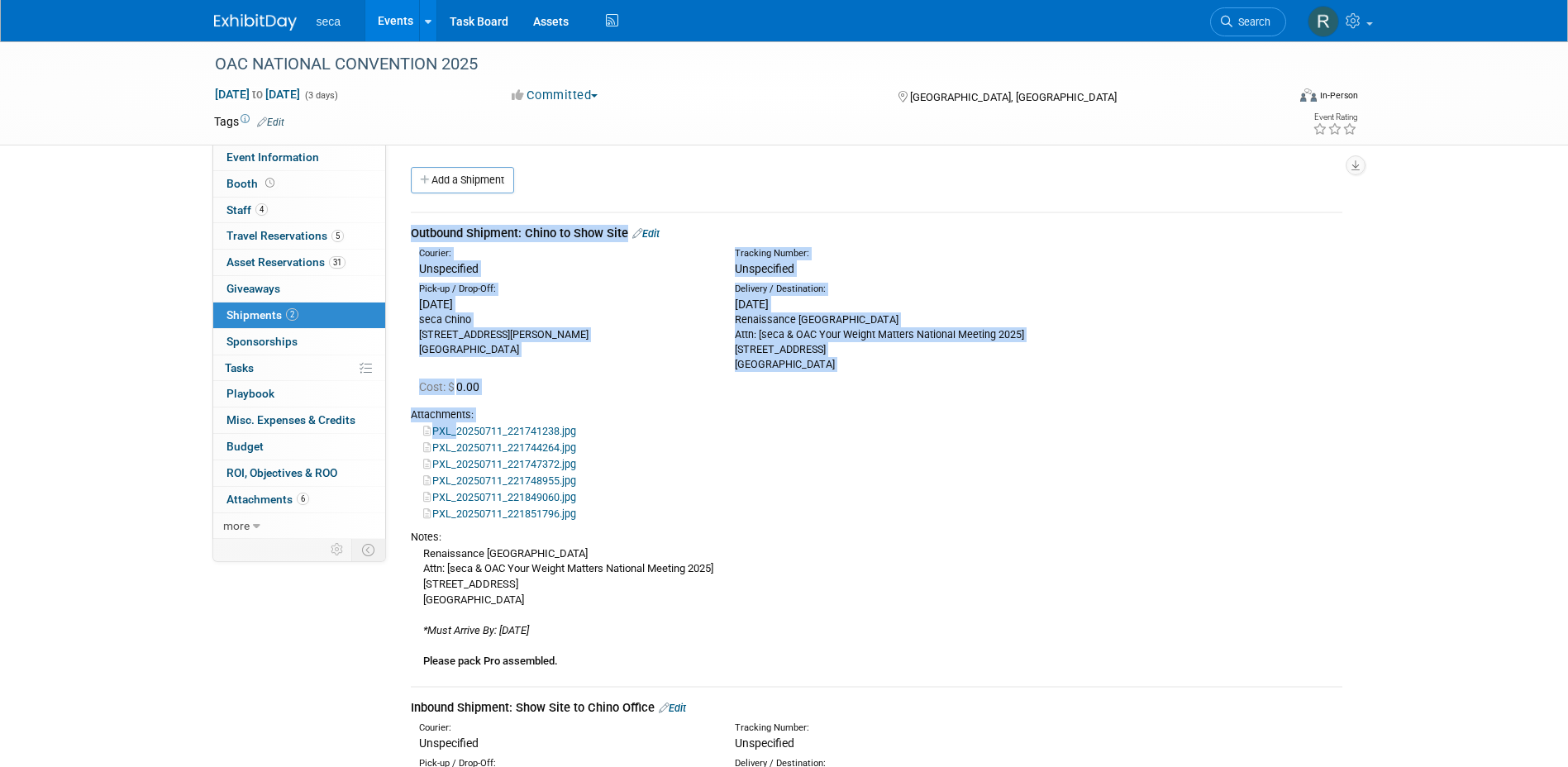 drag, startPoint x: 451, startPoint y: 422, endPoint x: 580, endPoint y: 402, distance: 130.54118 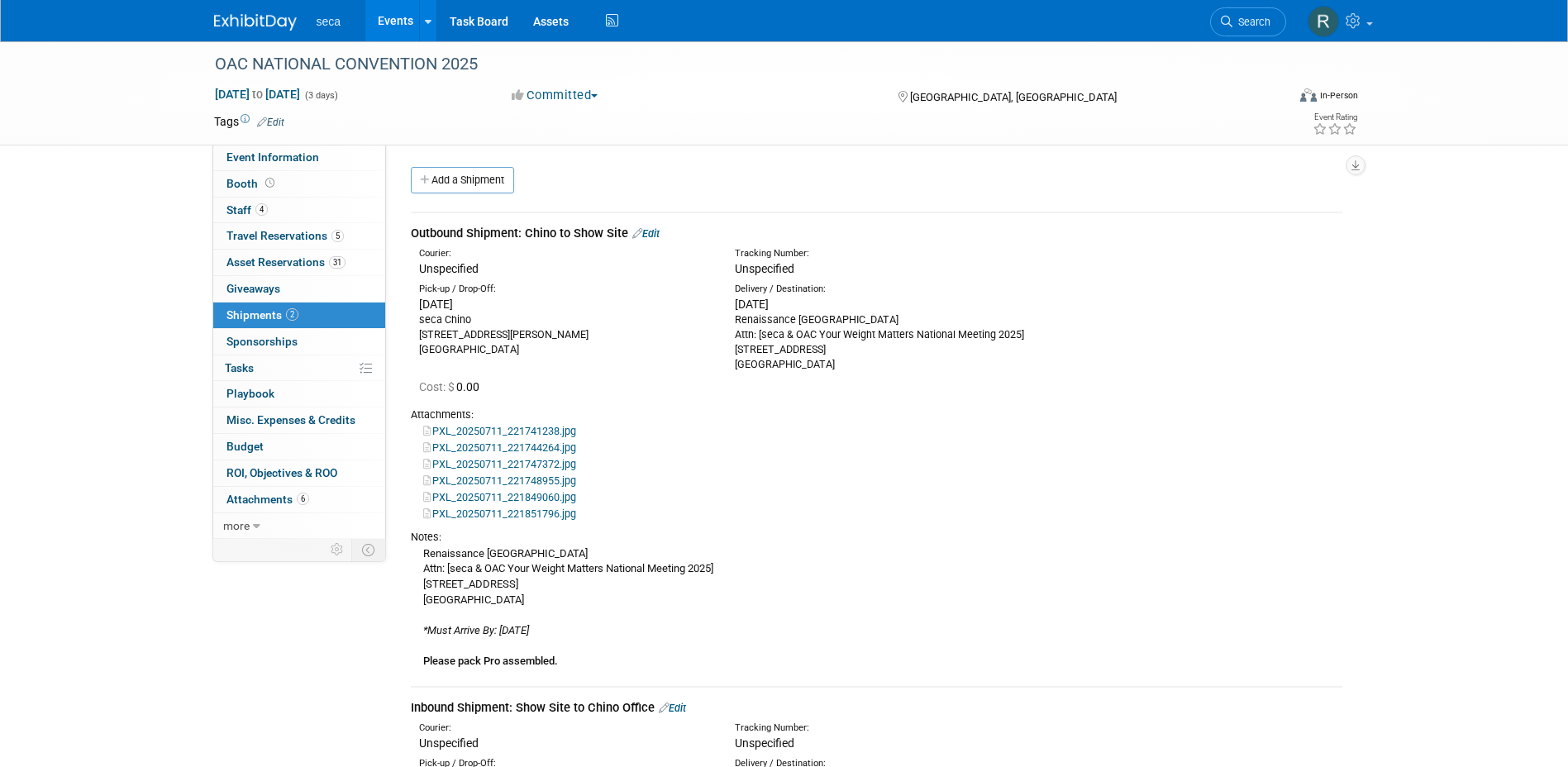 click on "PXL_20250711_221849060.jpg" at bounding box center [499, 497] 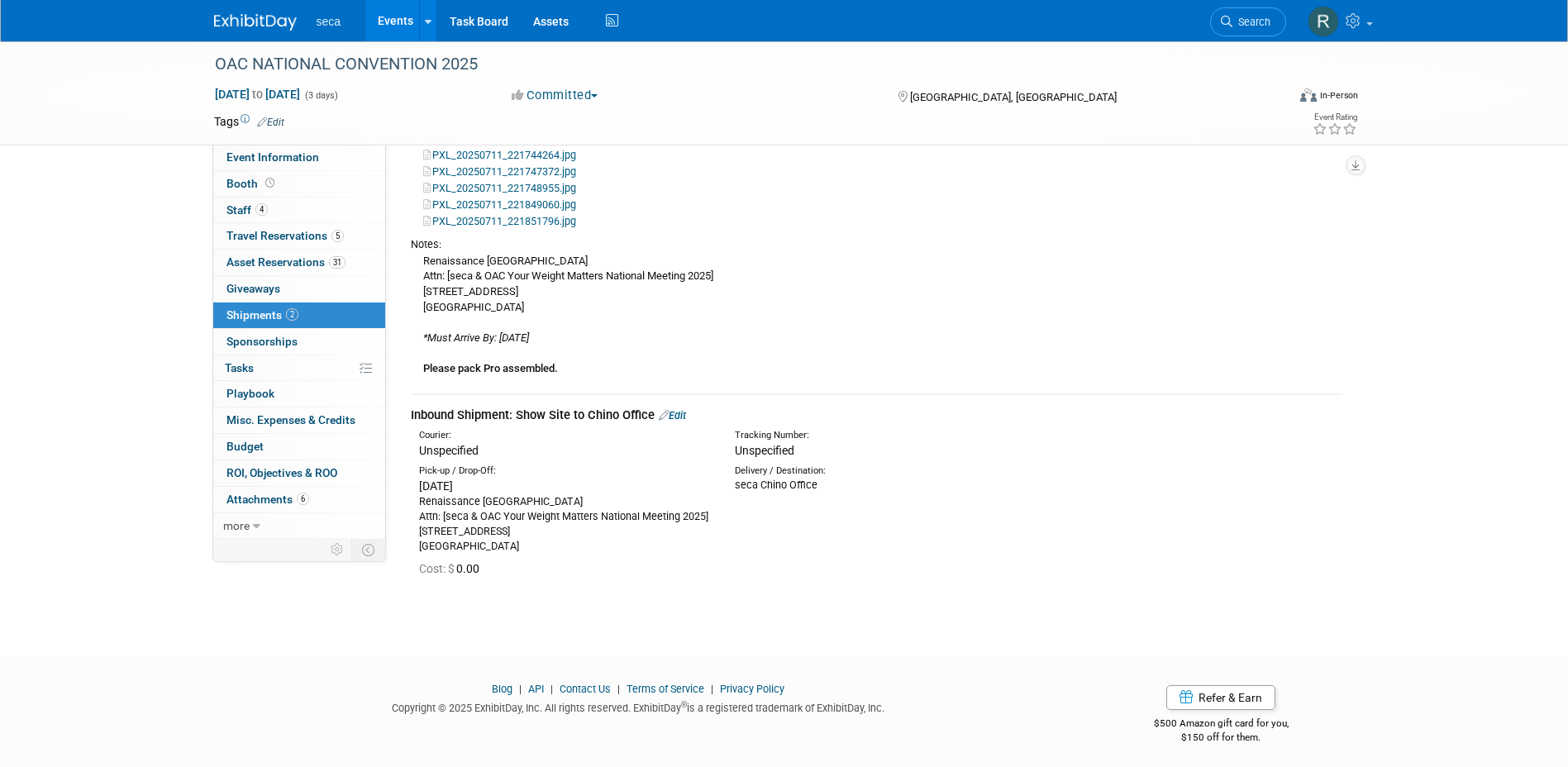 scroll, scrollTop: 298, scrollLeft: 0, axis: vertical 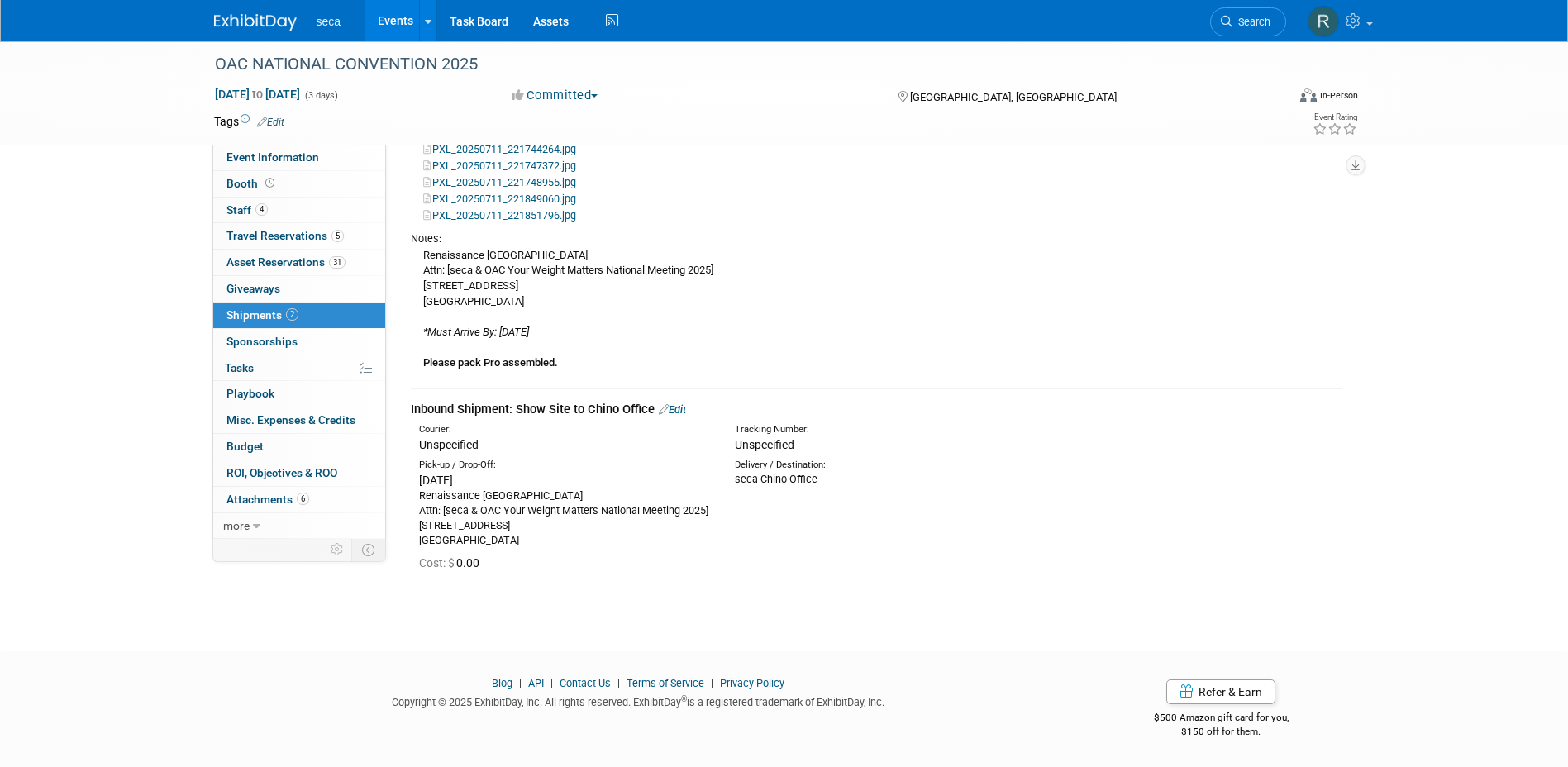 click on "Events" at bounding box center [395, 21] 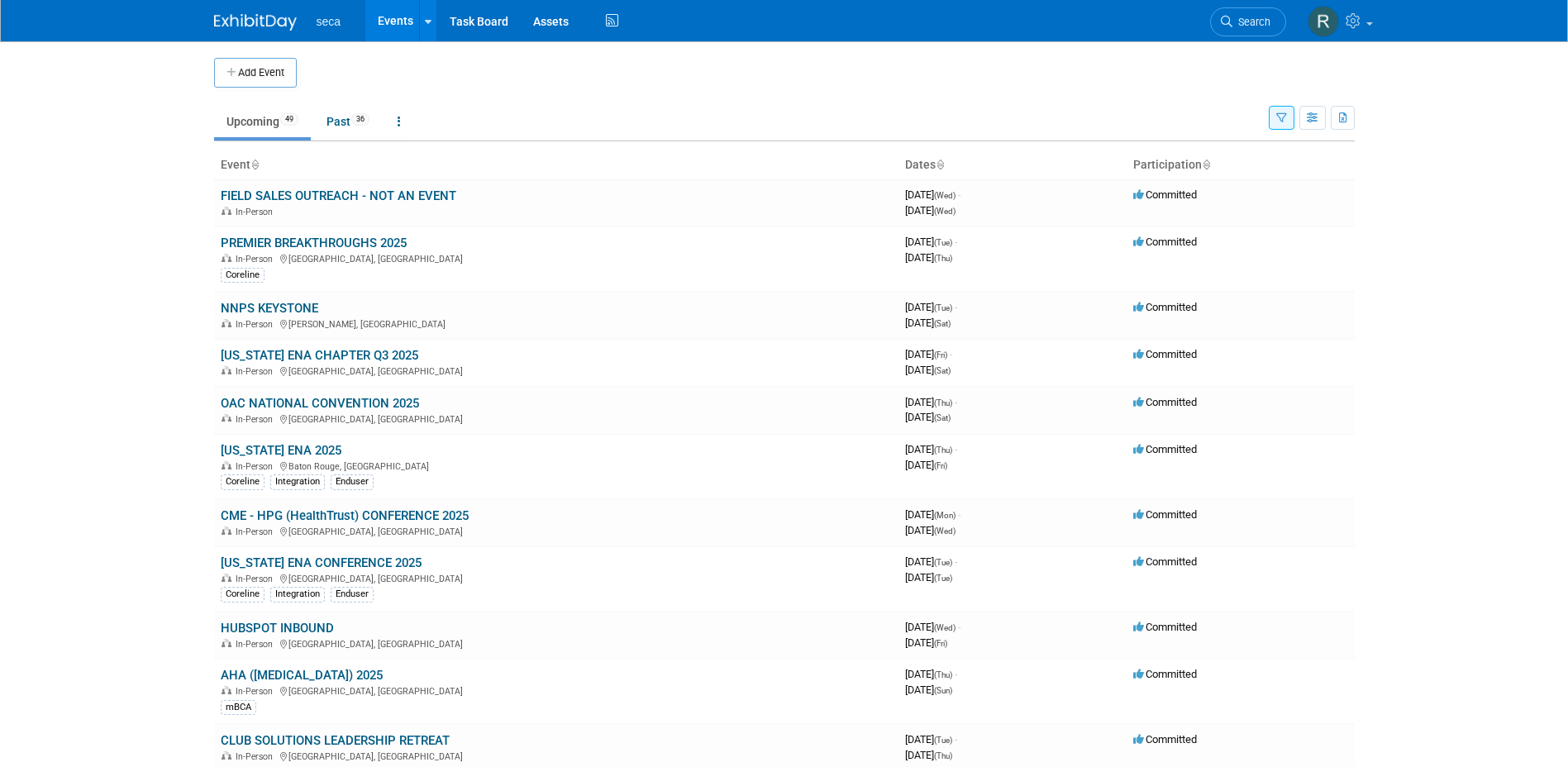 scroll, scrollTop: 0, scrollLeft: 0, axis: both 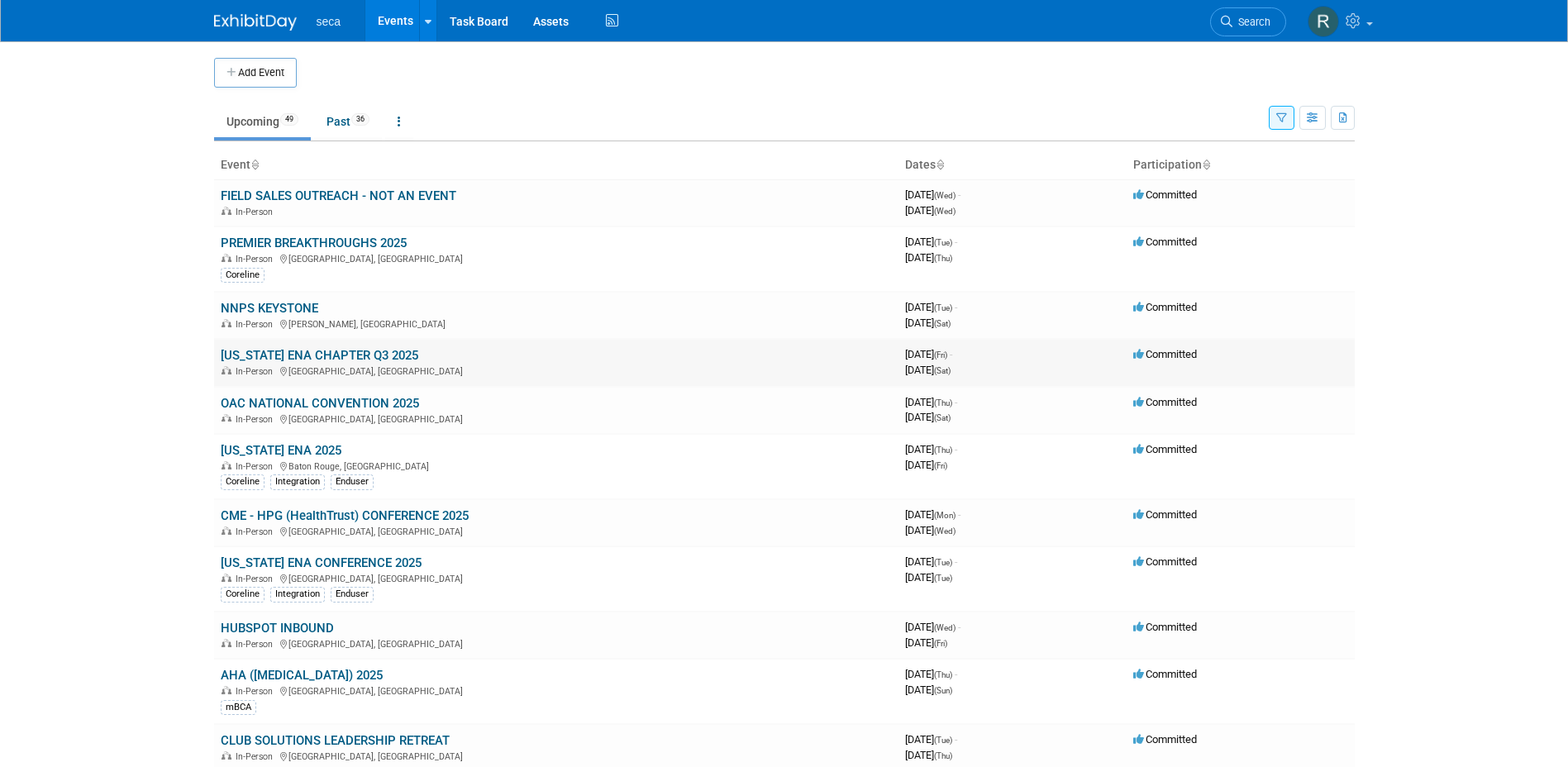 click on "[US_STATE] ENA CHAPTER Q3 2025" at bounding box center [319, 355] 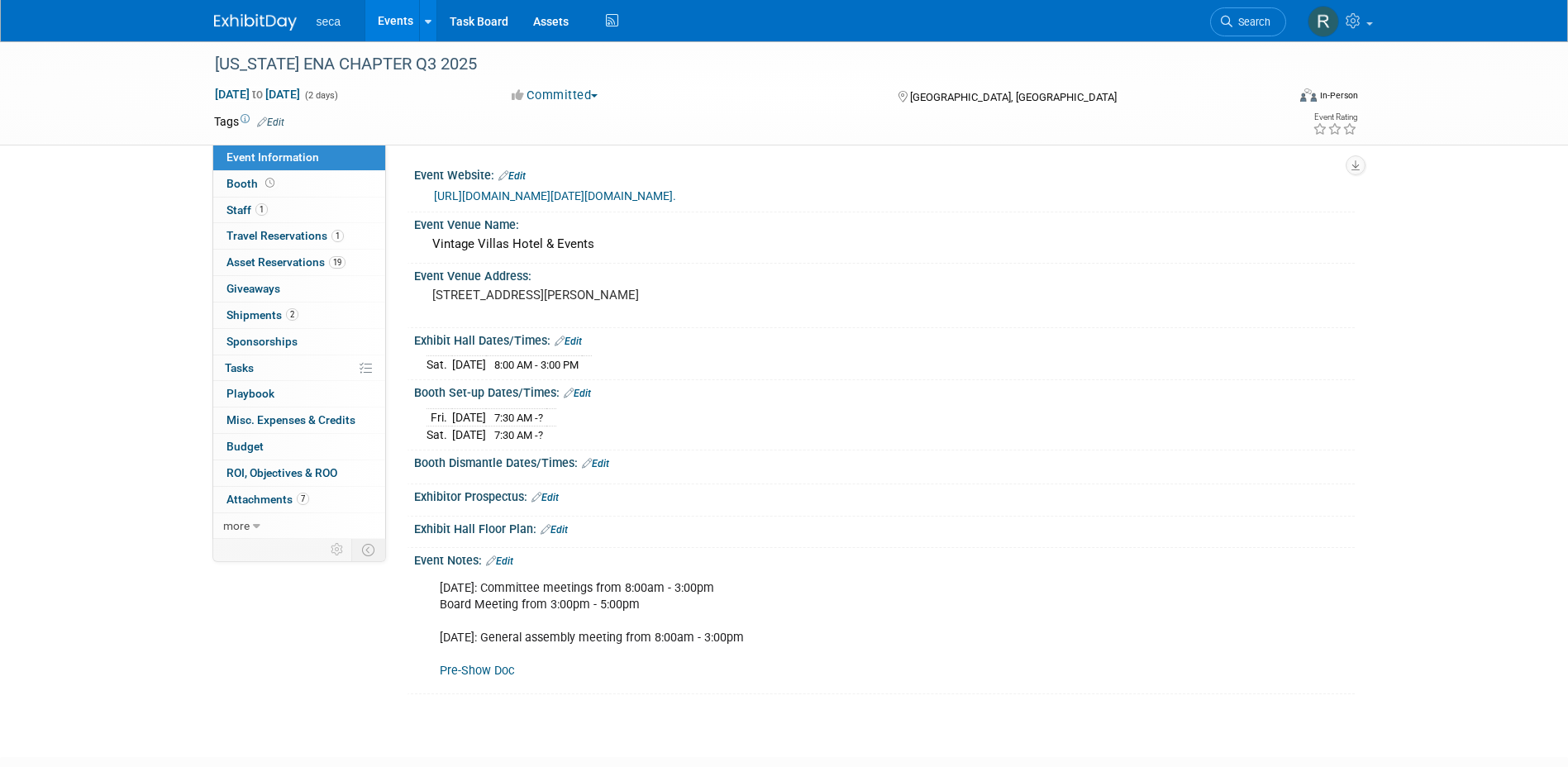 scroll, scrollTop: 0, scrollLeft: 0, axis: both 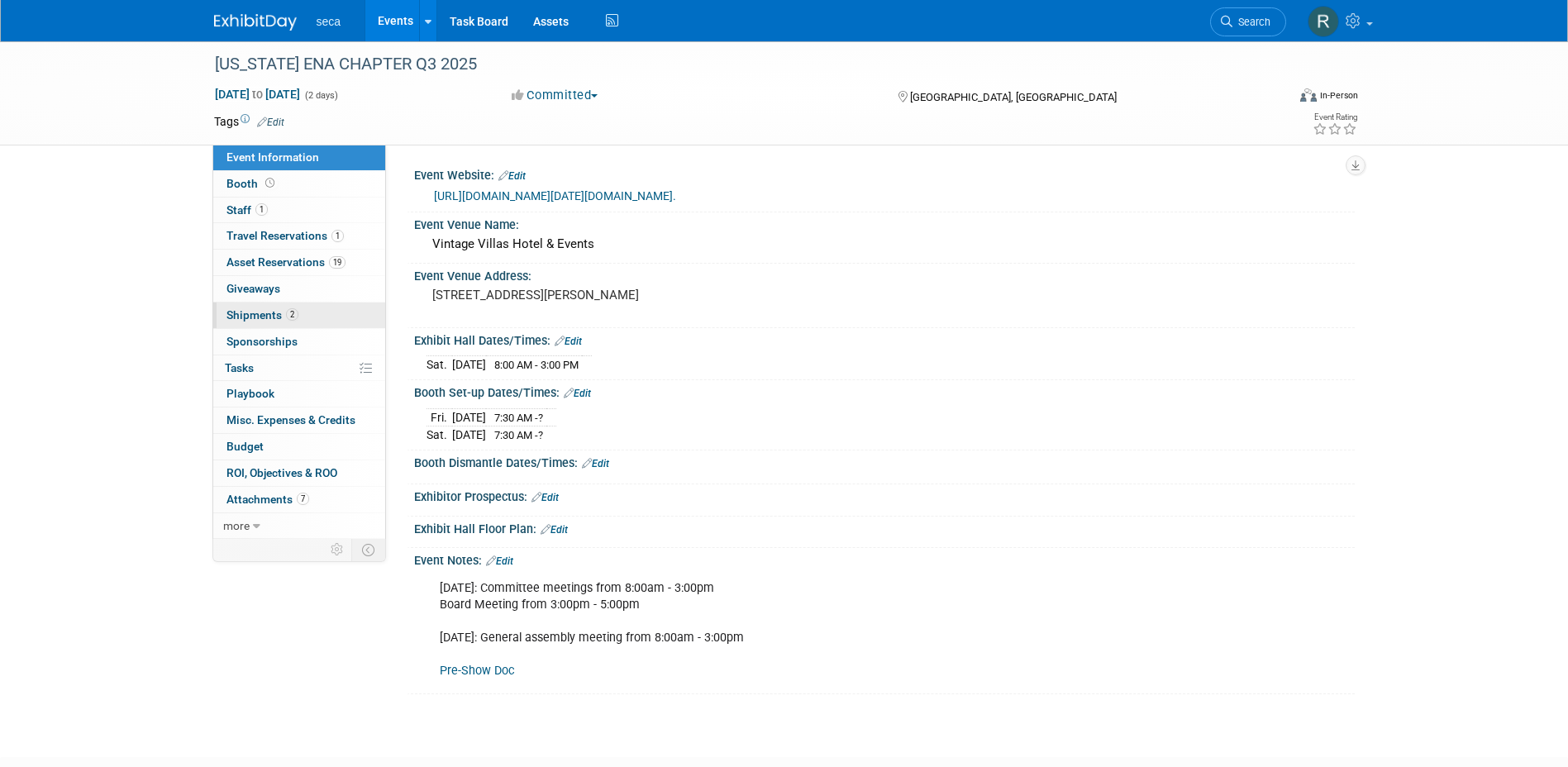 click on "2
Shipments 2" at bounding box center (299, 315) 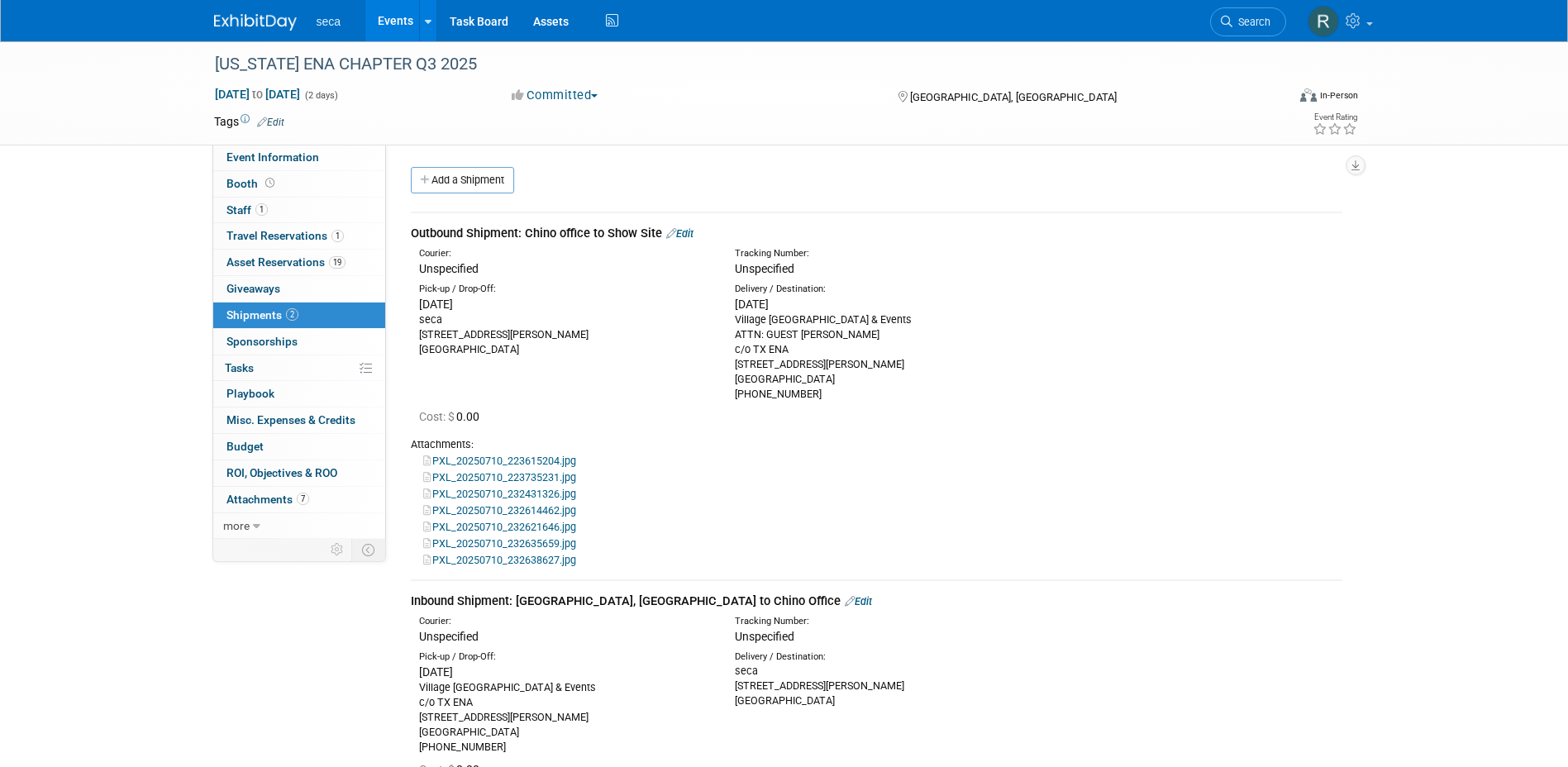 click on "PXL_20250710_223615204.jpg" at bounding box center (499, 460) 